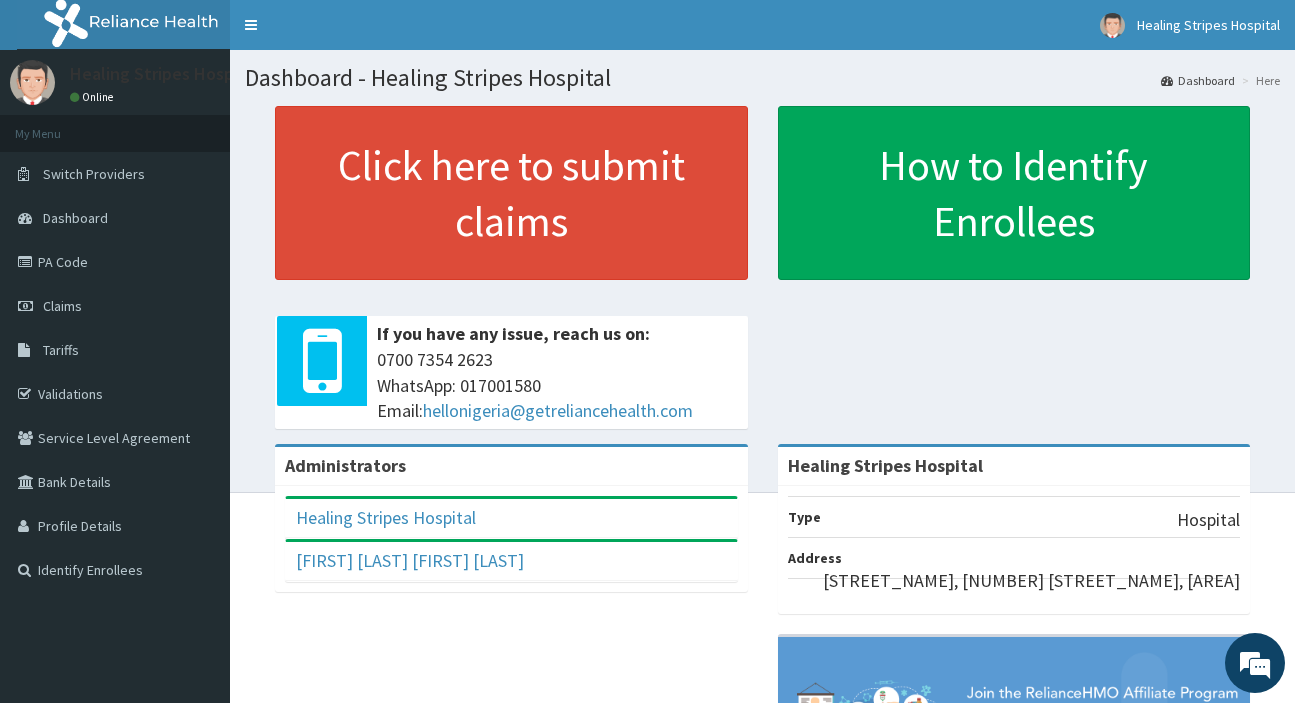 scroll, scrollTop: 0, scrollLeft: 0, axis: both 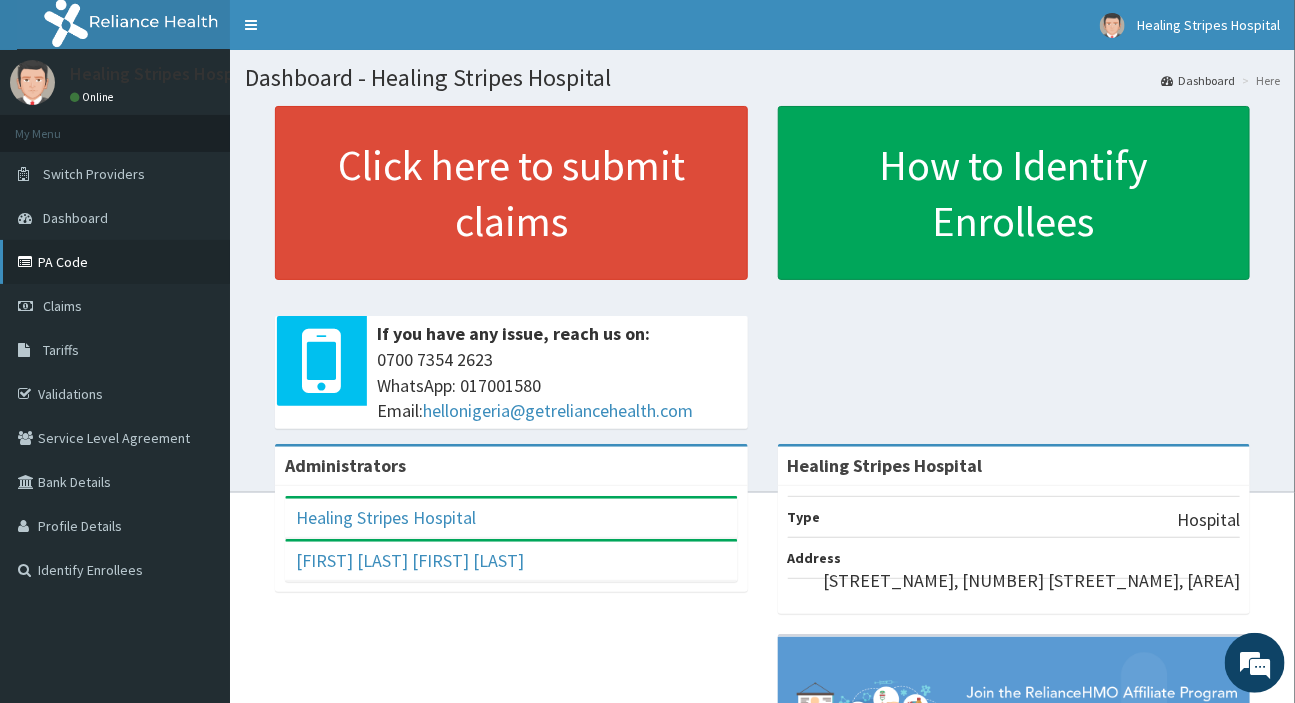 click on "PA Code" at bounding box center (115, 262) 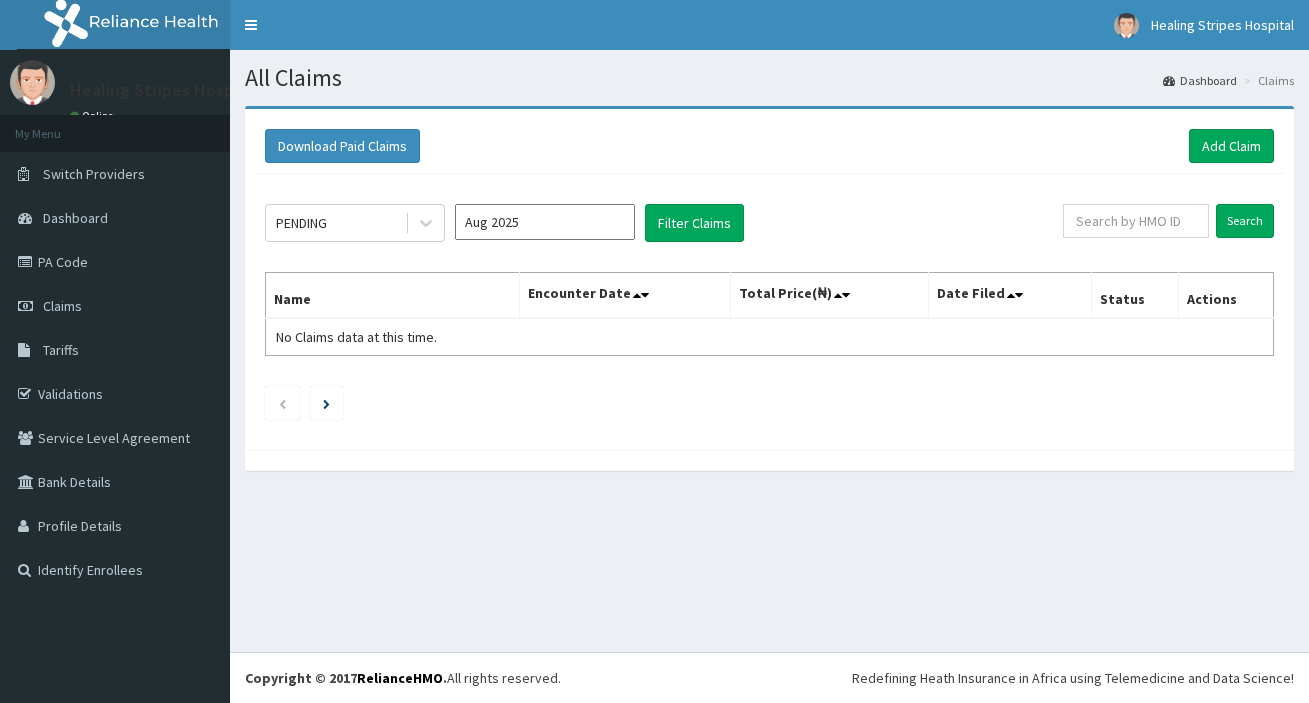 scroll, scrollTop: 0, scrollLeft: 0, axis: both 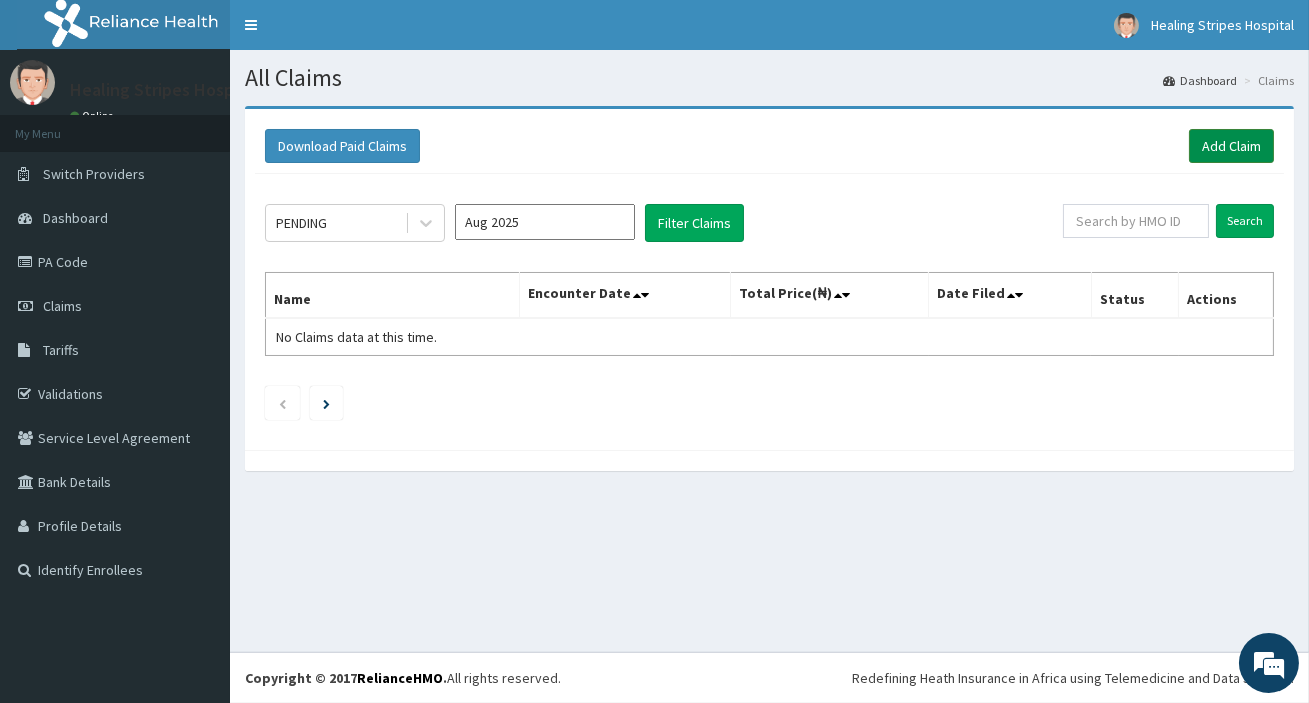 click on "Add Claim" at bounding box center (1231, 146) 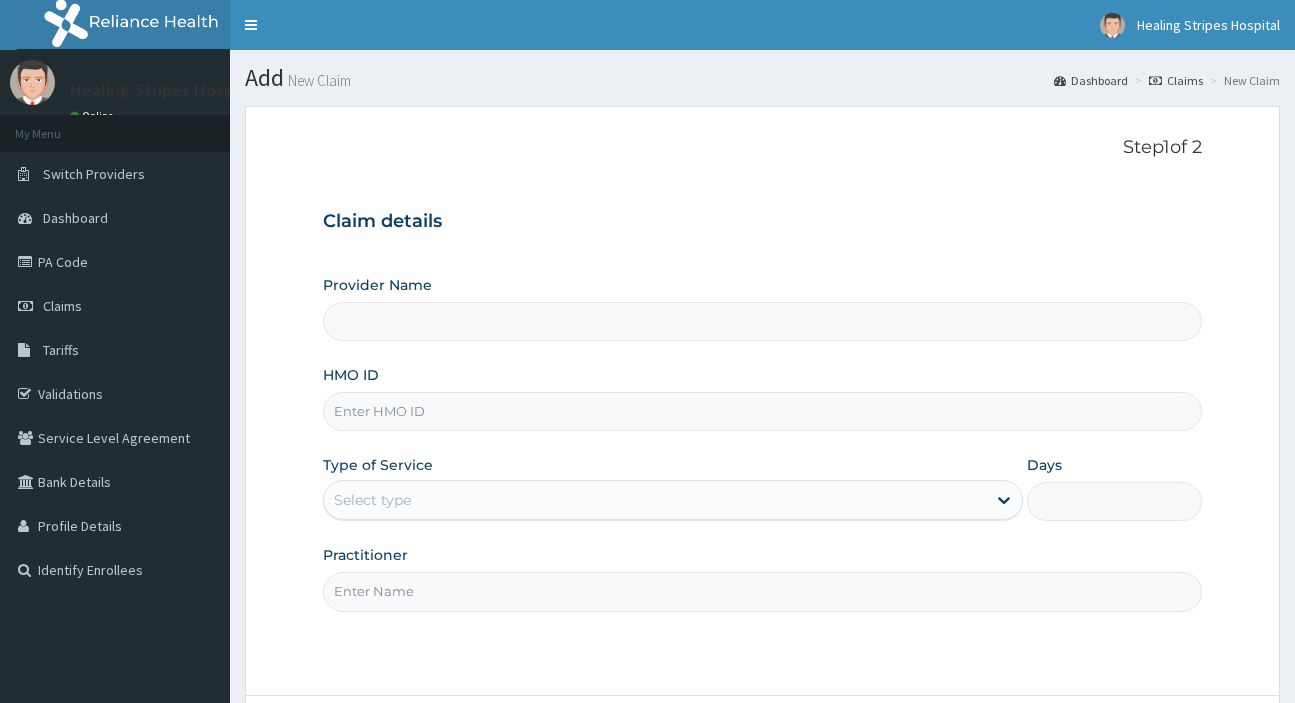 type on "Healing Stripes Hospital" 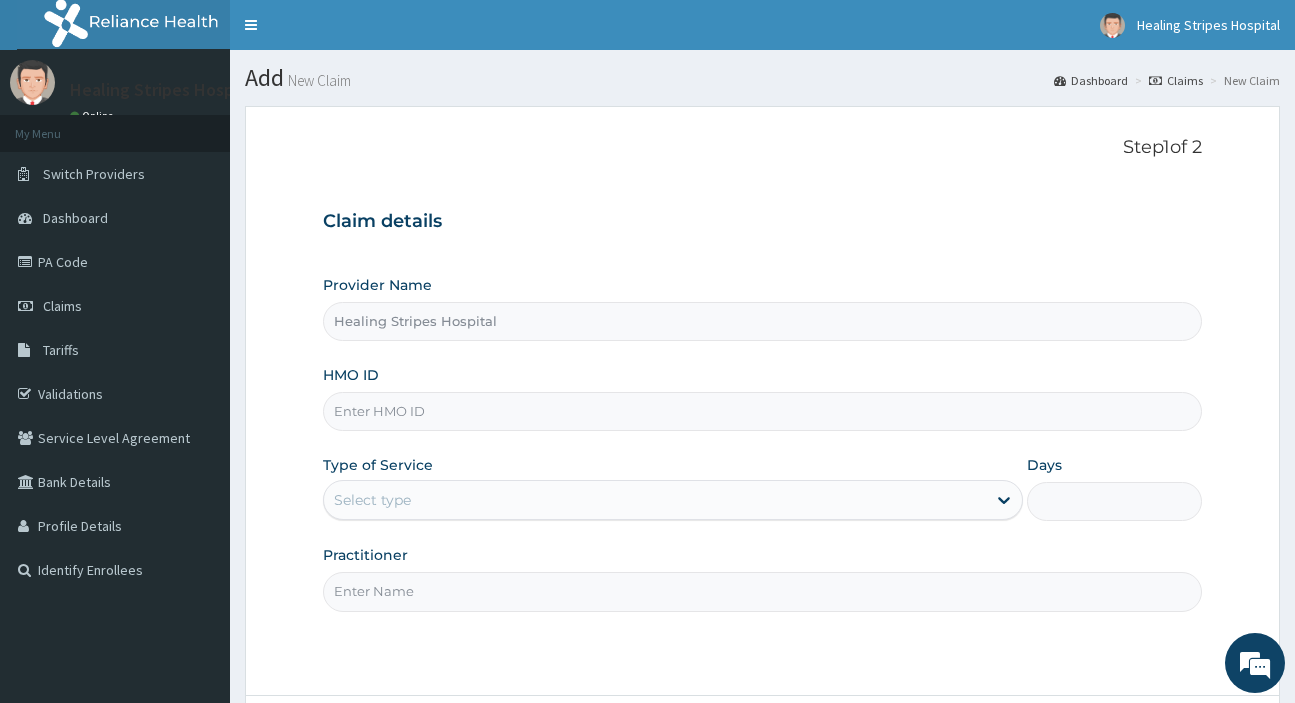 scroll, scrollTop: 0, scrollLeft: 0, axis: both 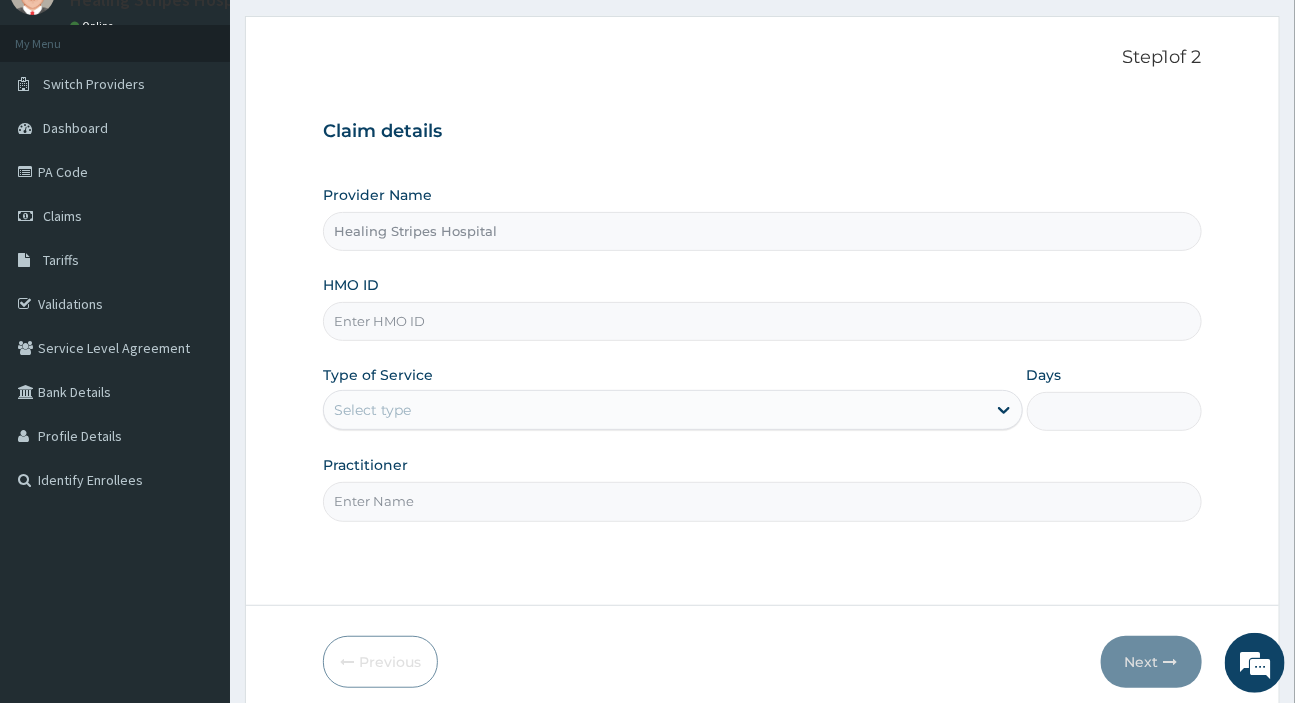 click on "HMO ID" at bounding box center [762, 321] 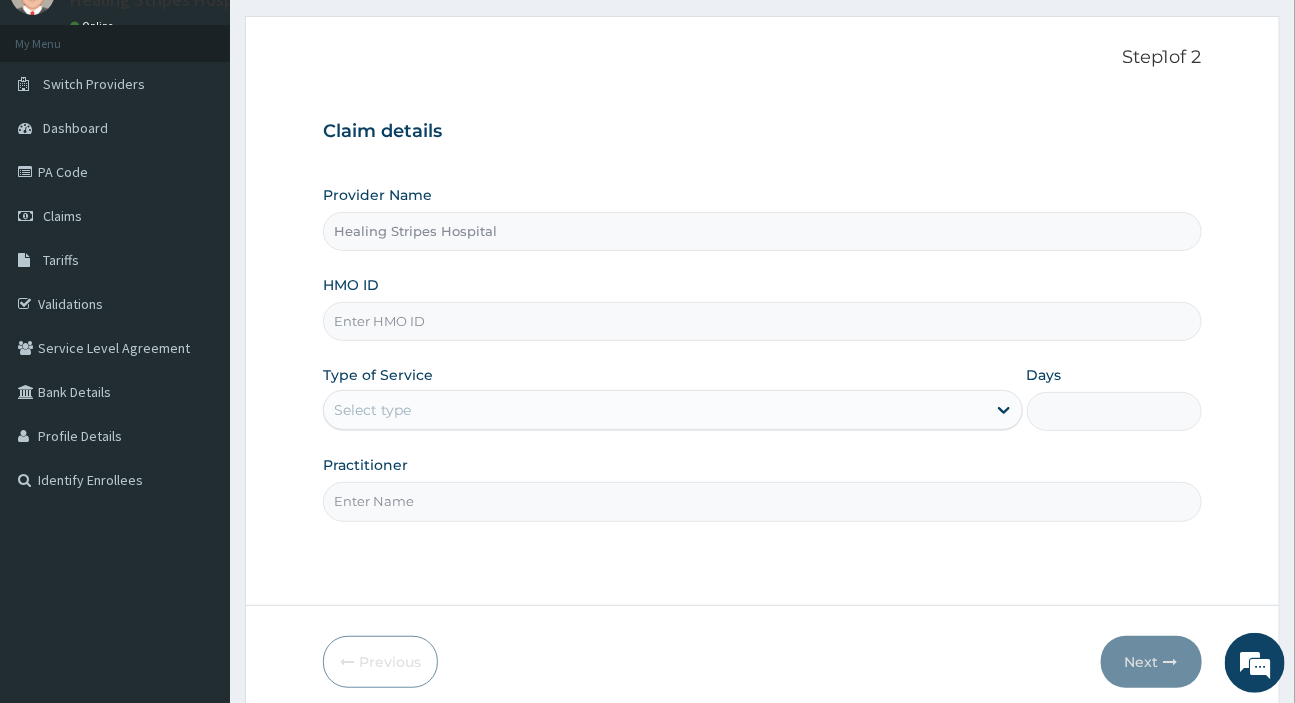 paste on "PDM/10022/A" 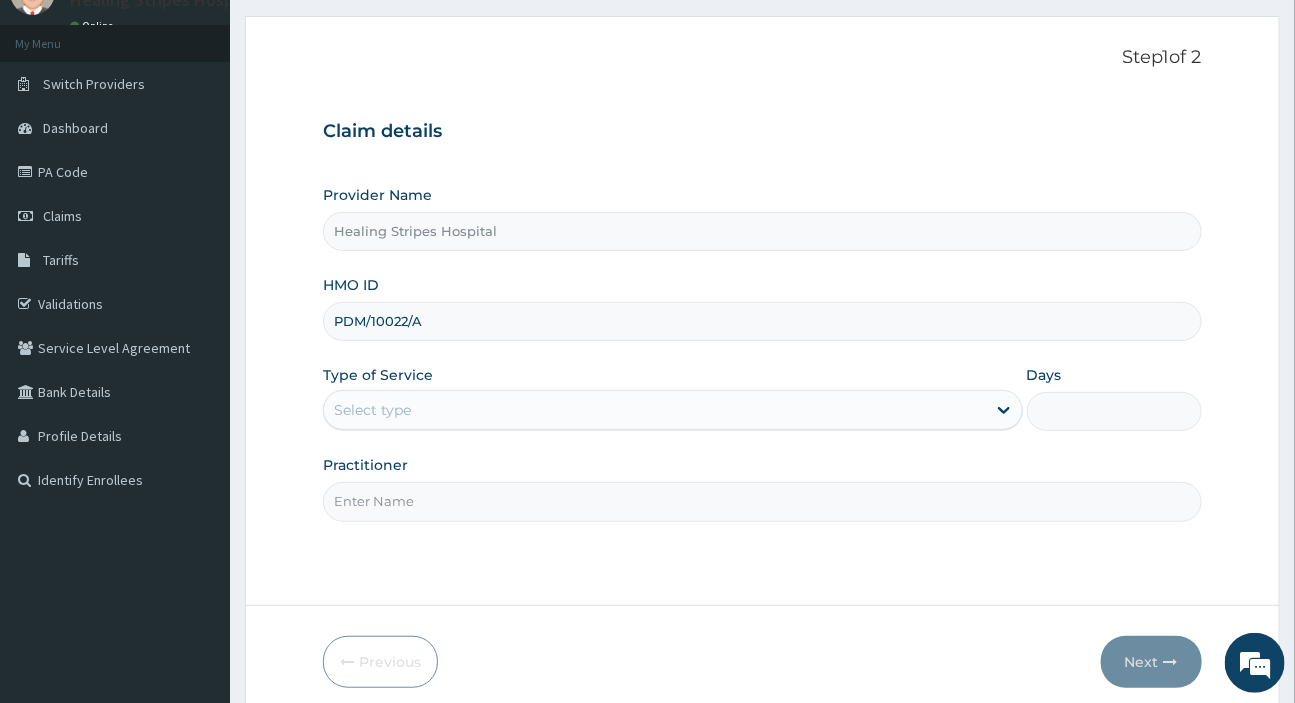 type on "PDM/10022/A" 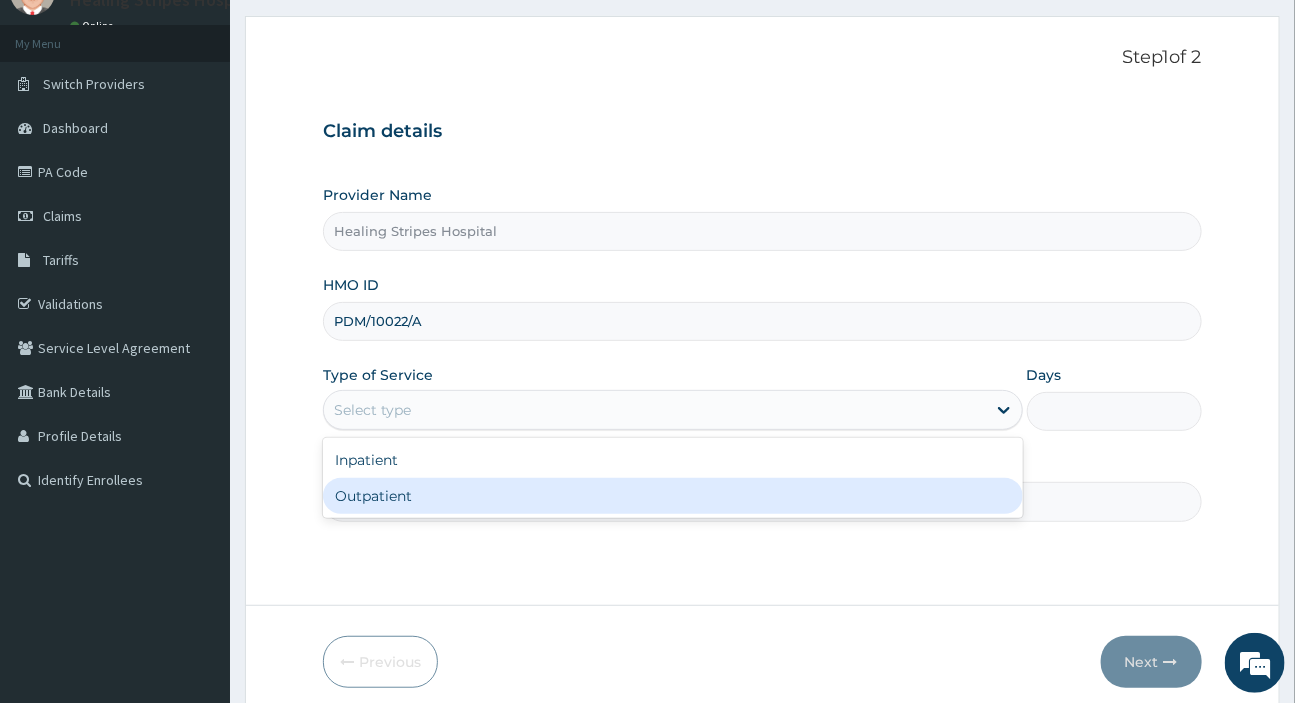 click on "Outpatient" at bounding box center (672, 496) 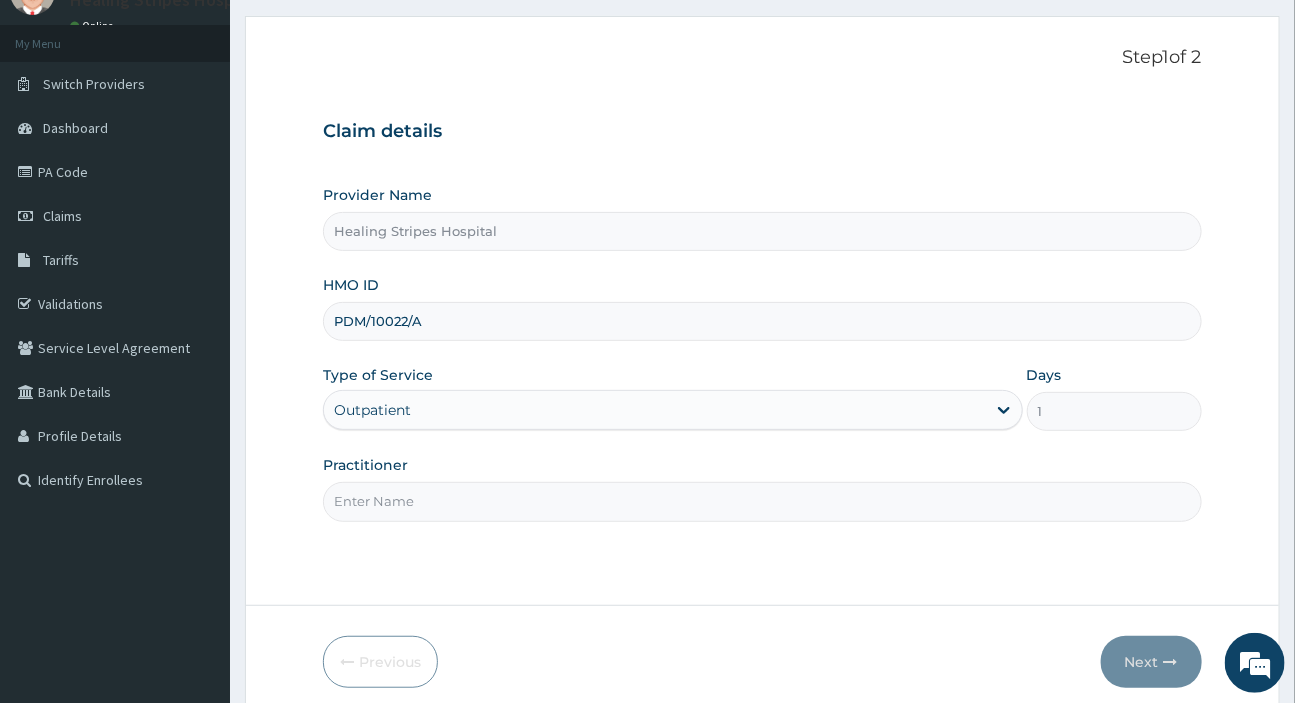 click on "Practitioner" at bounding box center [762, 501] 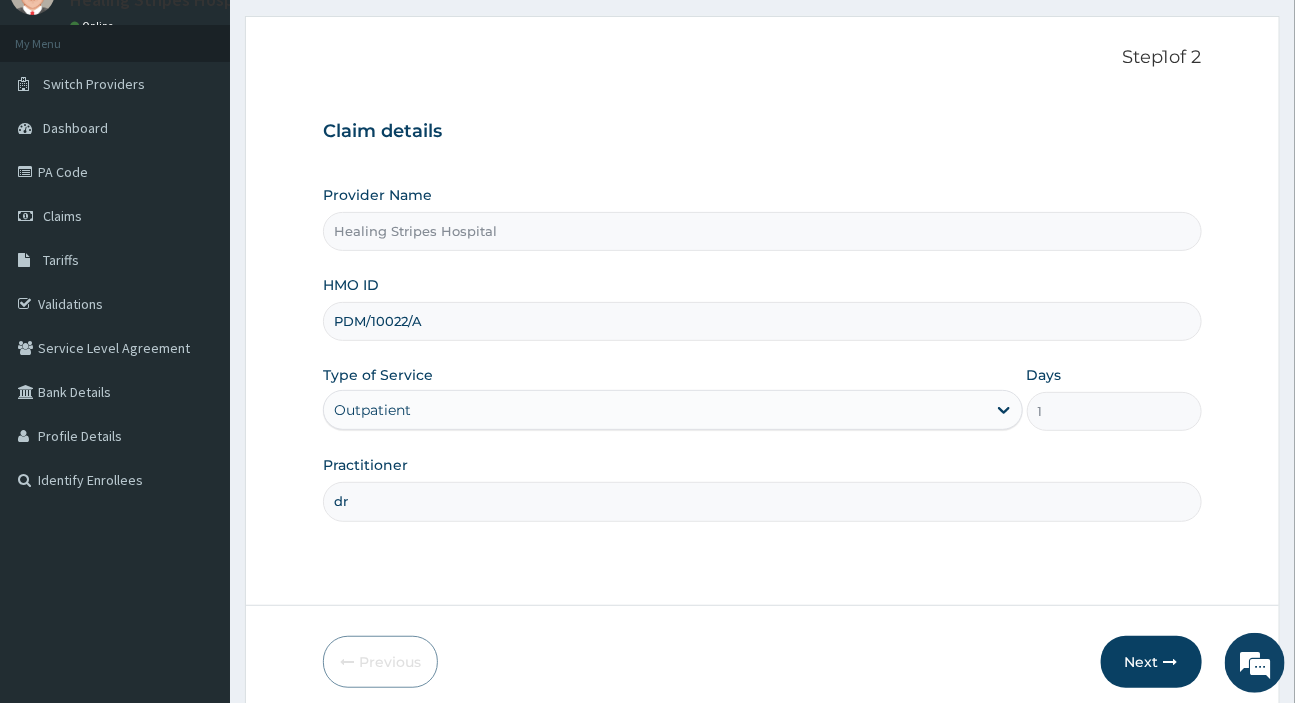 type on "d" 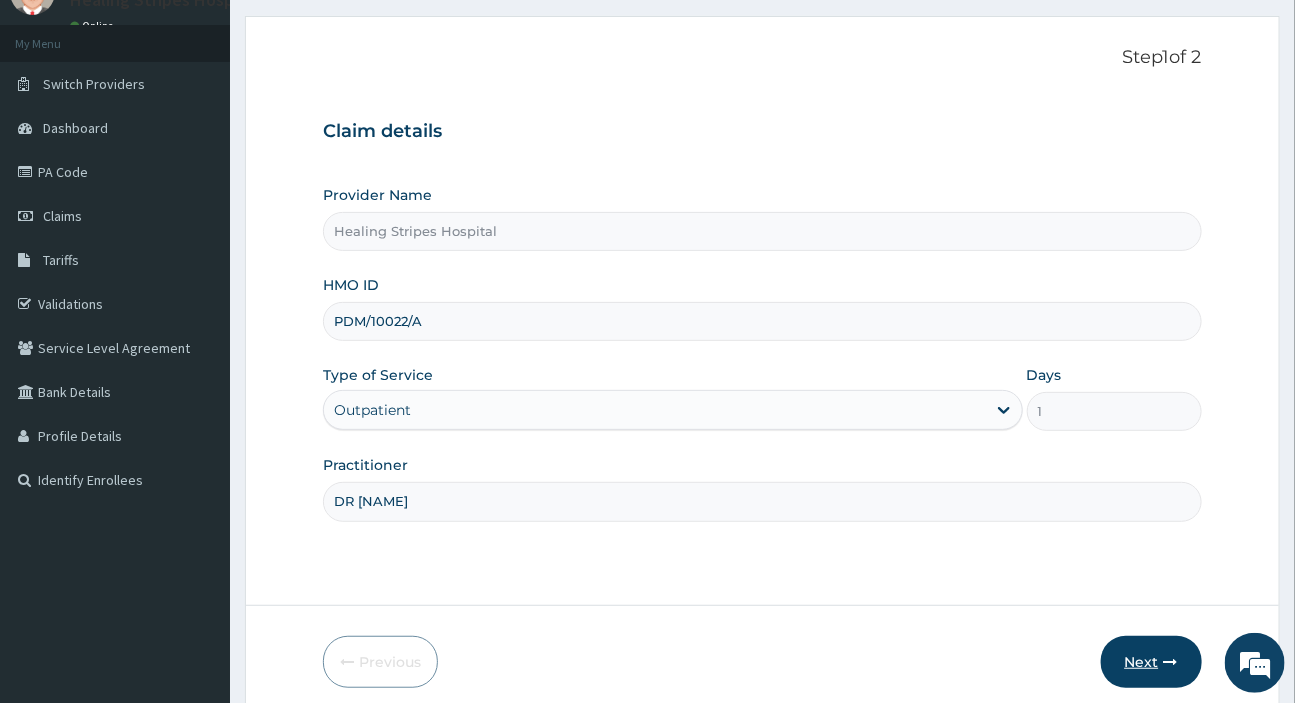 type on "DR [LAST]" 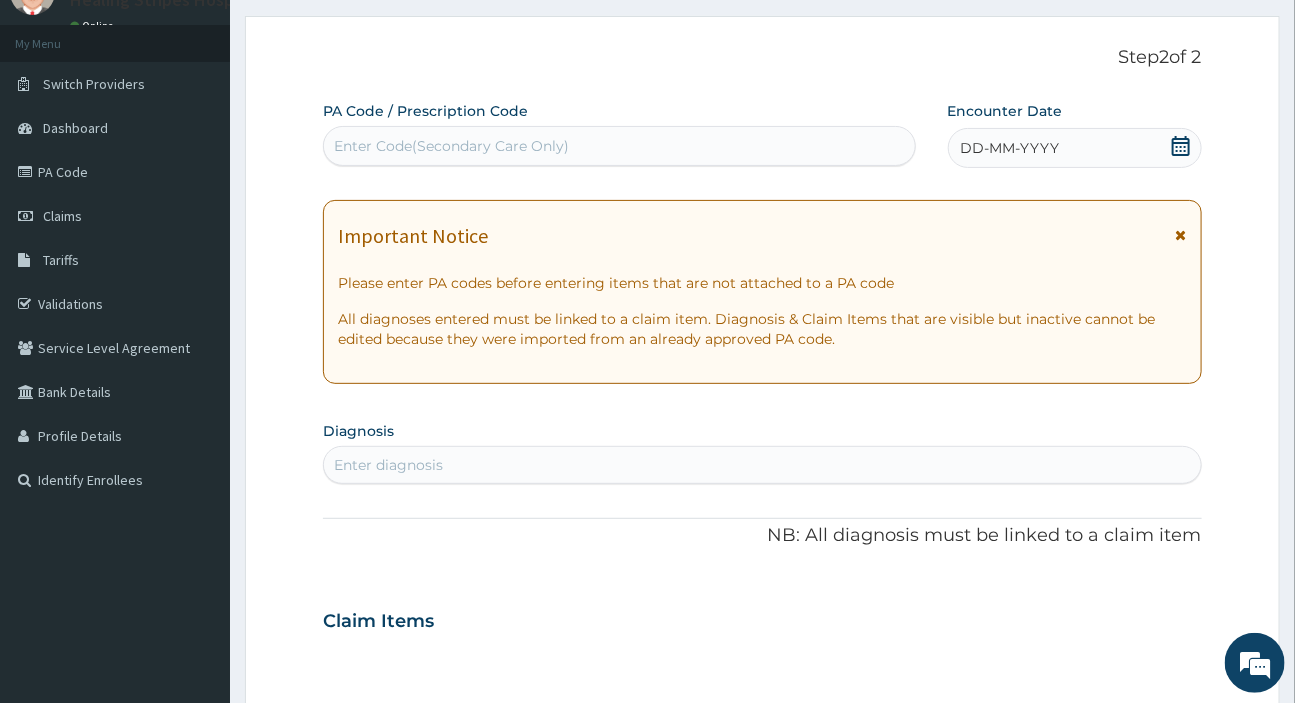 click on "Enter Code(Secondary Care Only)" at bounding box center (619, 146) 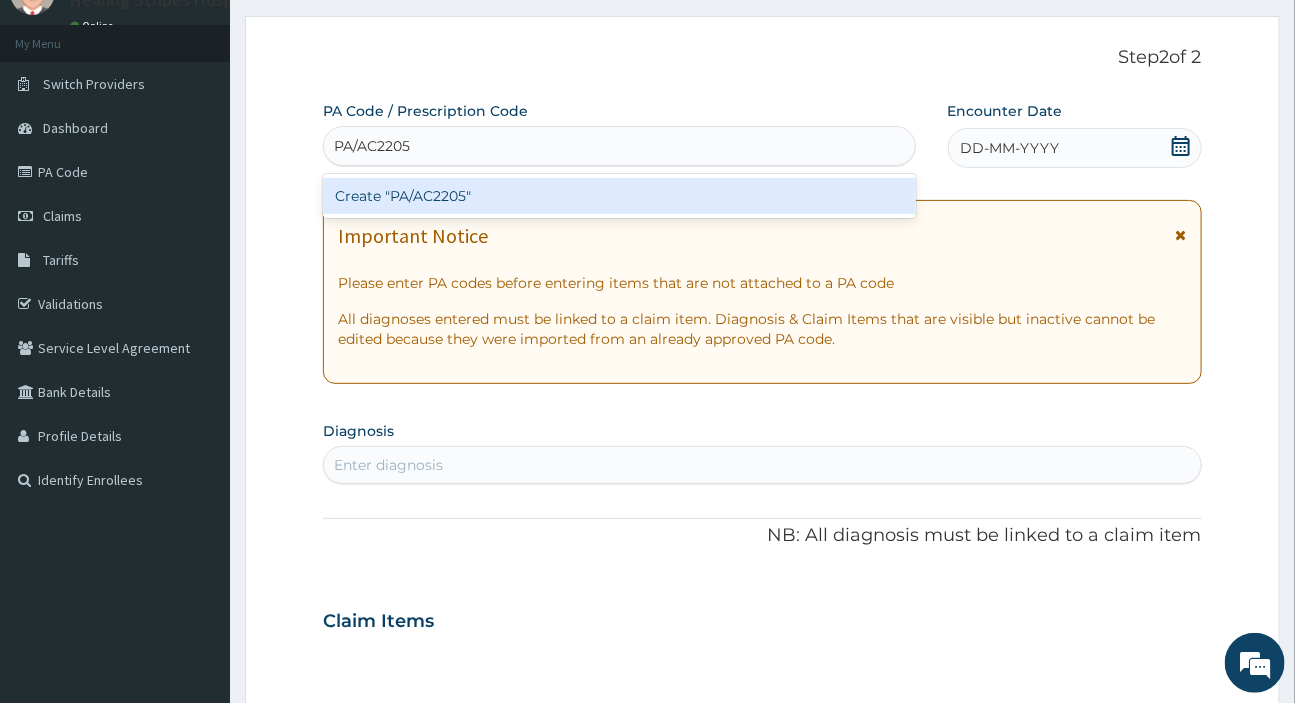 click on "Create "PA/AC2205"" at bounding box center (619, 196) 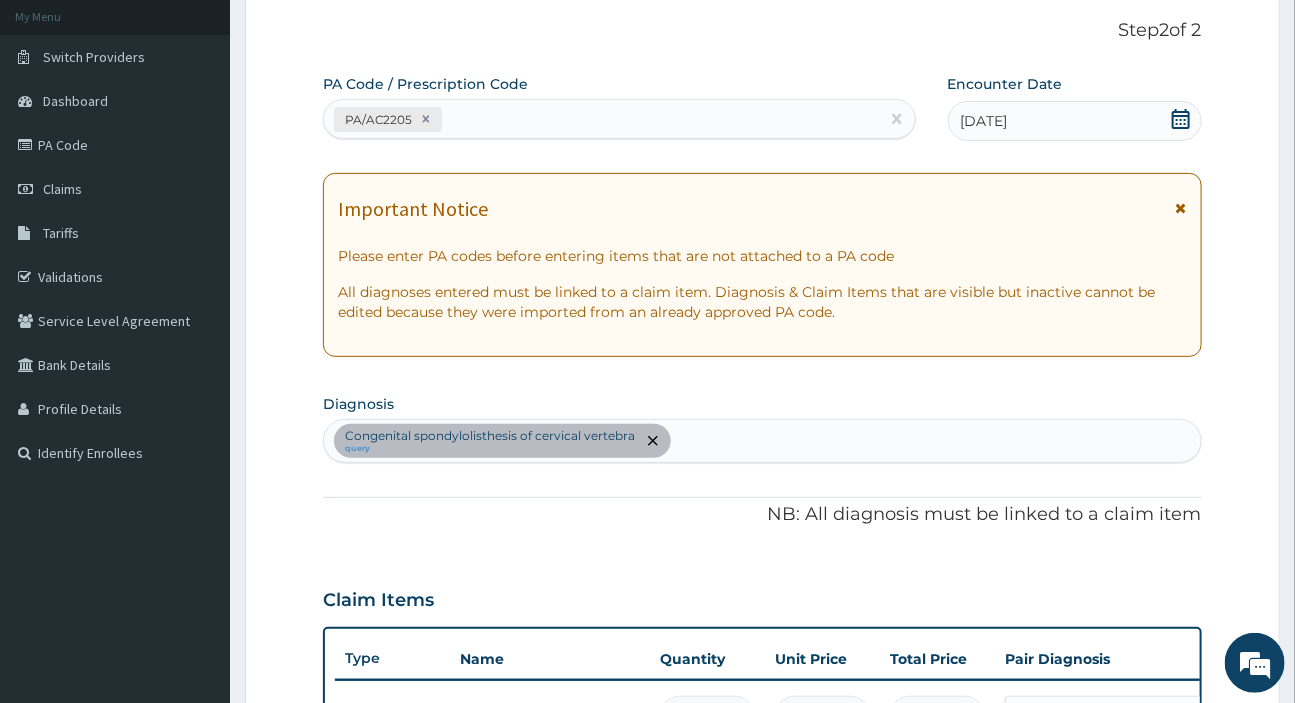 scroll, scrollTop: 0, scrollLeft: 0, axis: both 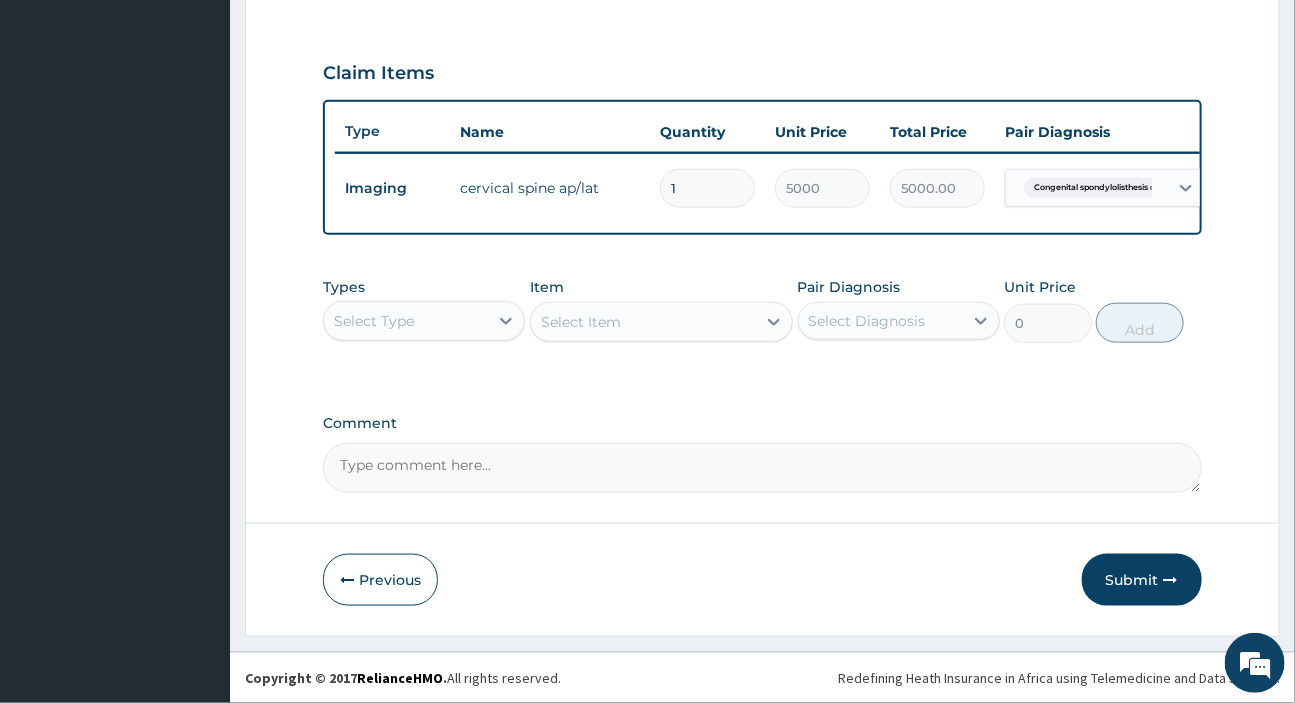 click on "Select Type" at bounding box center (406, 321) 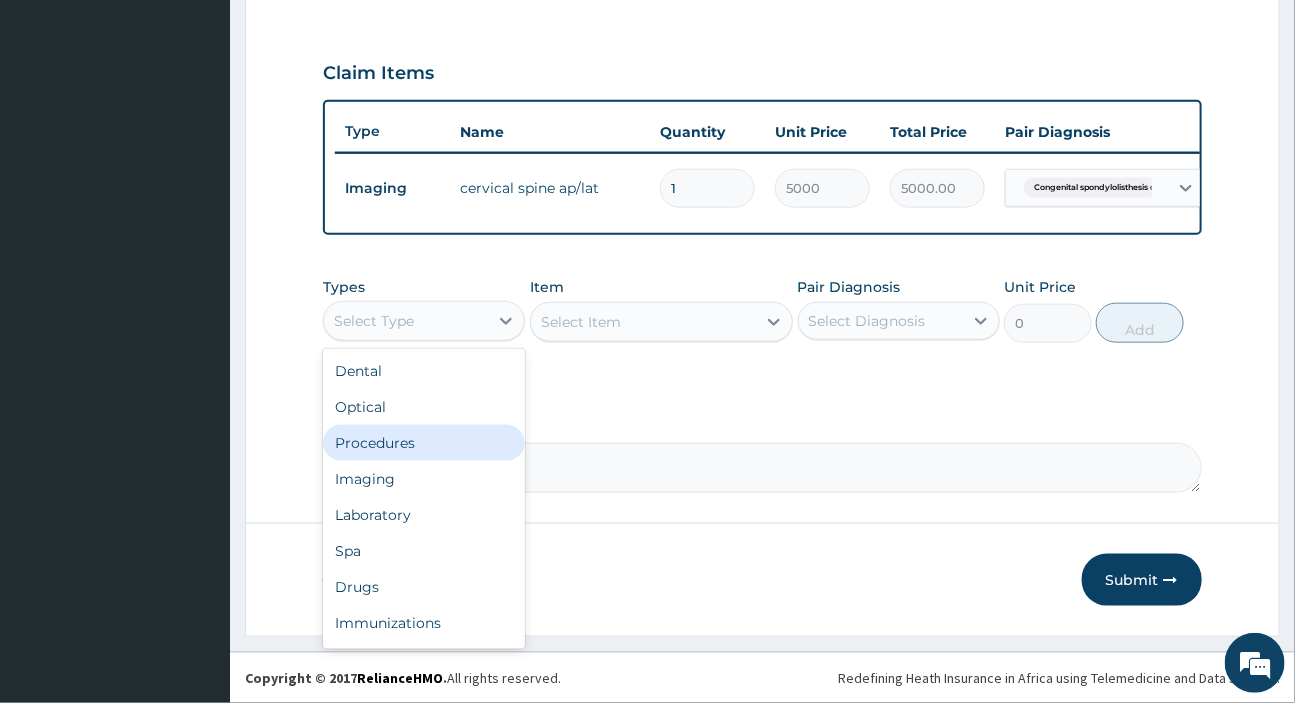 click on "Procedures" at bounding box center (424, 443) 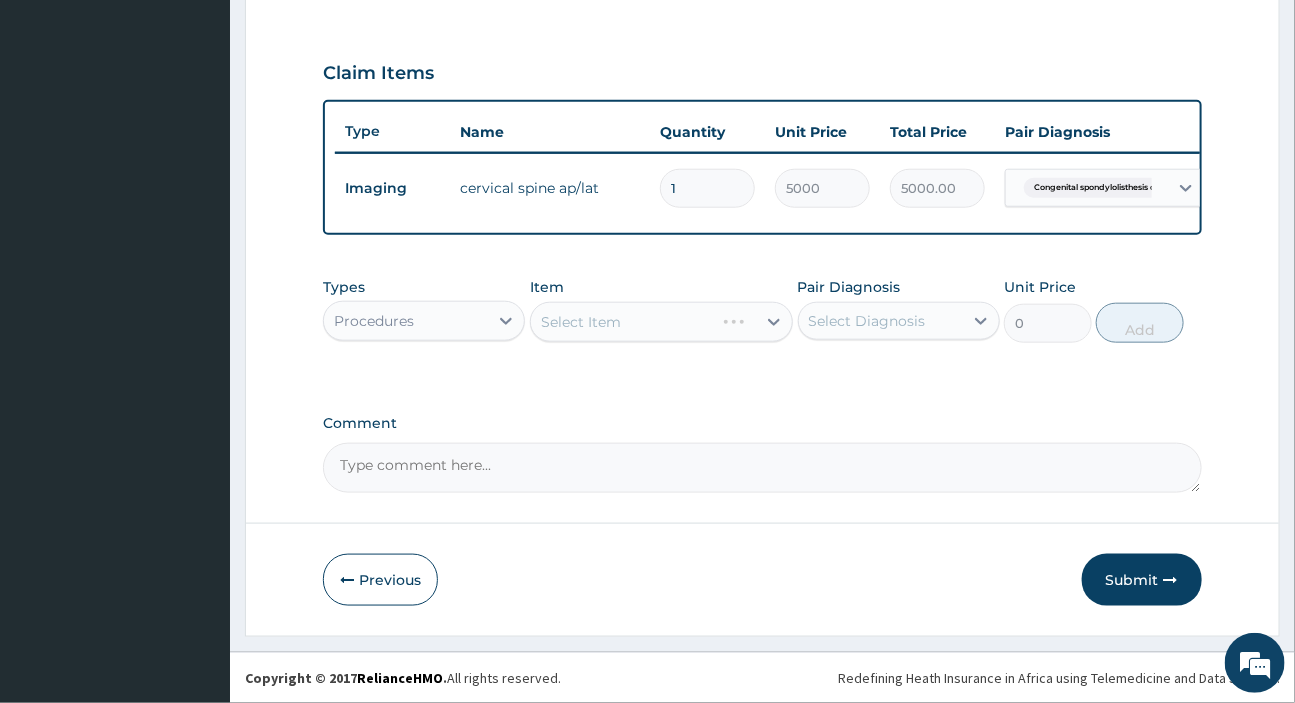 click on "Select Diagnosis" at bounding box center (867, 321) 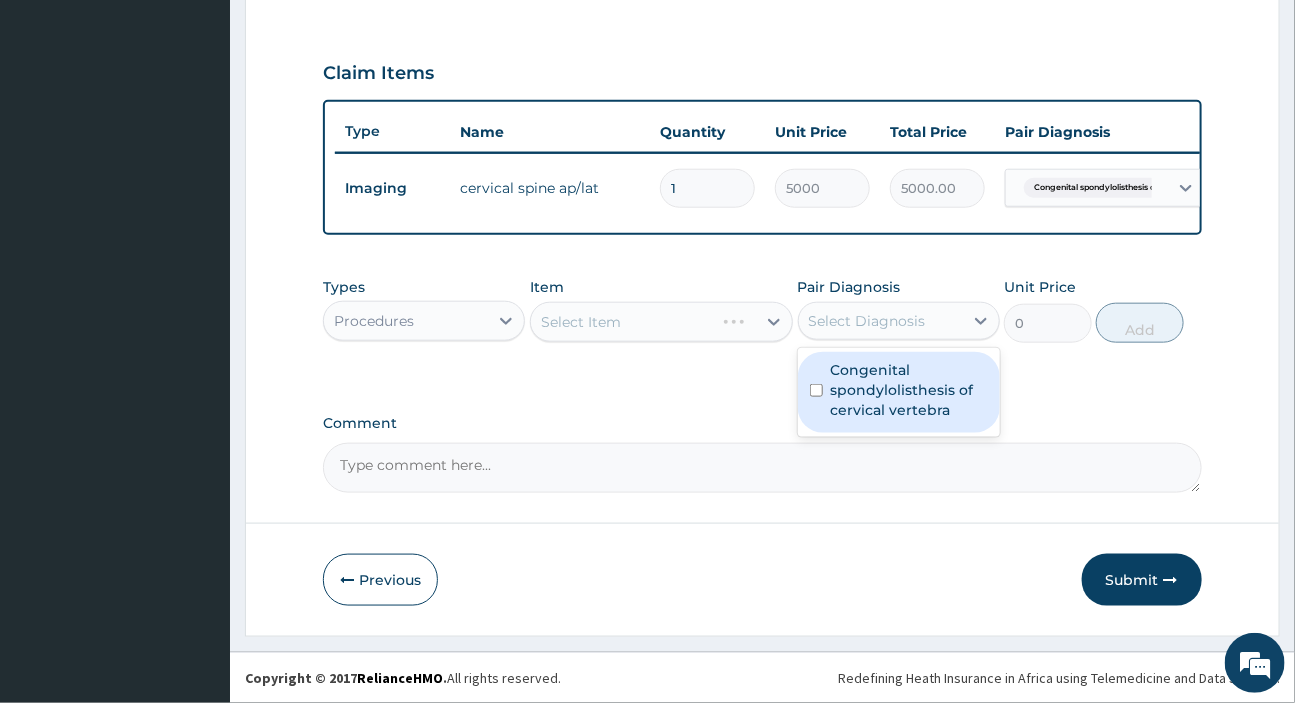 click on "Congenital spondylolisthesis of cervical vertebra" at bounding box center (909, 390) 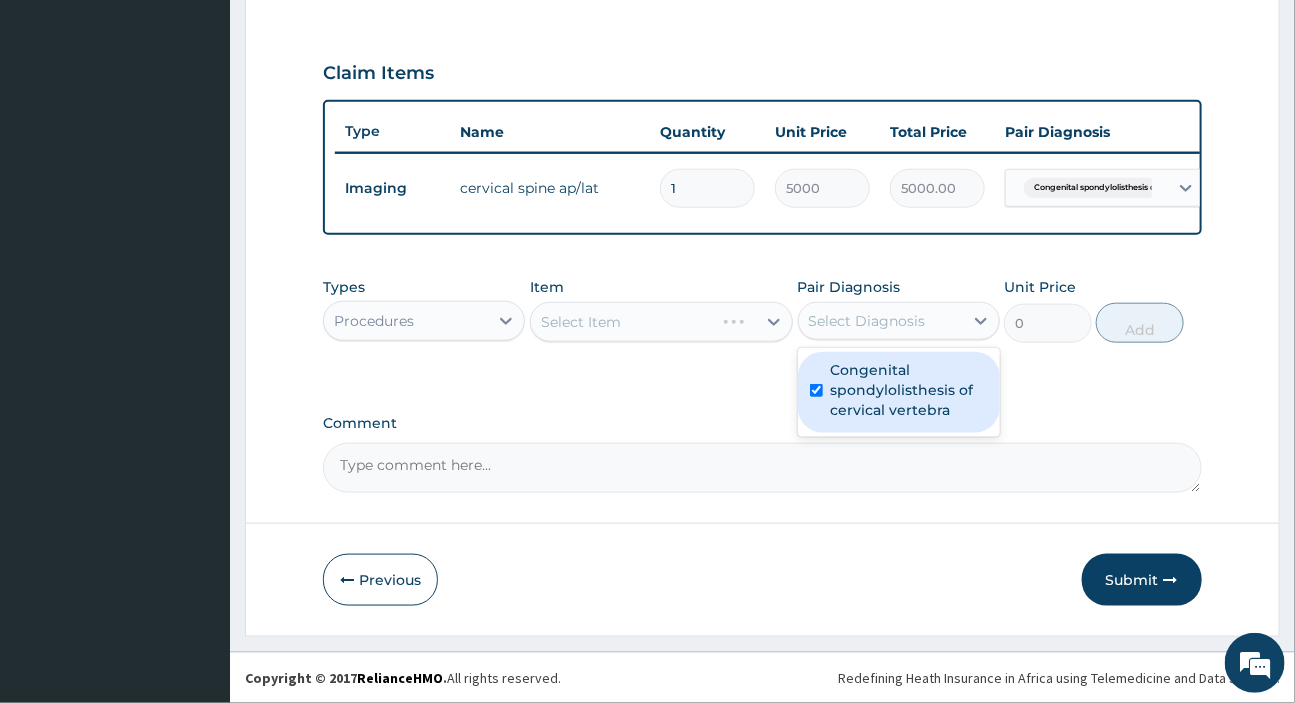 checkbox on "true" 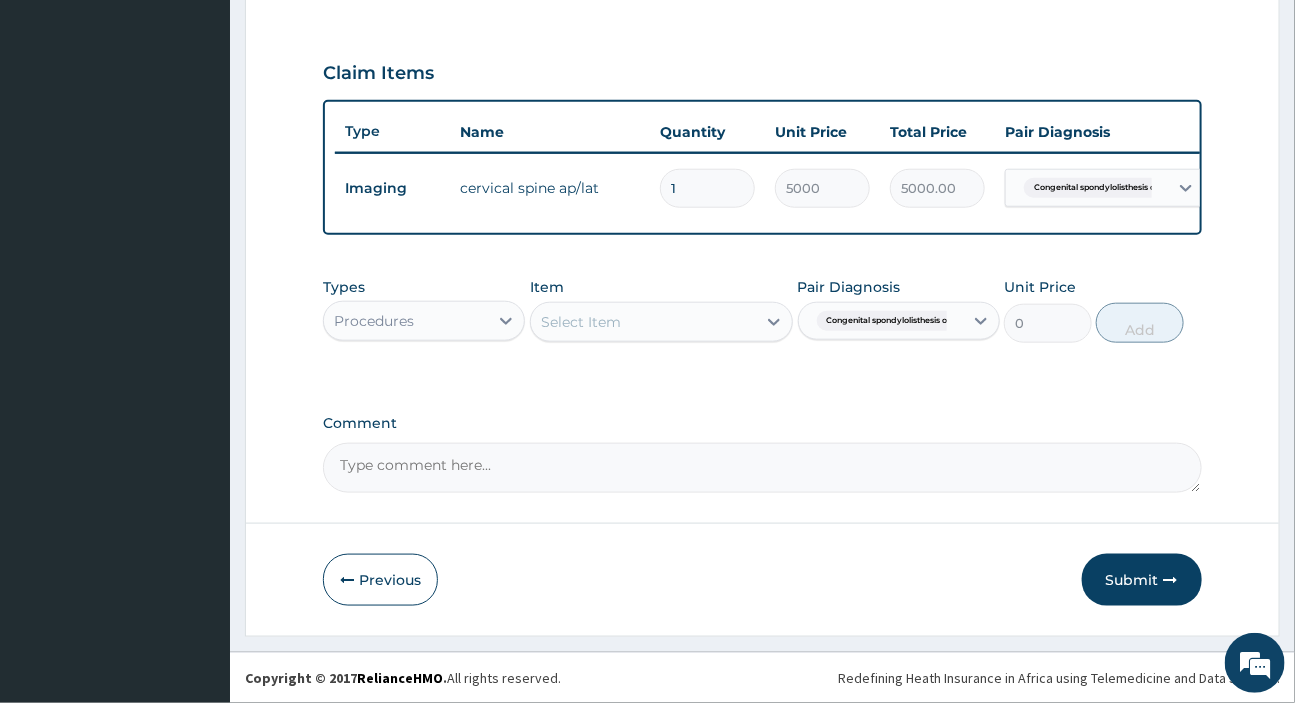click on "Select Item" at bounding box center [643, 322] 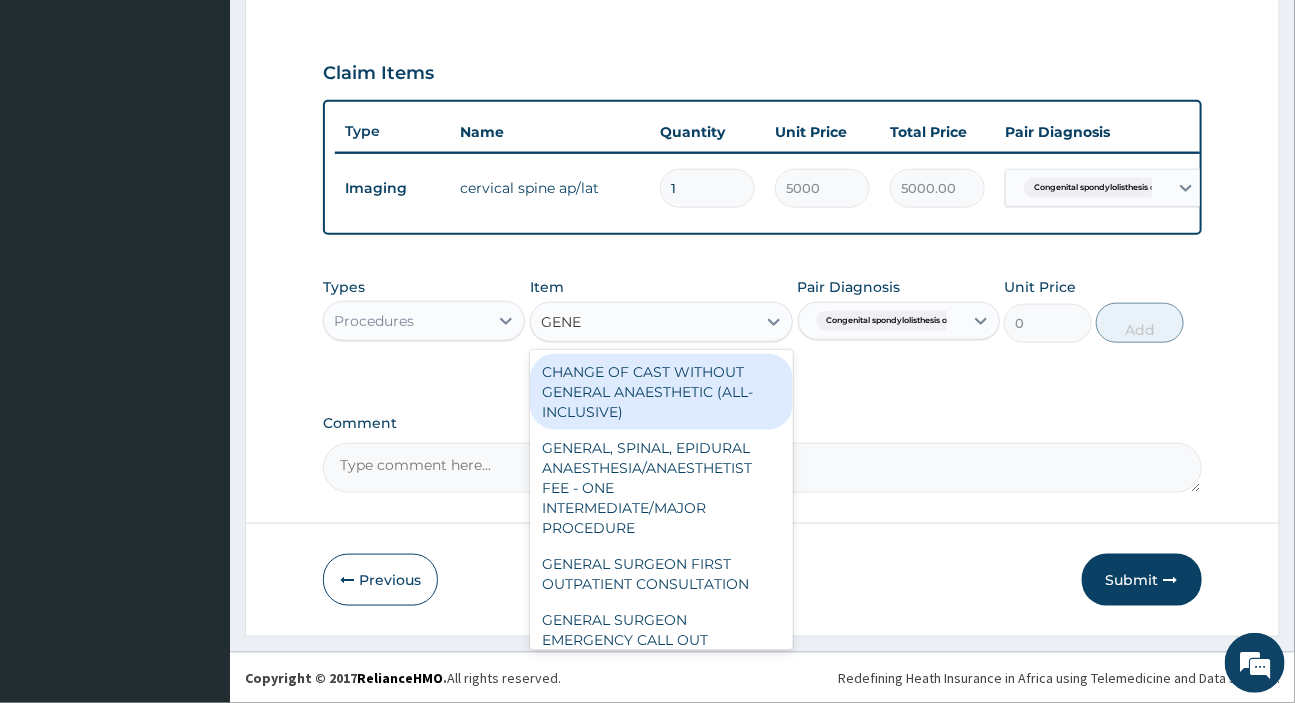 type on "GENER" 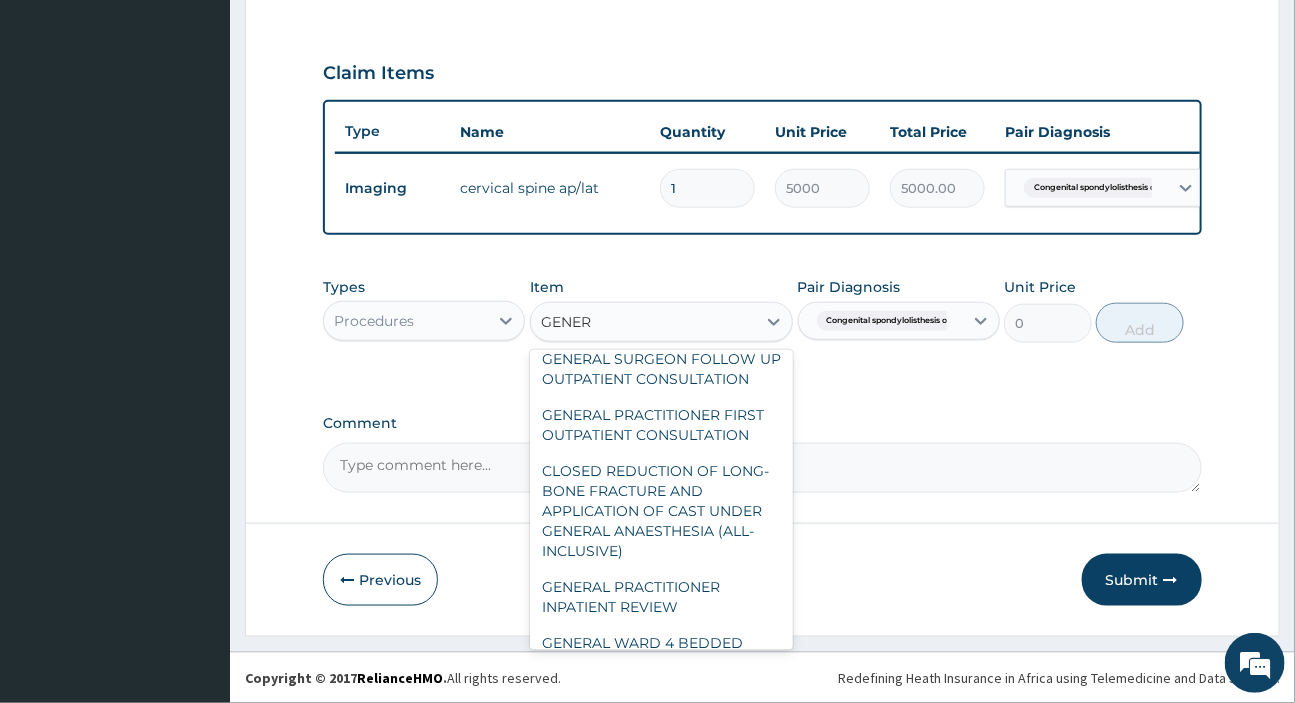 scroll, scrollTop: 580, scrollLeft: 0, axis: vertical 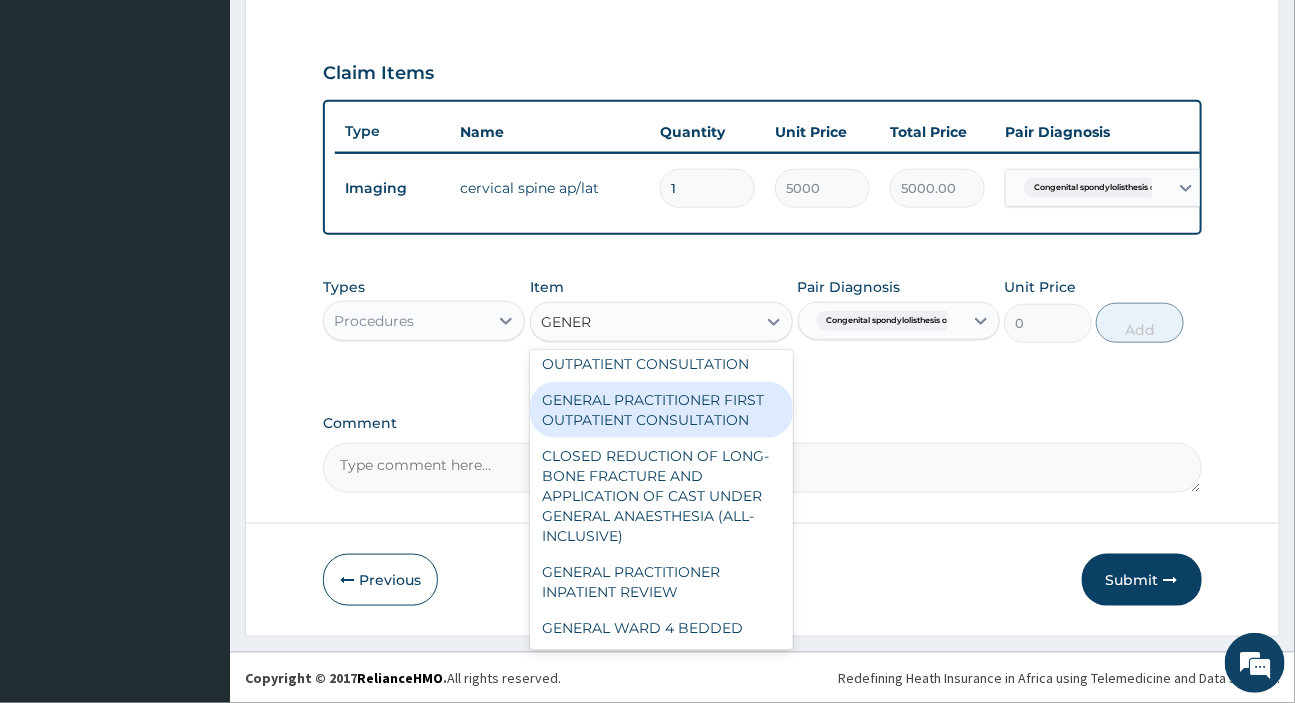 click on "GENERAL PRACTITIONER FIRST OUTPATIENT CONSULTATION" at bounding box center [661, 410] 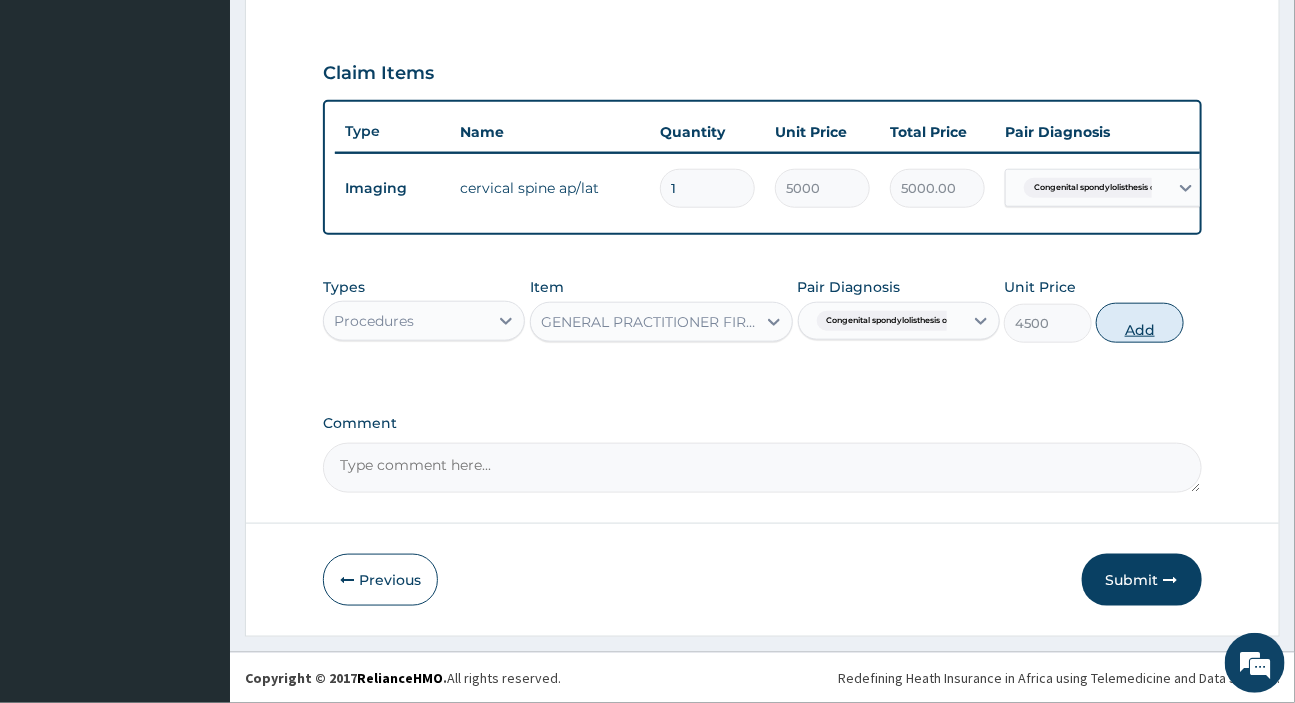 click on "Add" at bounding box center (1140, 323) 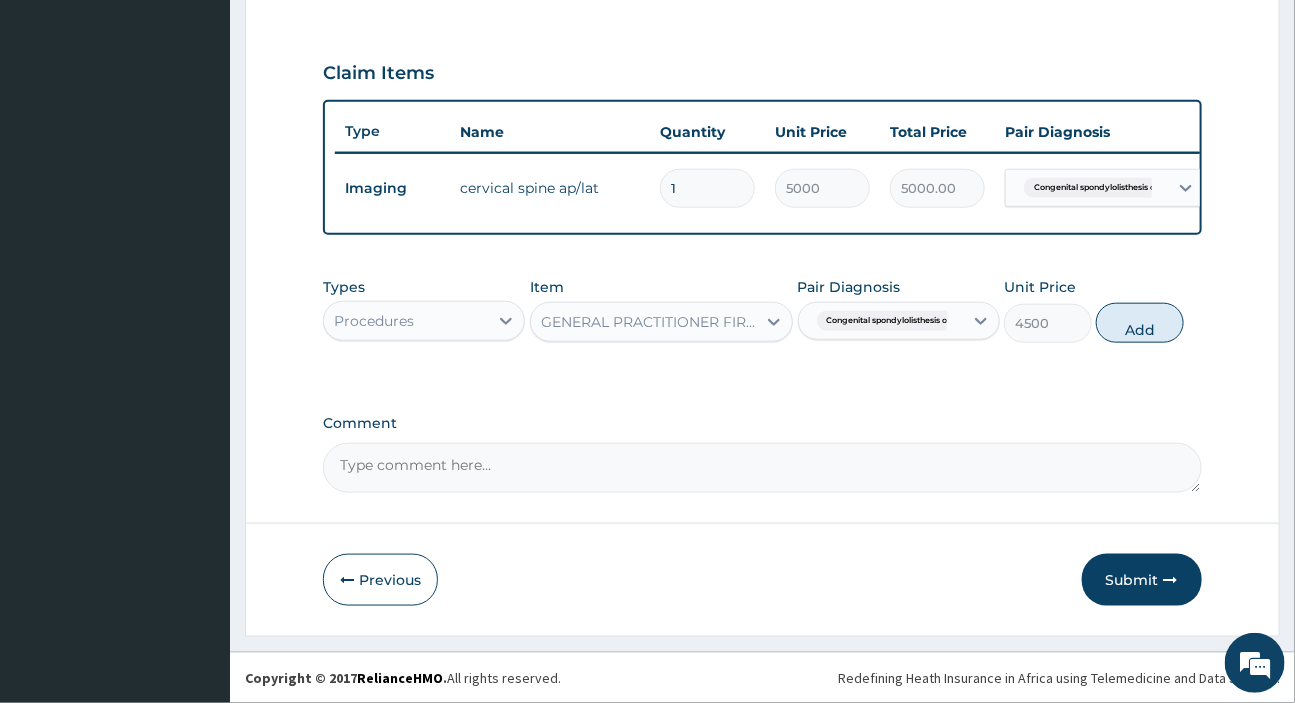 type on "0" 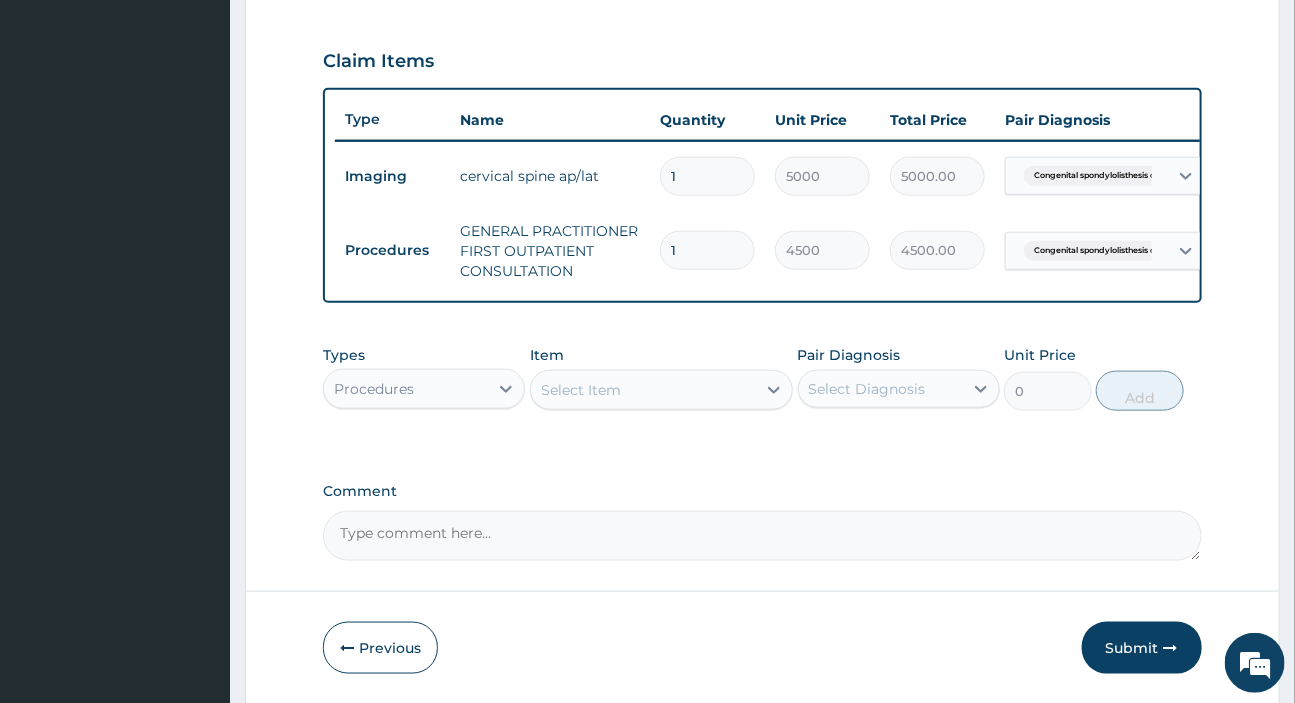 click on "Procedures" at bounding box center (406, 389) 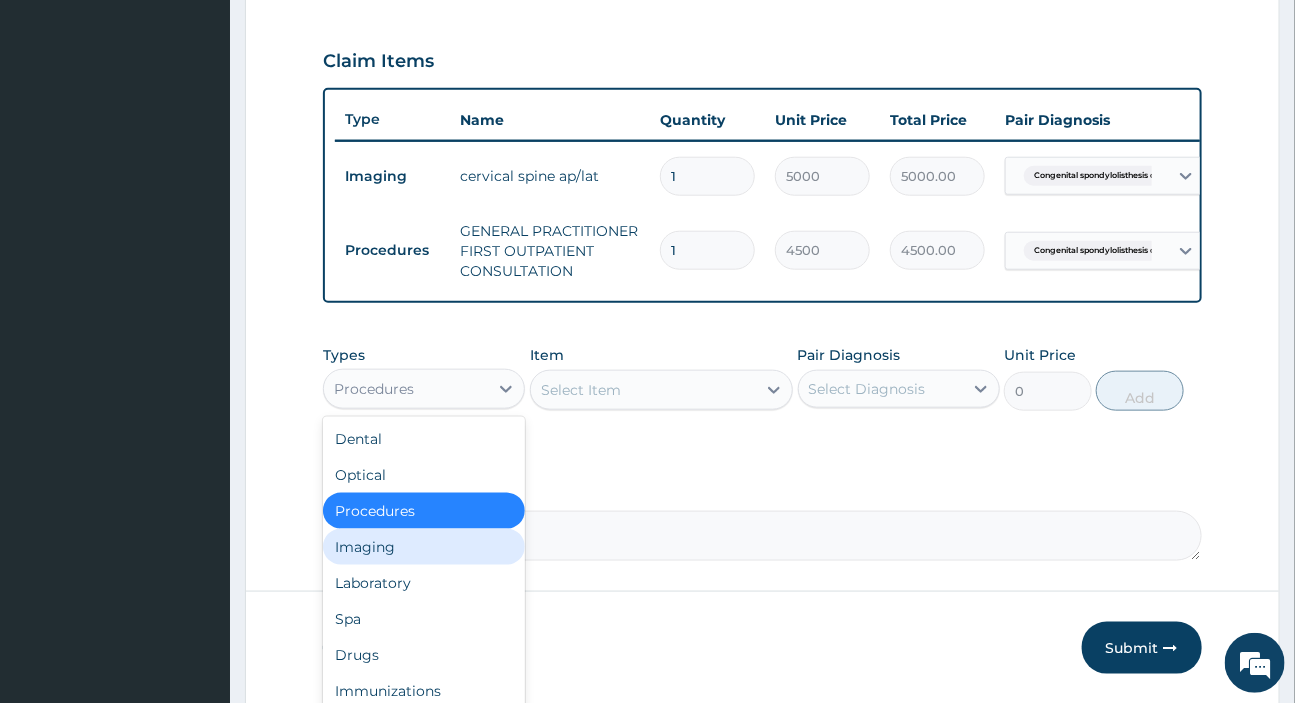 click on "Imaging" at bounding box center (424, 547) 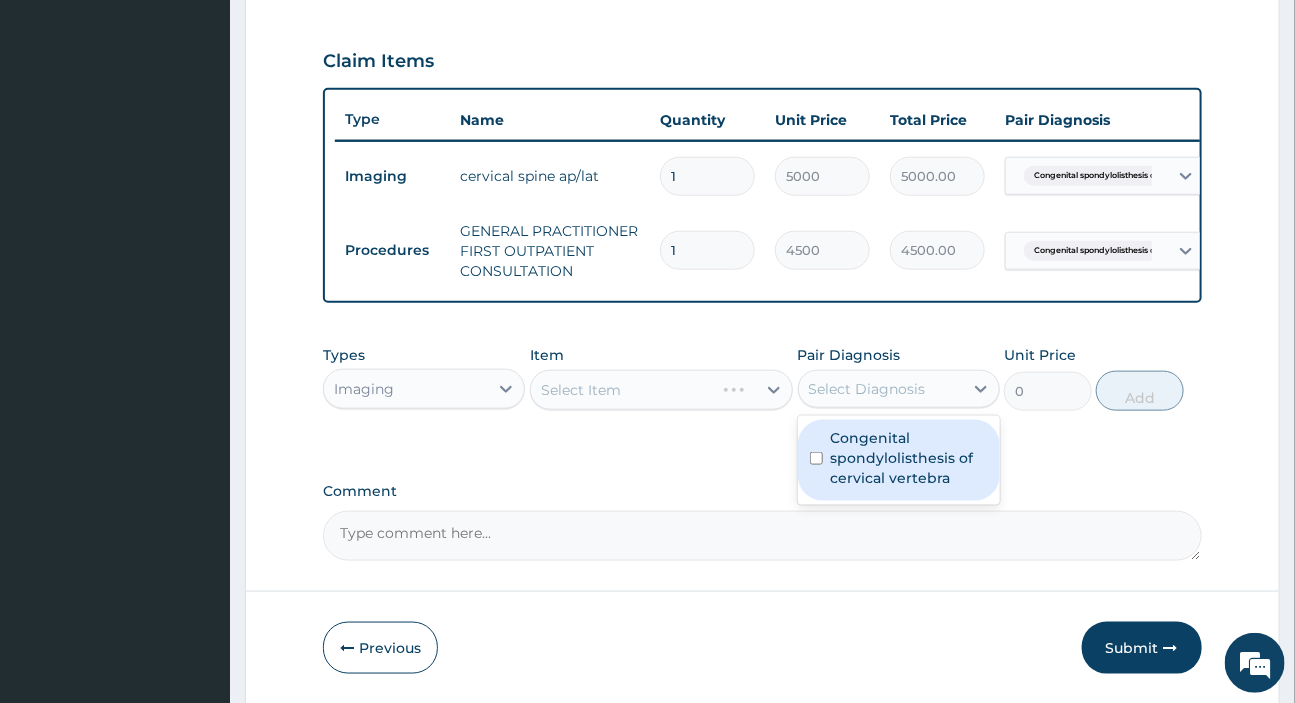 click on "Select Diagnosis" at bounding box center [867, 389] 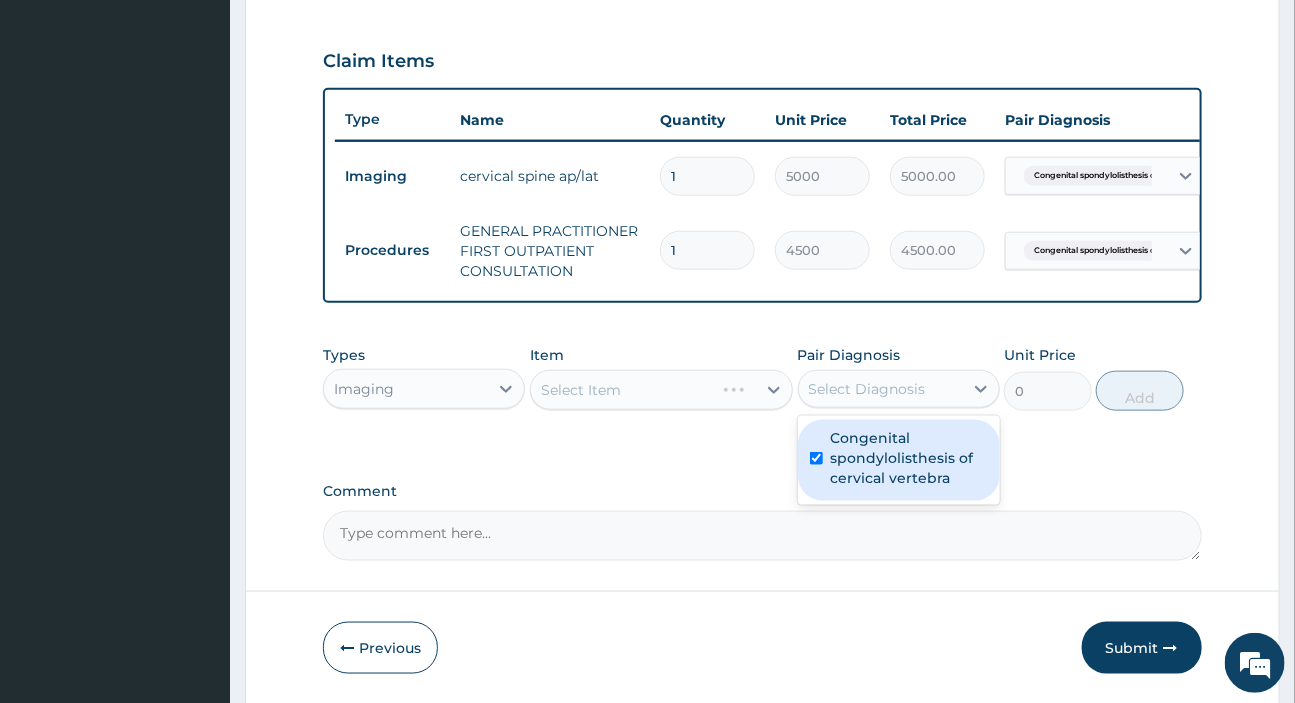 checkbox on "true" 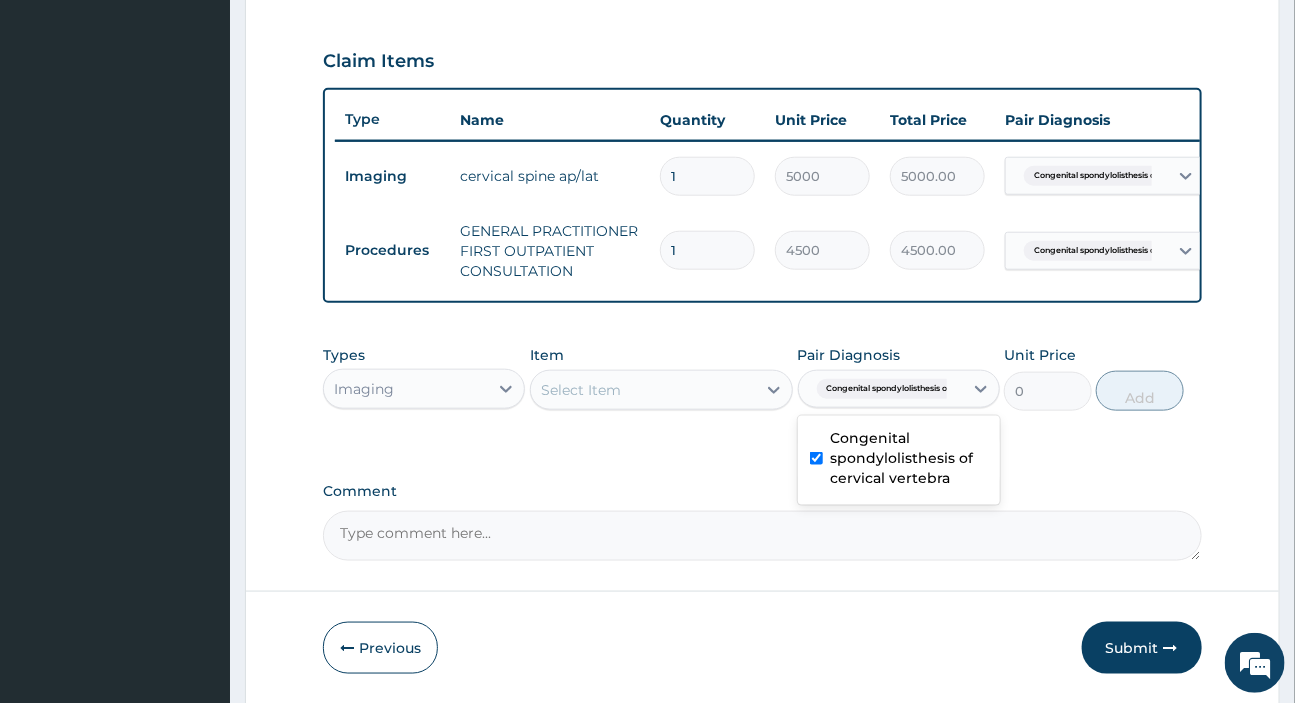 click on "Select Item" at bounding box center (643, 390) 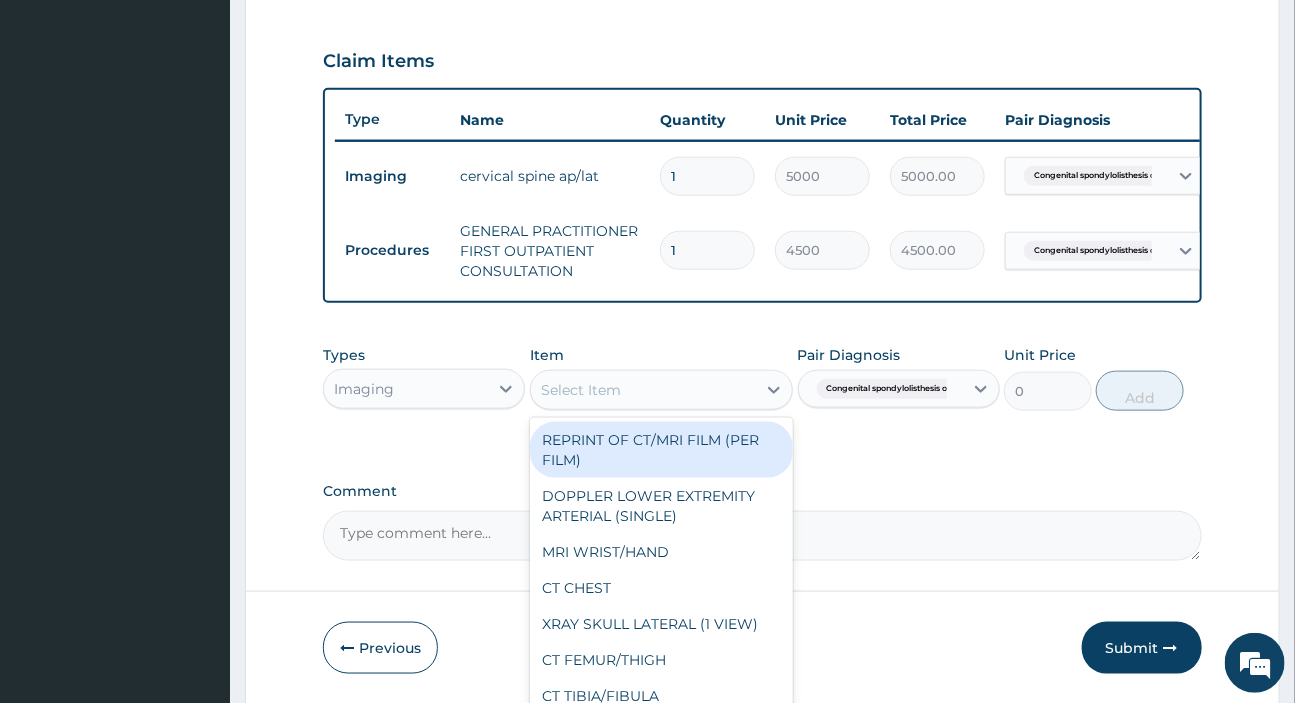 click on "Imaging" at bounding box center (364, 389) 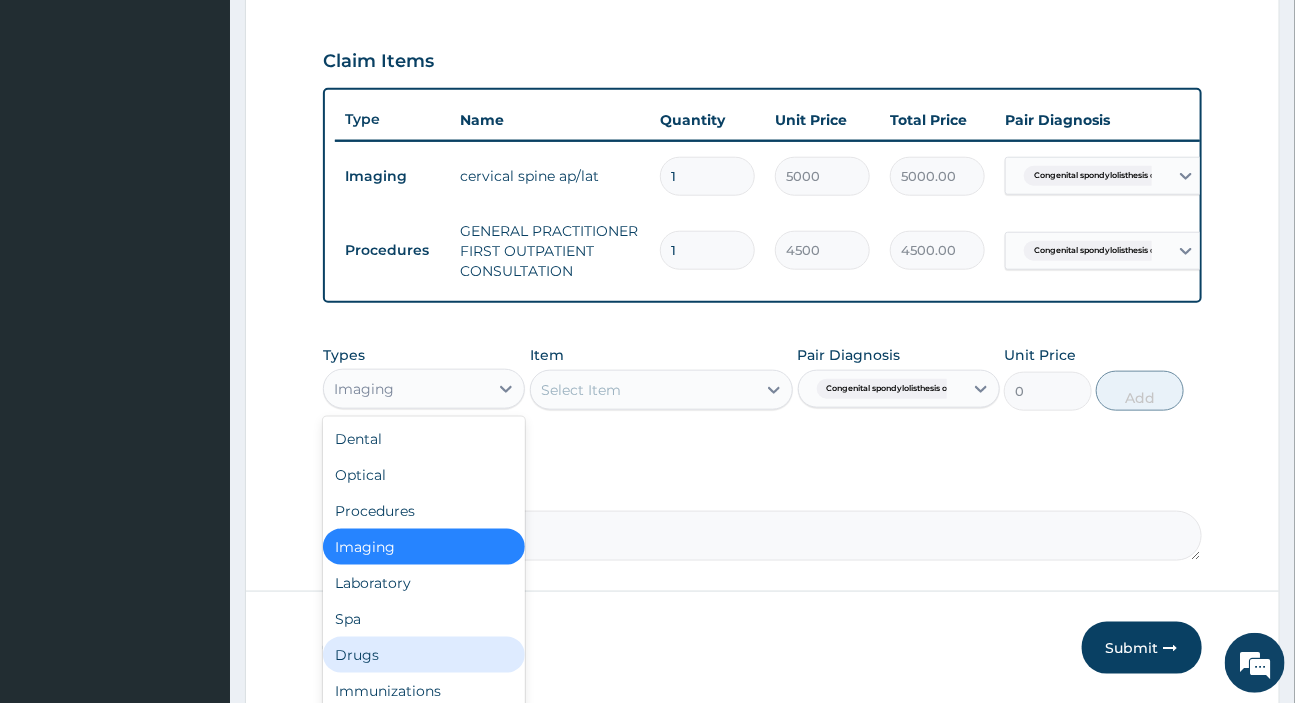 click on "Drugs" at bounding box center (424, 655) 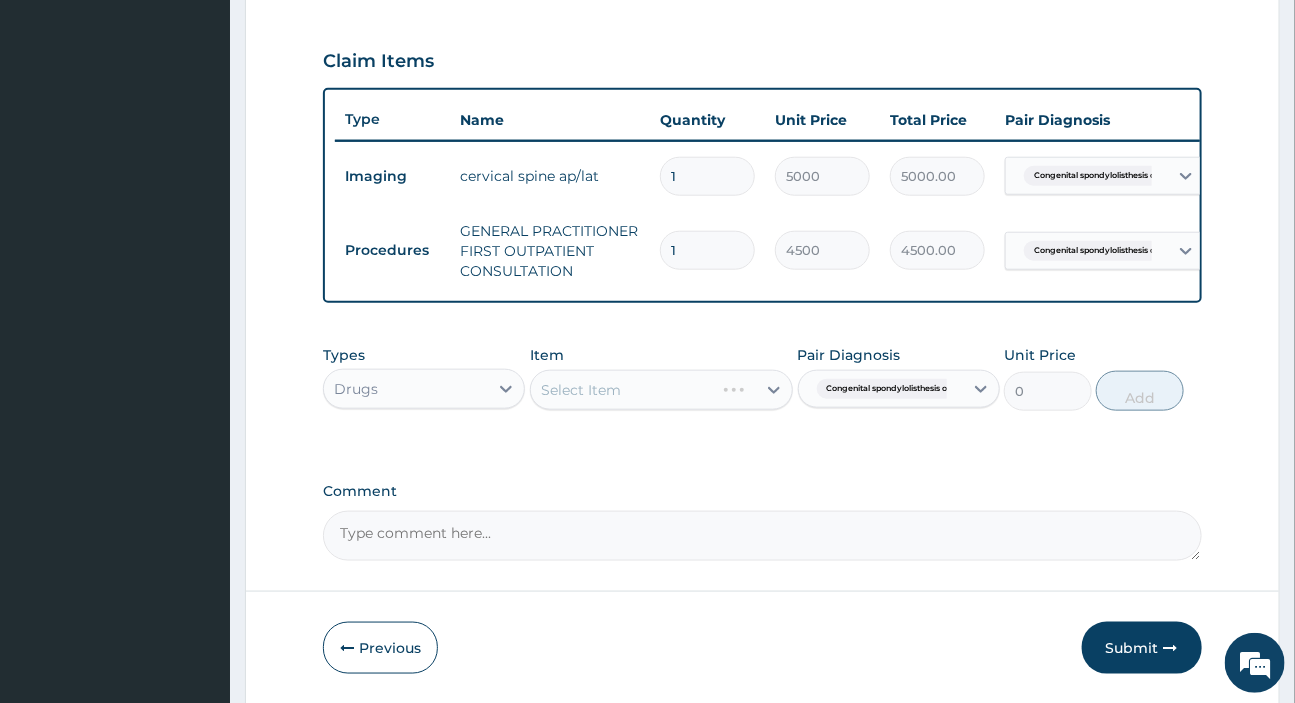 click on "Select Item" at bounding box center (661, 390) 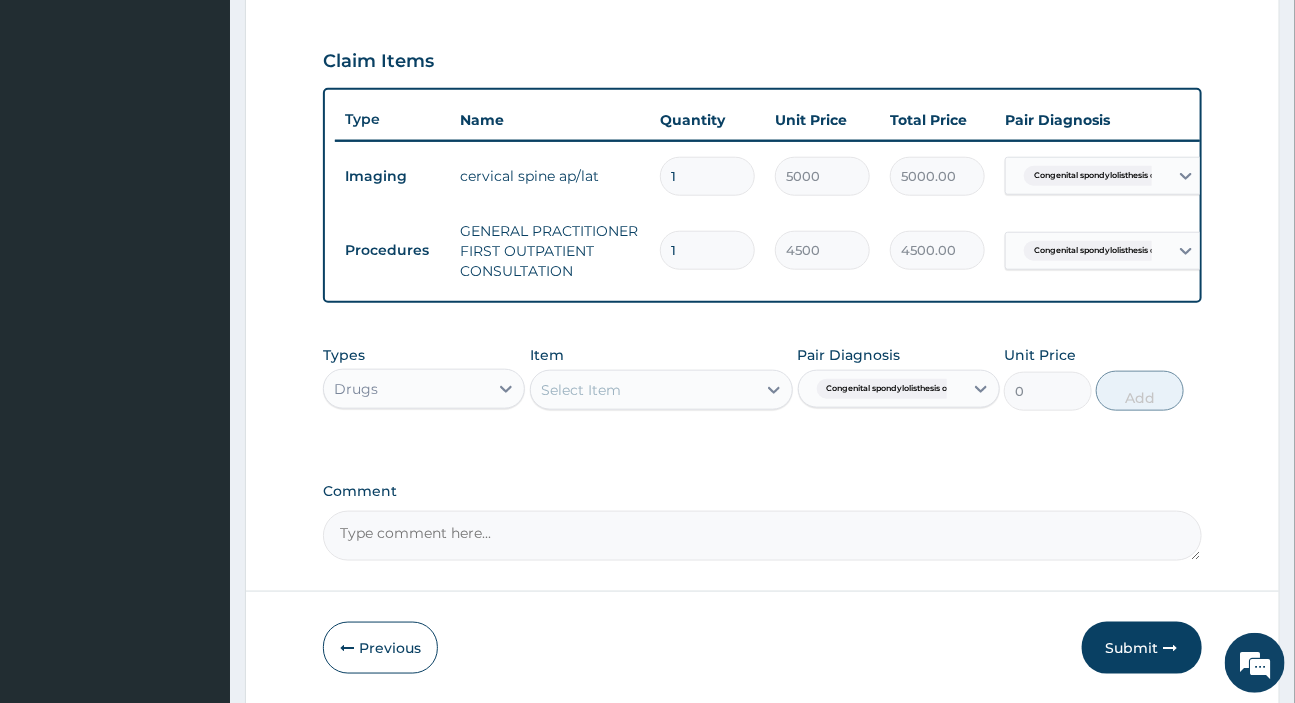 click on "Select Item" at bounding box center [643, 390] 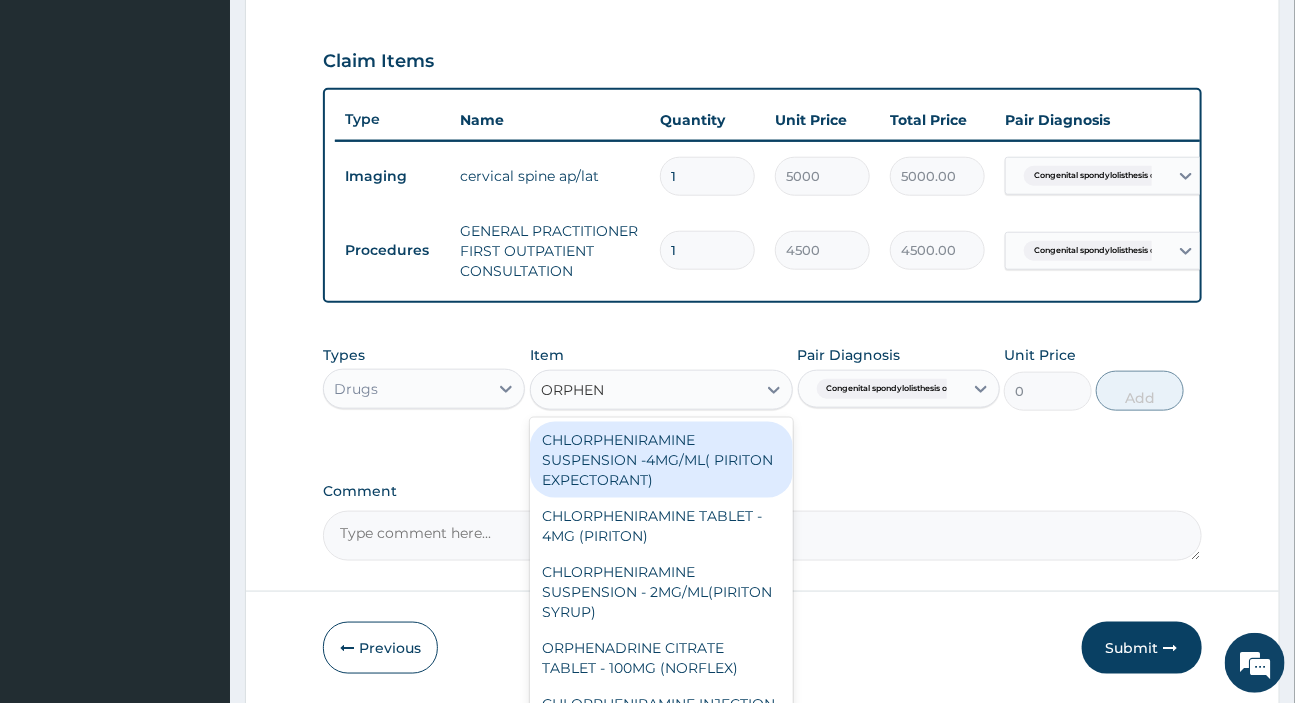 type on "ORPHENA" 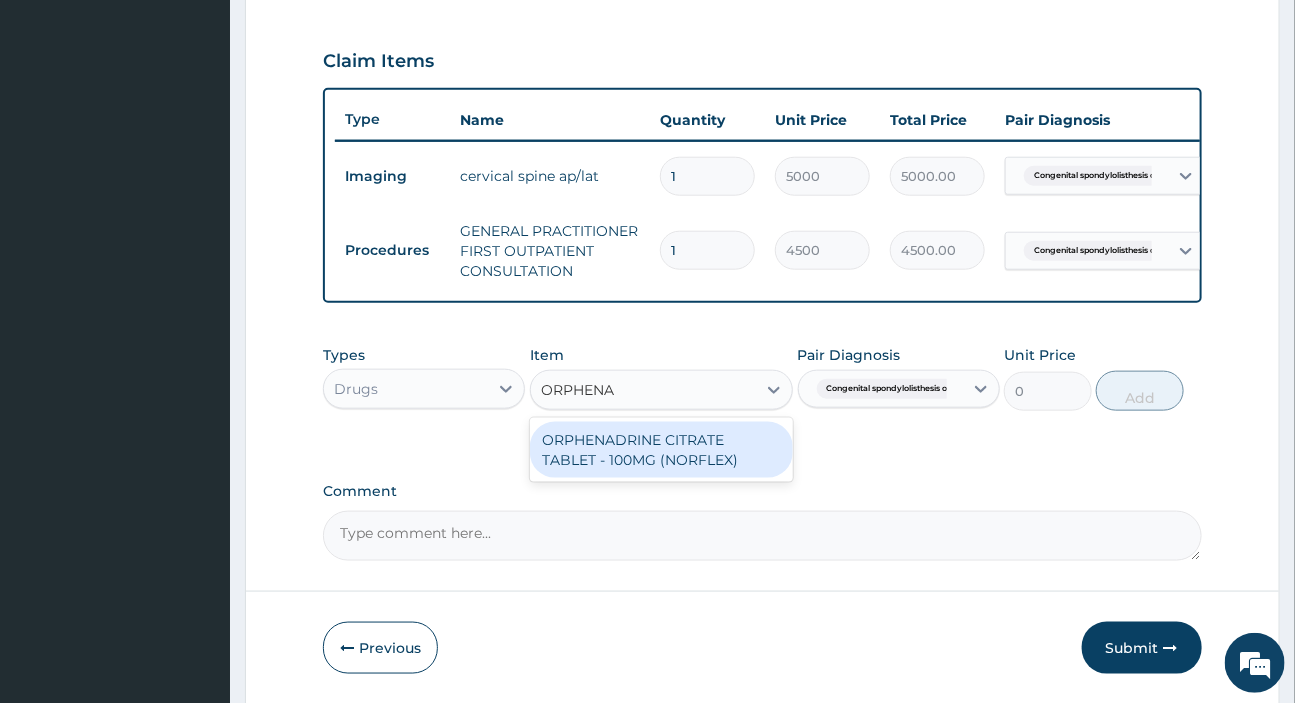 click on "ORPHENADRINE CITRATE TABLET - 100MG (NORFLEX)" at bounding box center [661, 450] 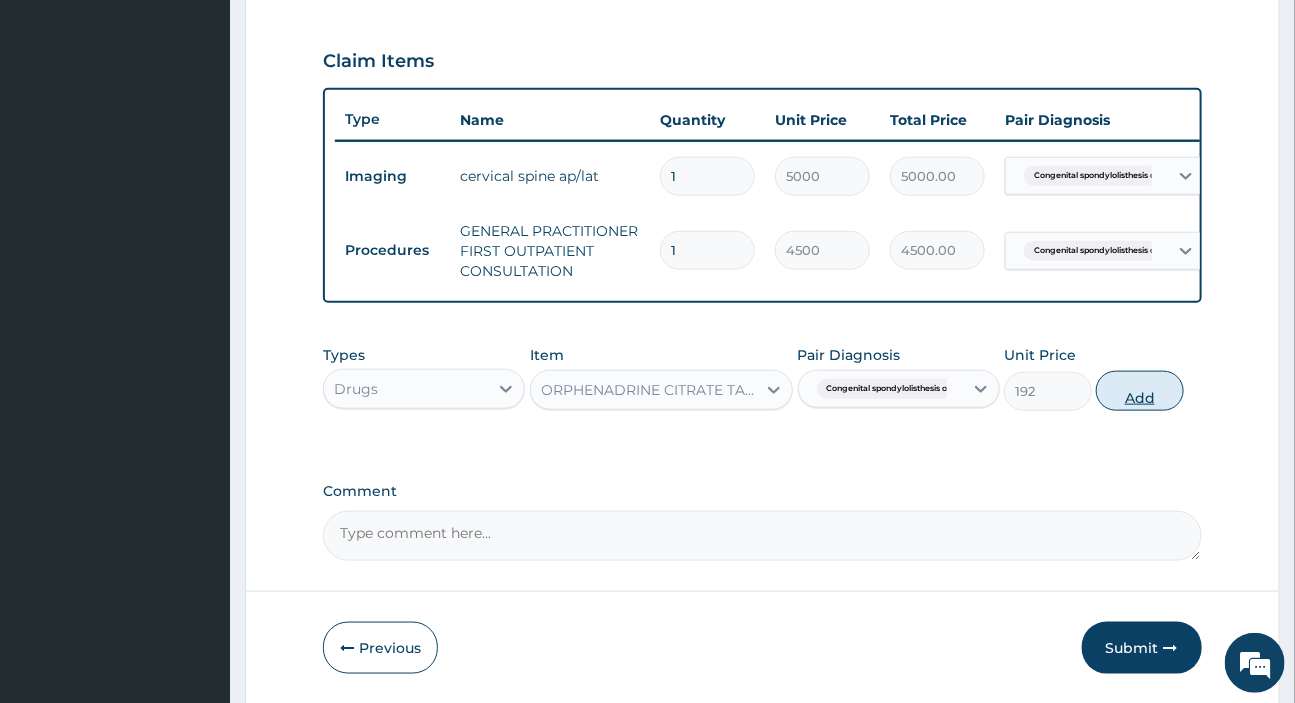 click on "Add" at bounding box center [1140, 391] 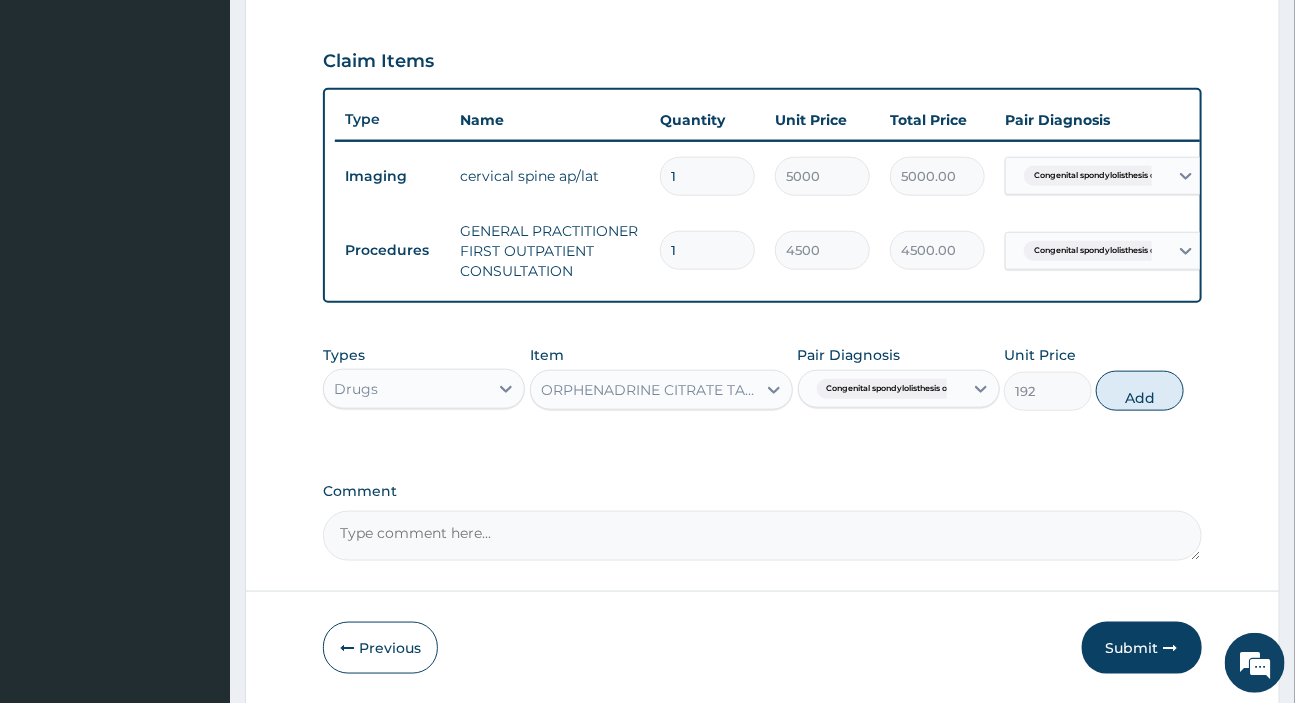 type on "0" 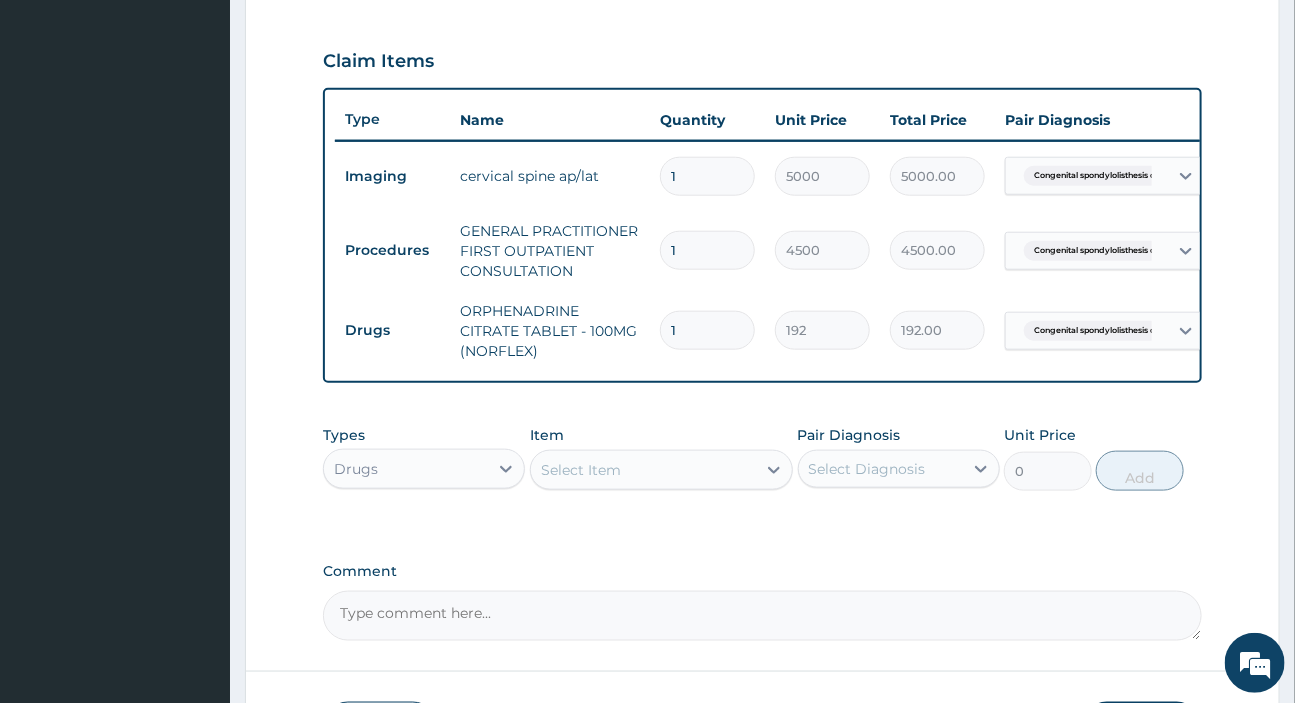 drag, startPoint x: 691, startPoint y: 327, endPoint x: 557, endPoint y: 327, distance: 134 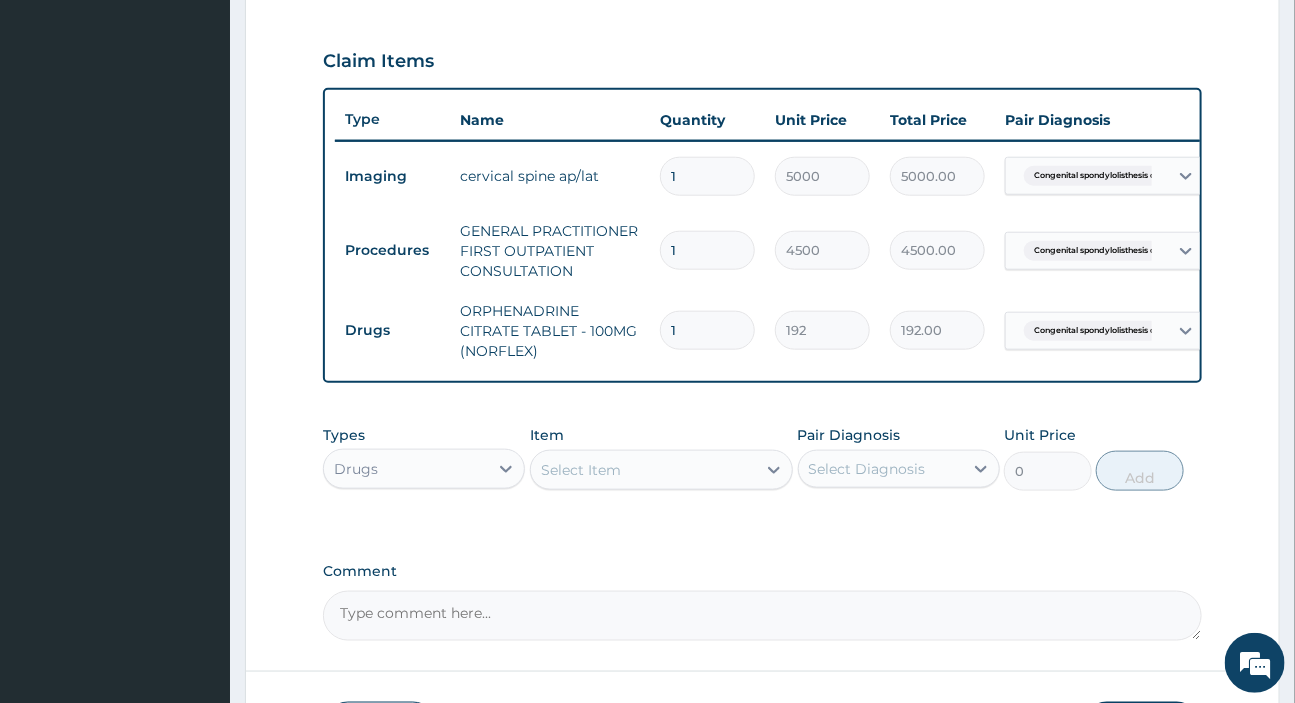 click on "Drugs ORPHENADRINE CITRATE TABLET - 100MG (NORFLEX) 1 192 192.00 Congenital spondylolisthesis o... Delete" at bounding box center [825, 331] 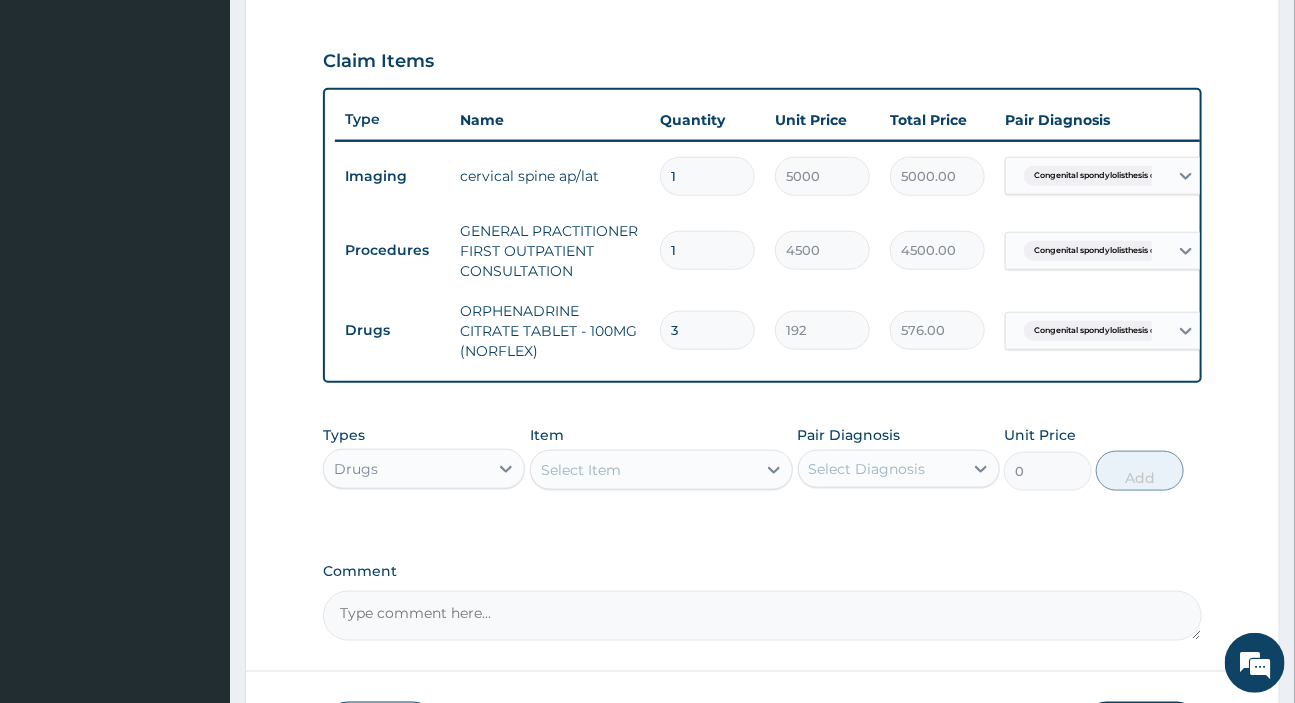 type on "30" 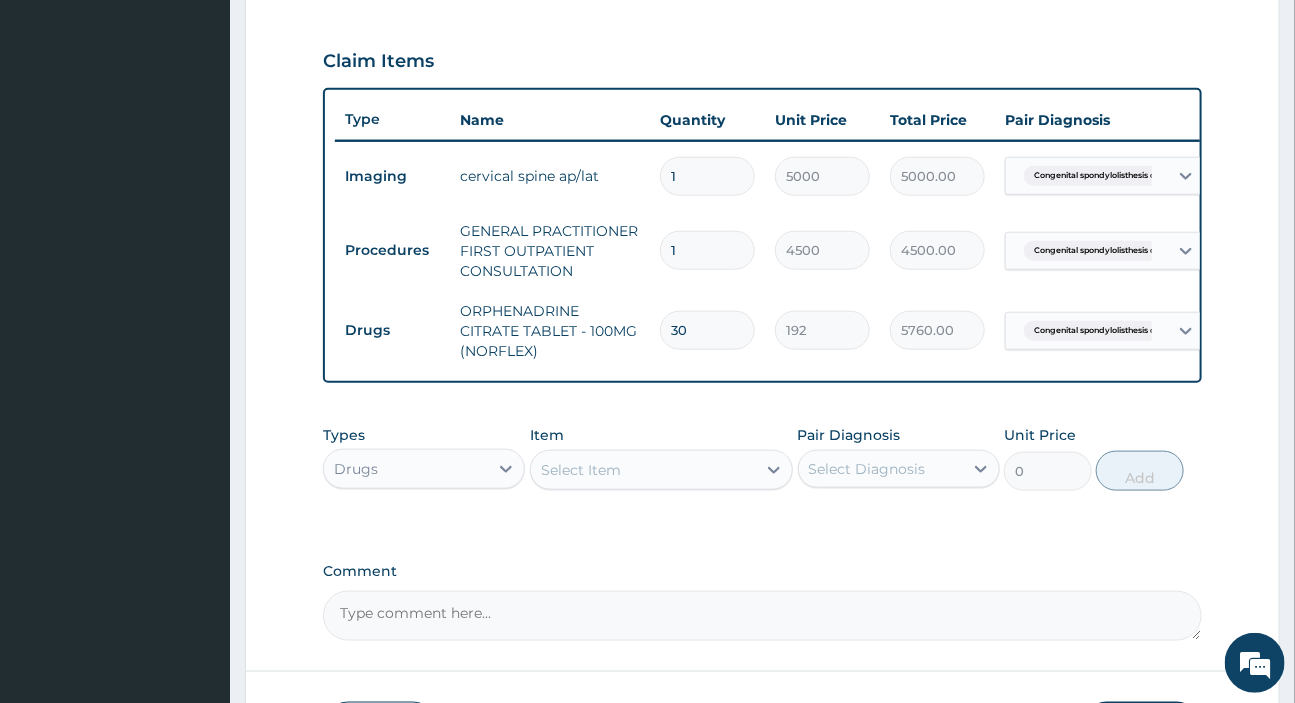 type on "30" 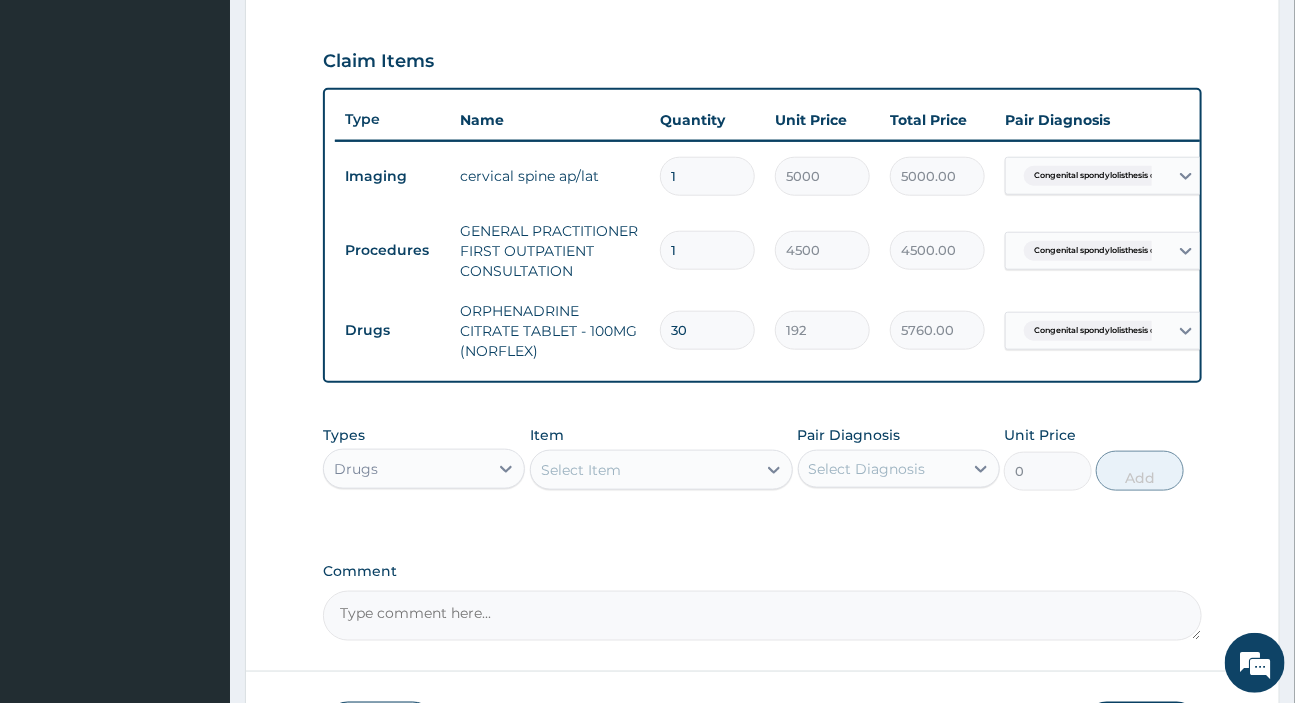 click on "Select Item" at bounding box center (581, 470) 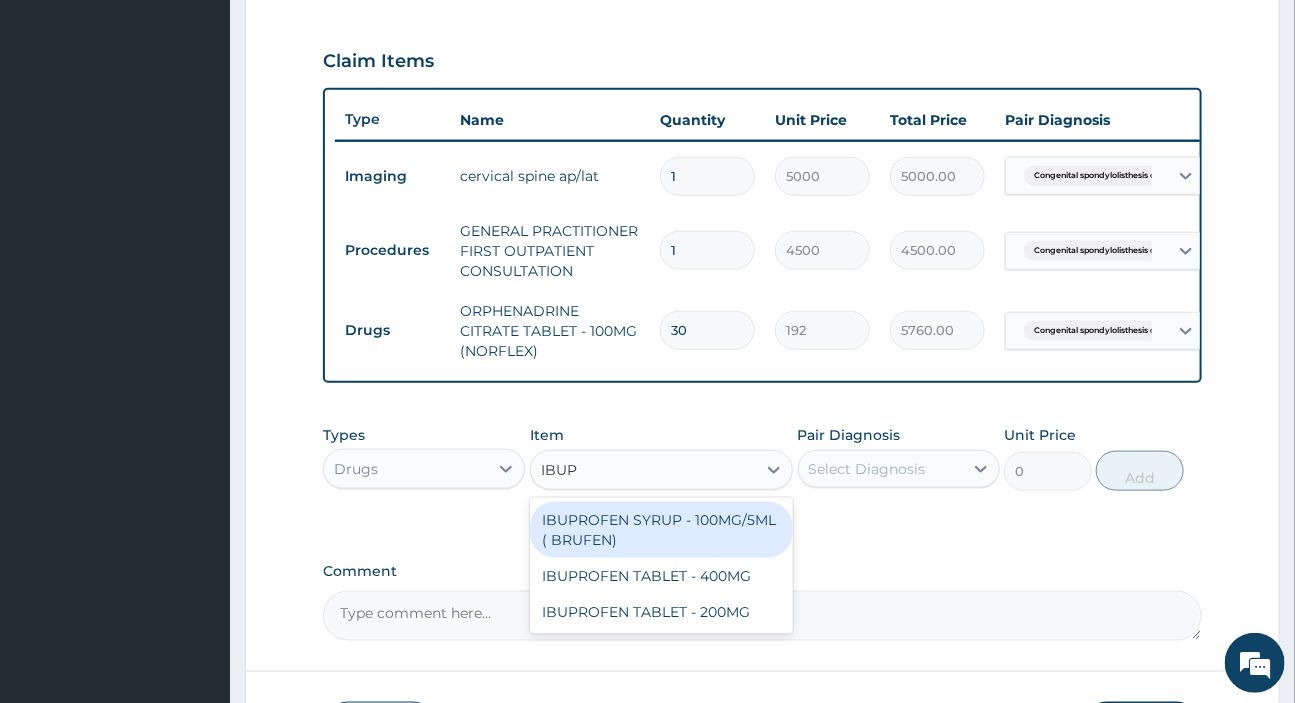 type on "IBUPR" 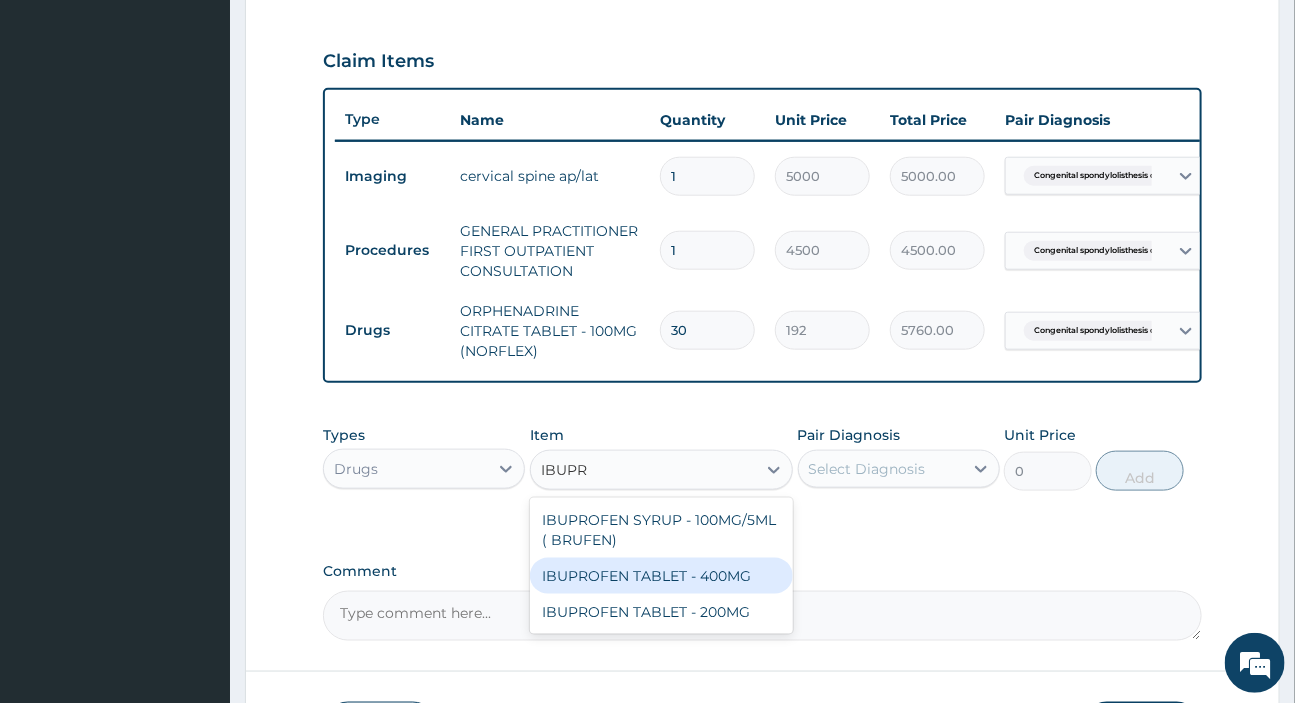 click on "IBUPROFEN TABLET - 400MG" at bounding box center (661, 576) 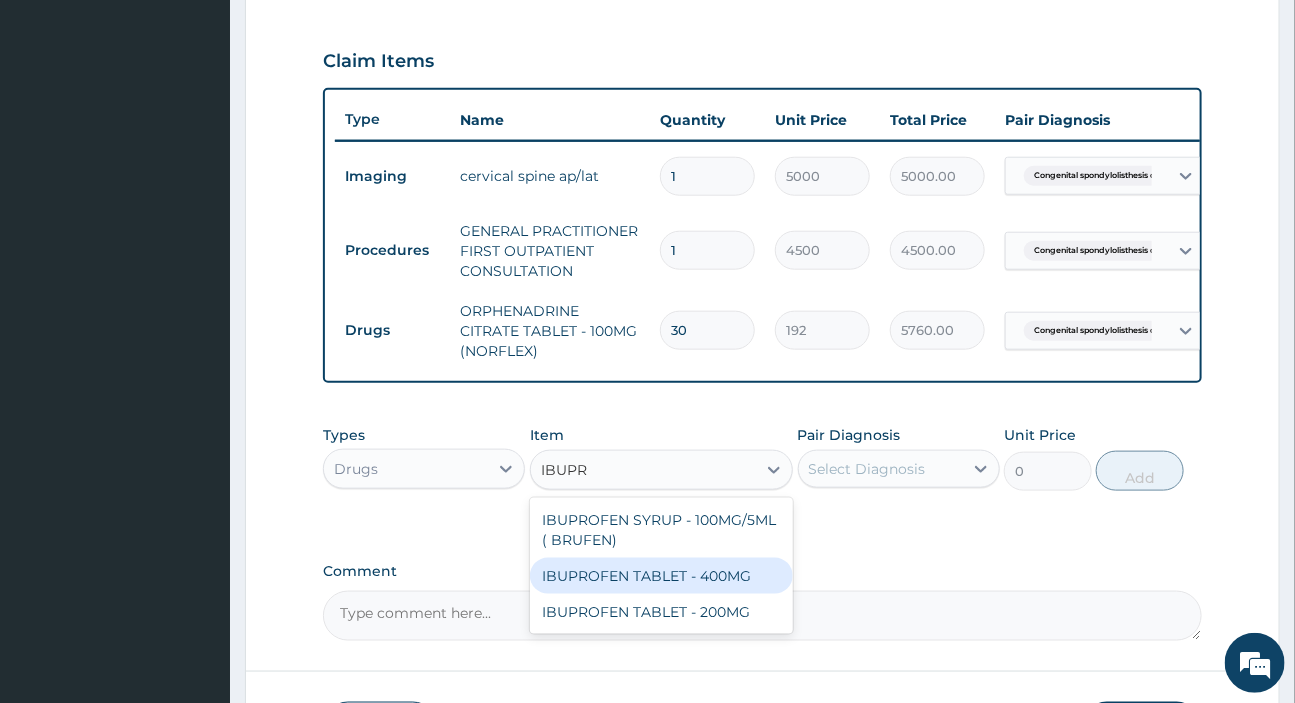 type 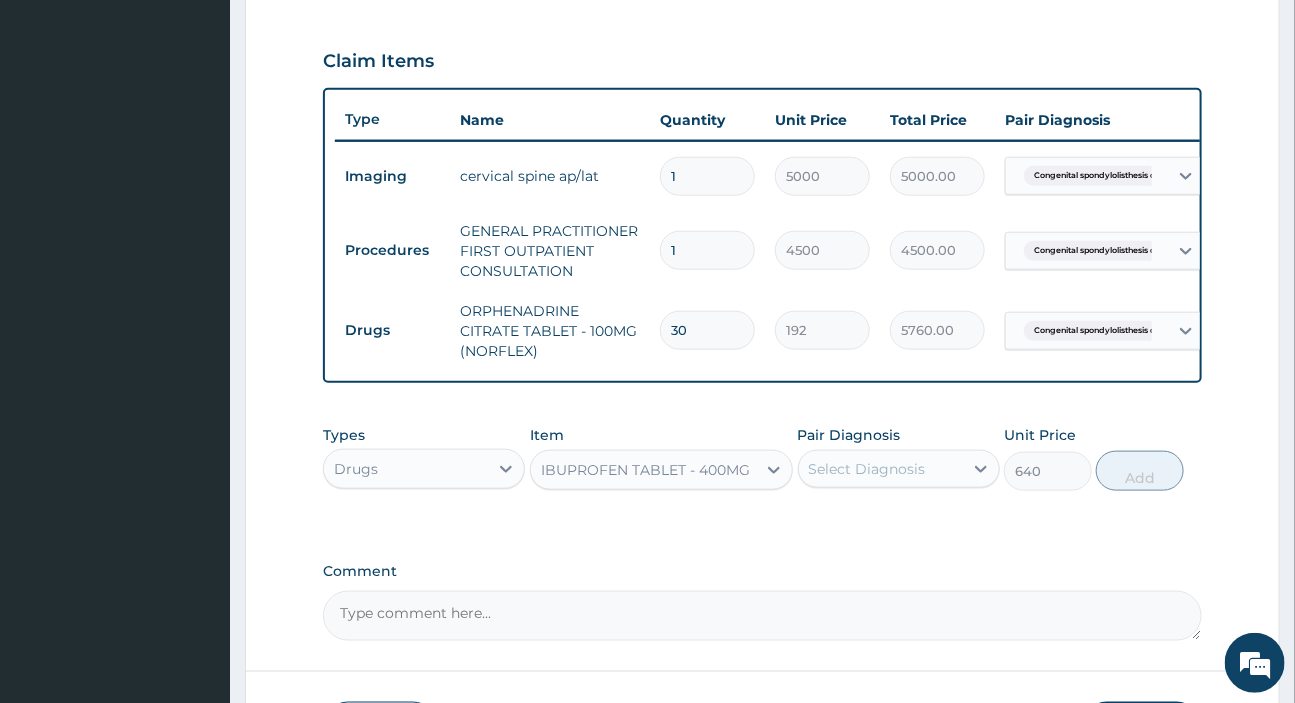 click on "Select Diagnosis" at bounding box center [867, 469] 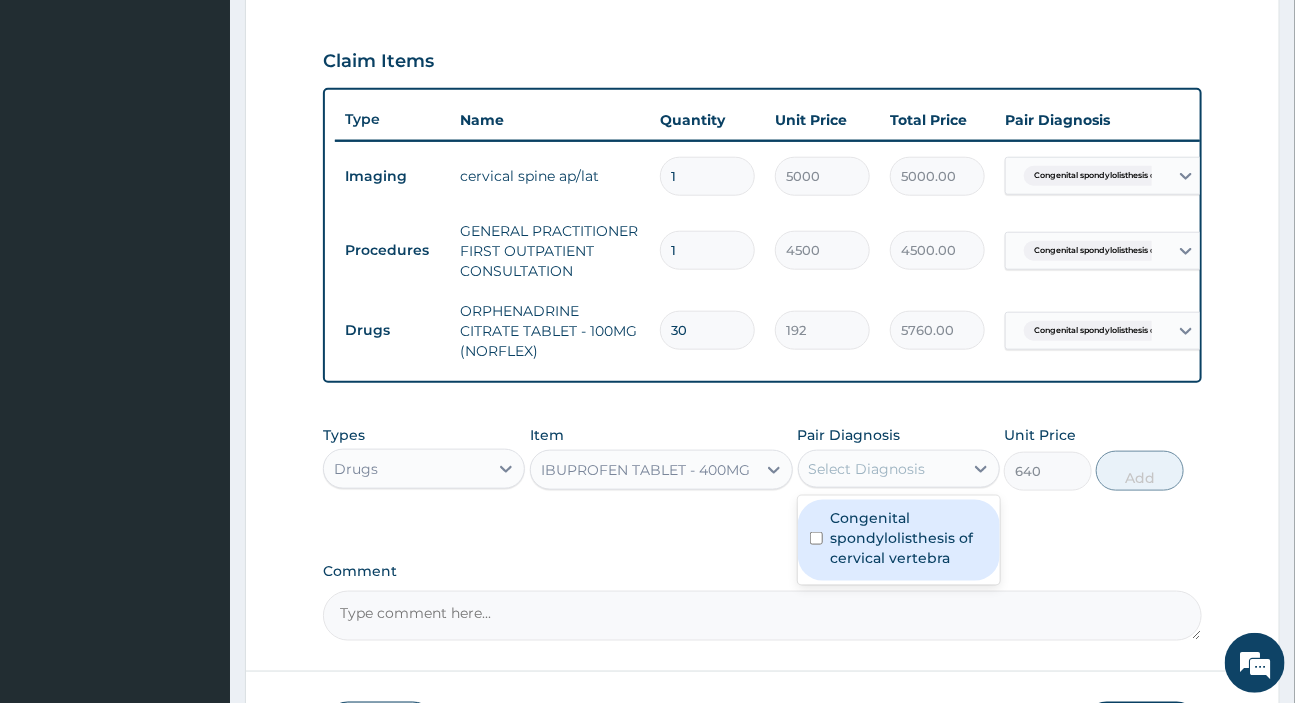click on "Congenital spondylolisthesis of cervical vertebra" at bounding box center (909, 538) 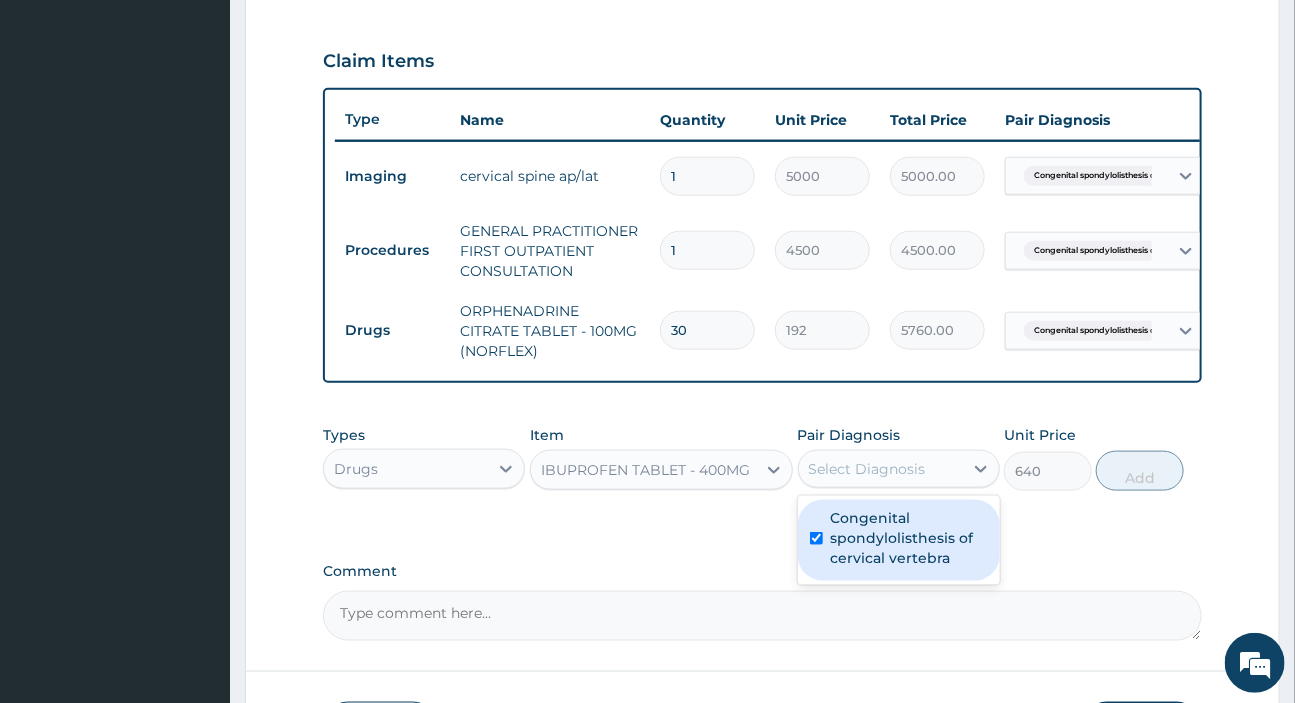 checkbox on "true" 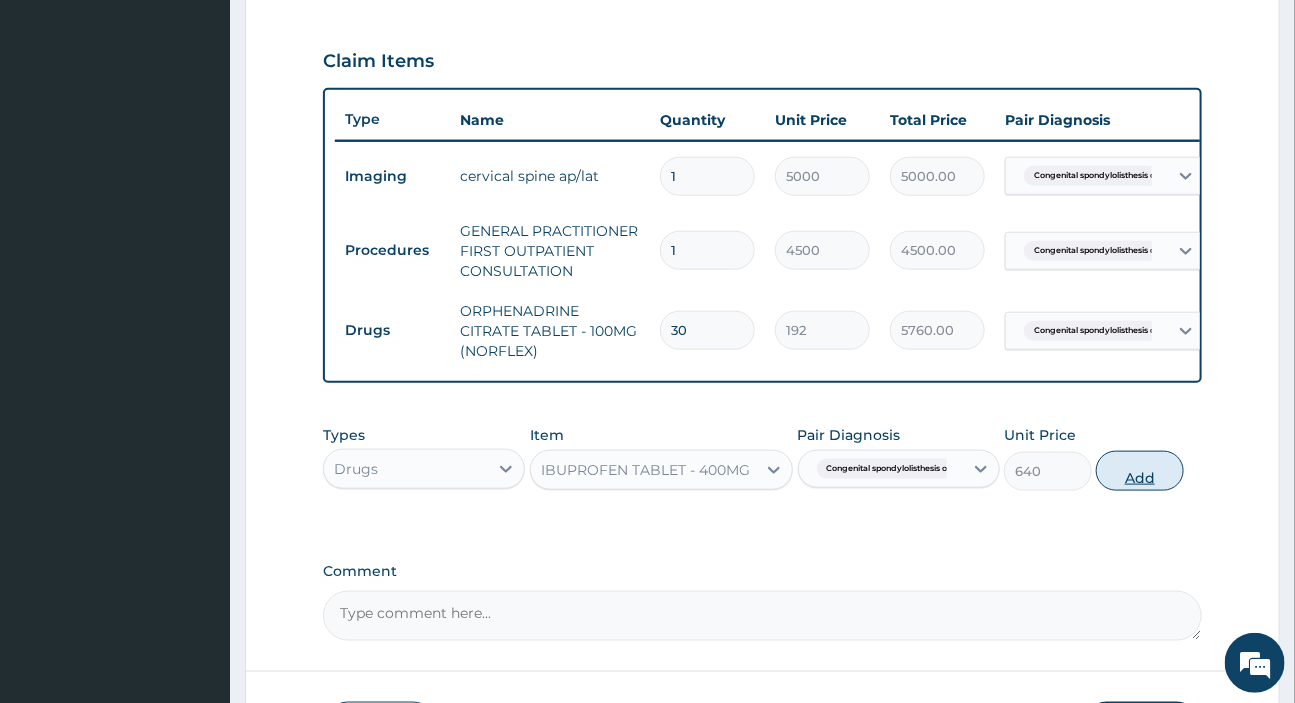click on "Add" at bounding box center [1140, 471] 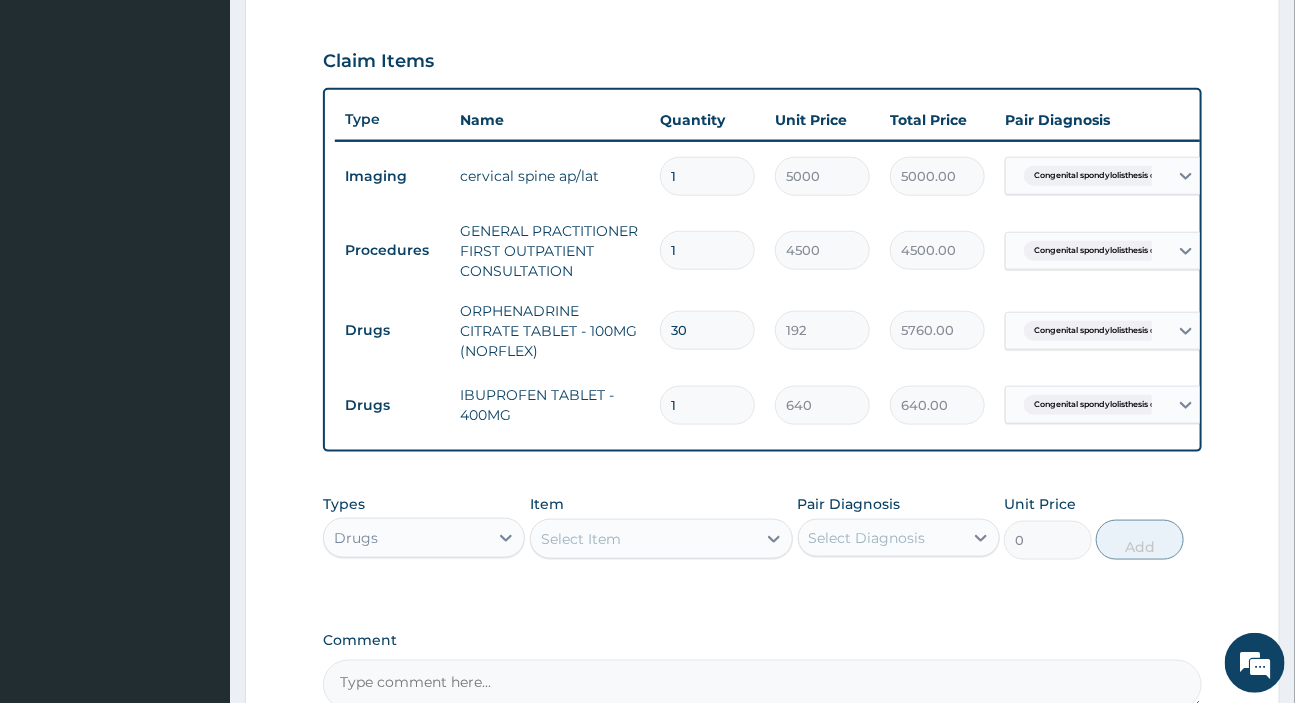 drag, startPoint x: 696, startPoint y: 329, endPoint x: 630, endPoint y: 335, distance: 66.27216 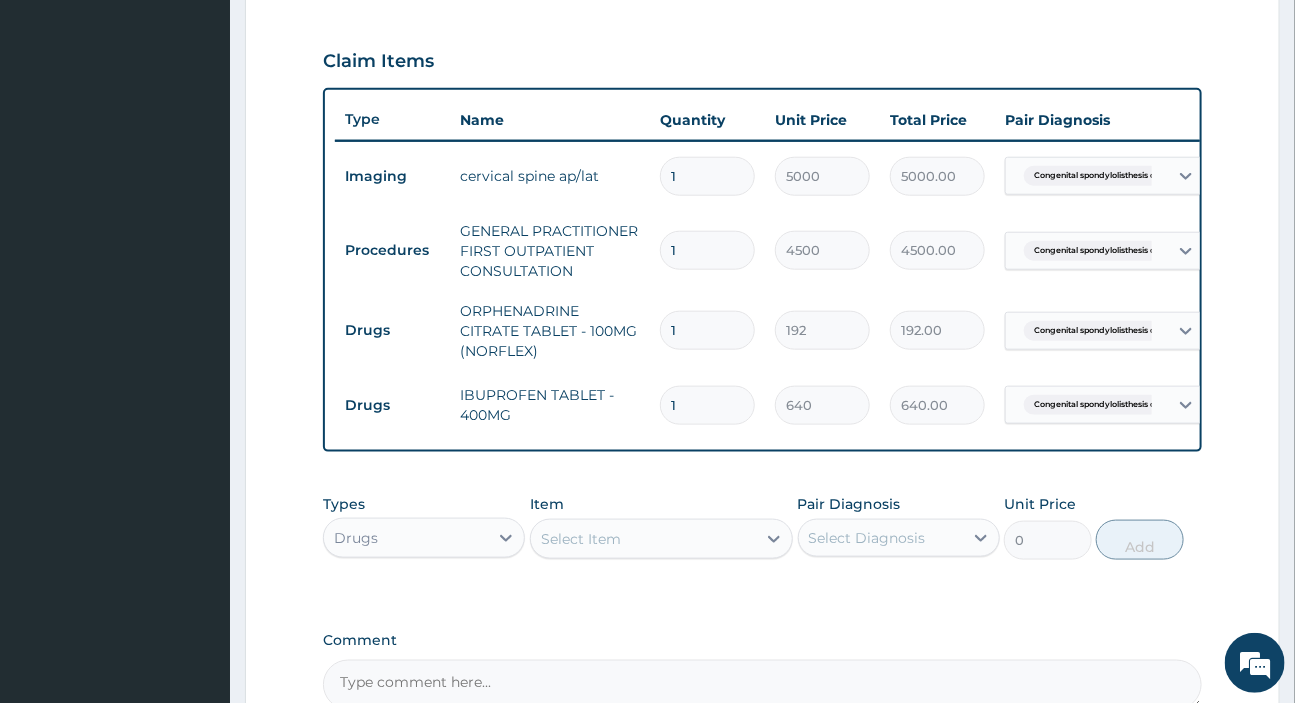 type on "10" 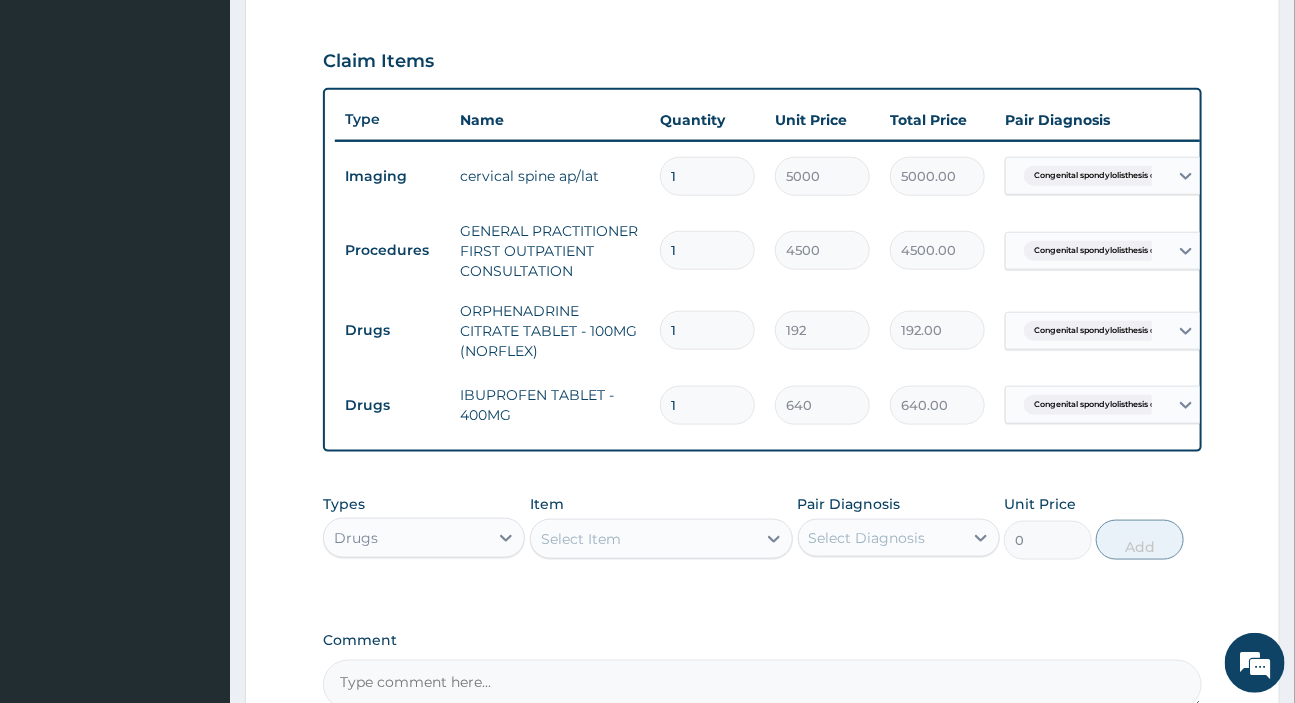 type on "1920.00" 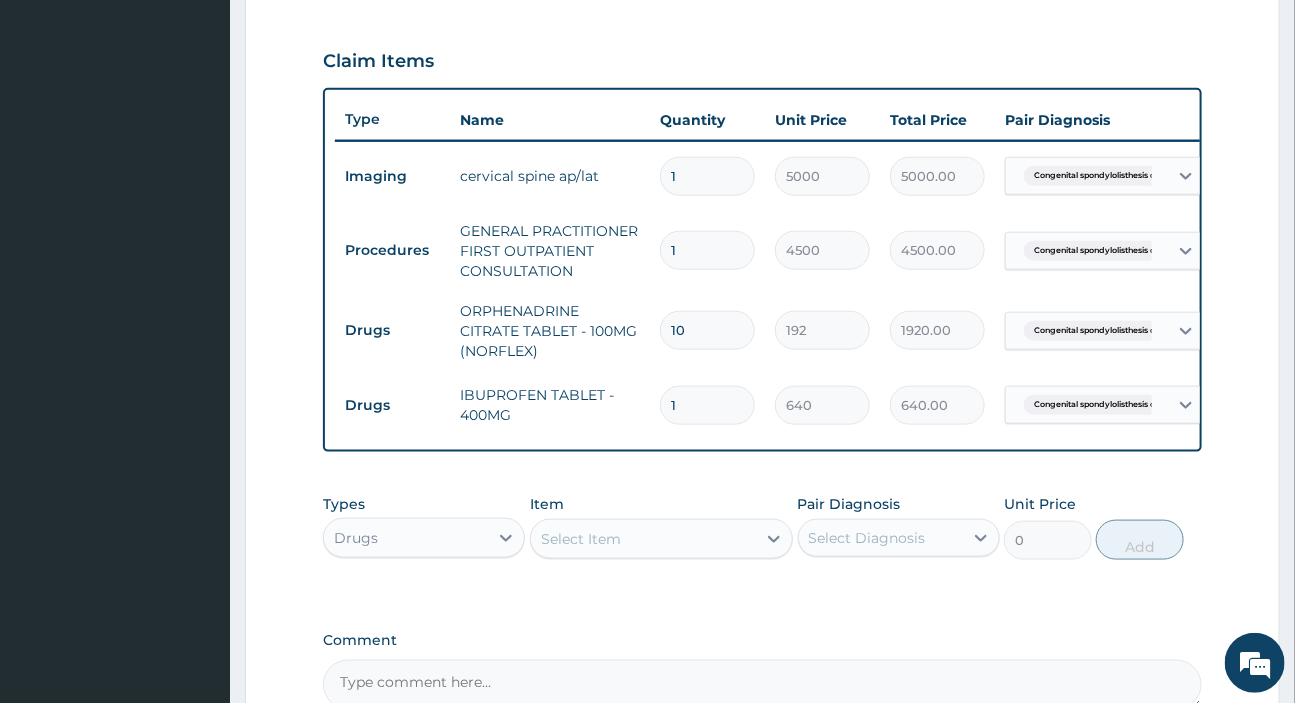 type on "10" 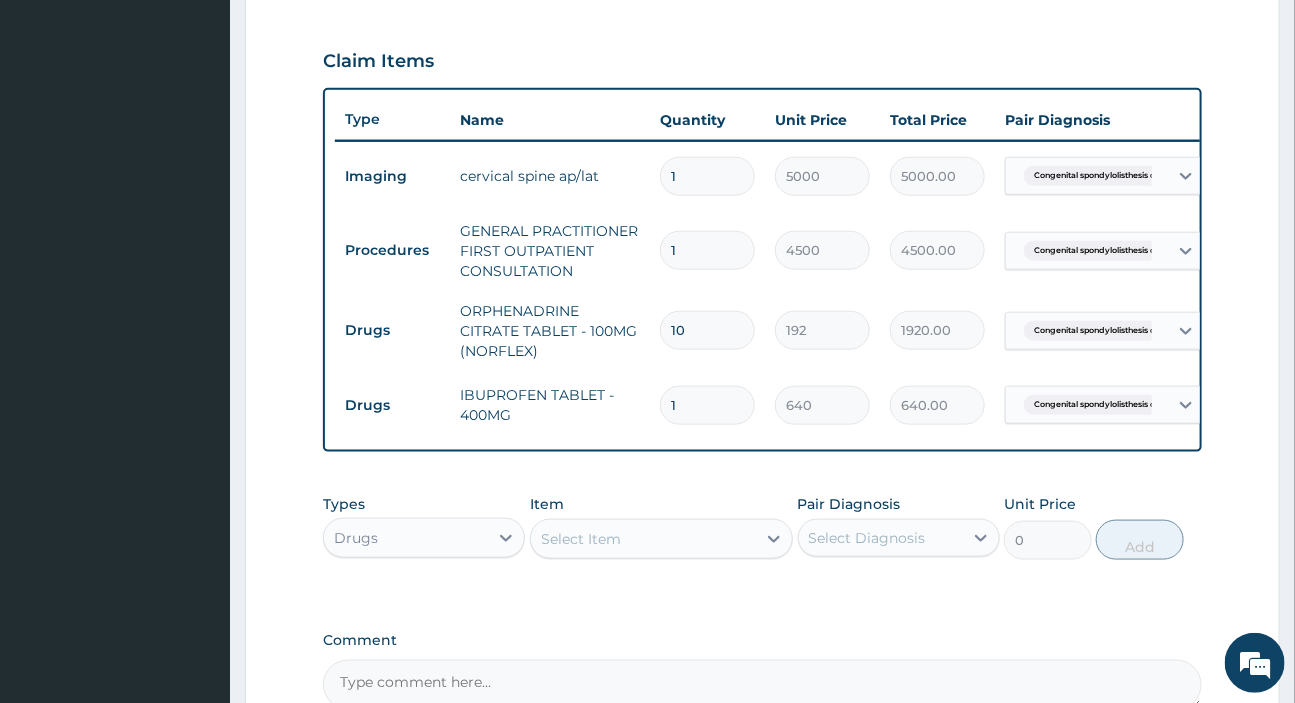 drag, startPoint x: 693, startPoint y: 407, endPoint x: 638, endPoint y: 407, distance: 55 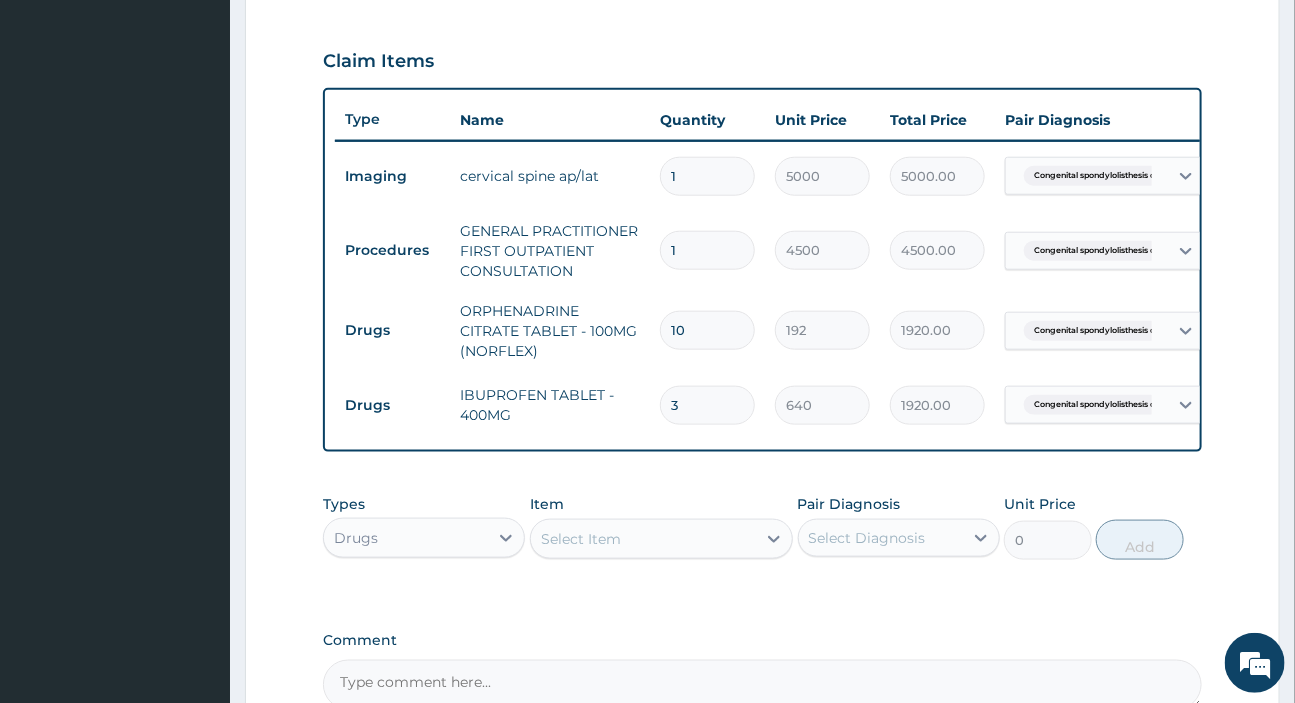 type on "30" 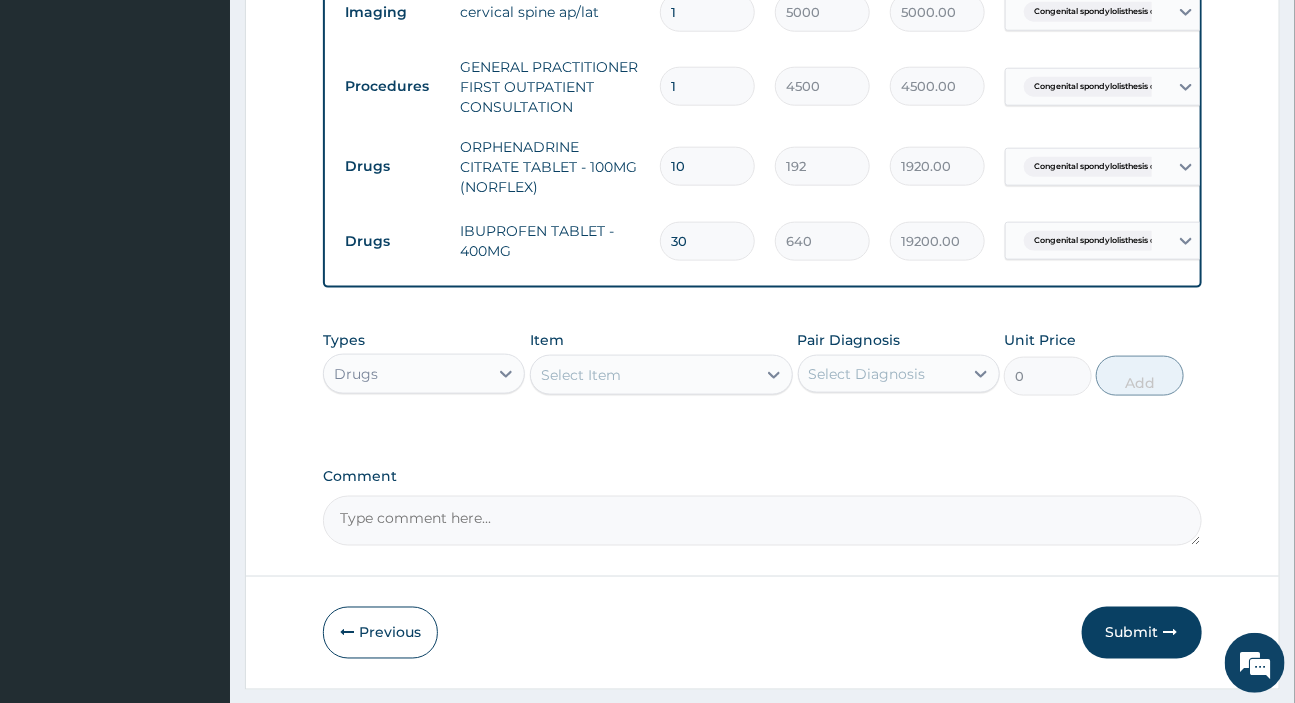 scroll, scrollTop: 838, scrollLeft: 0, axis: vertical 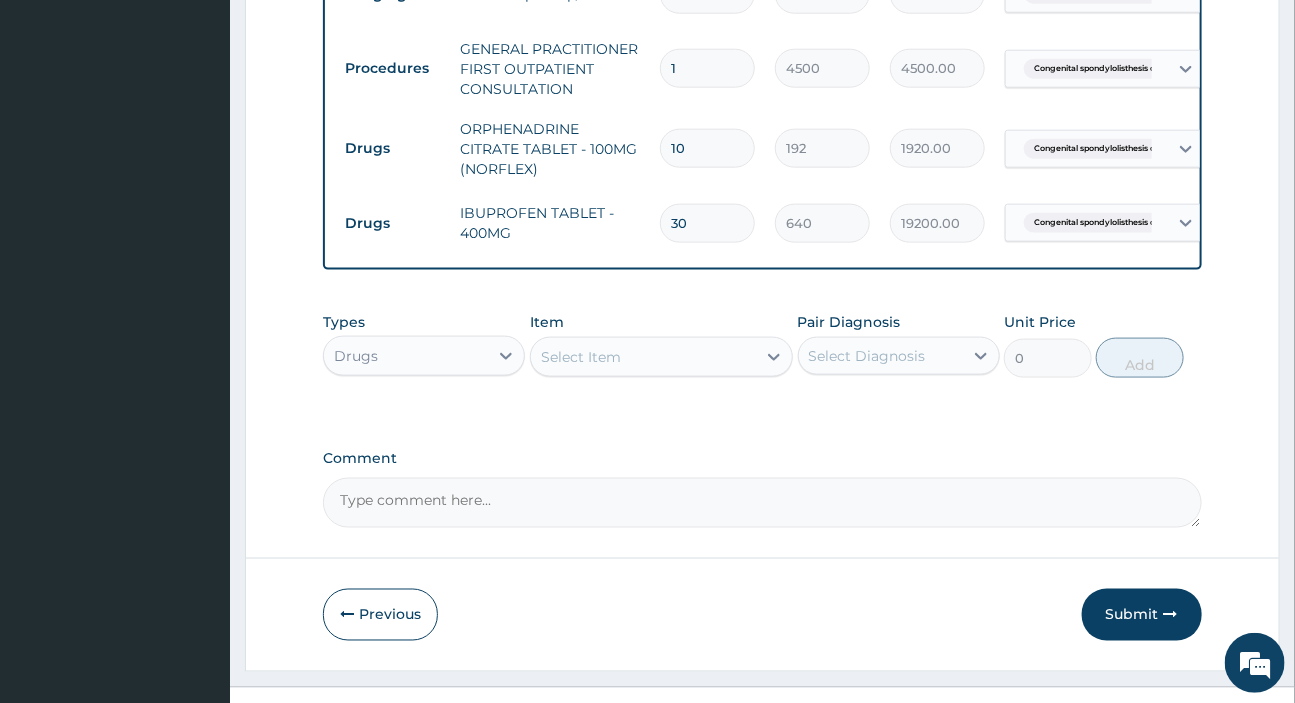 type on "30" 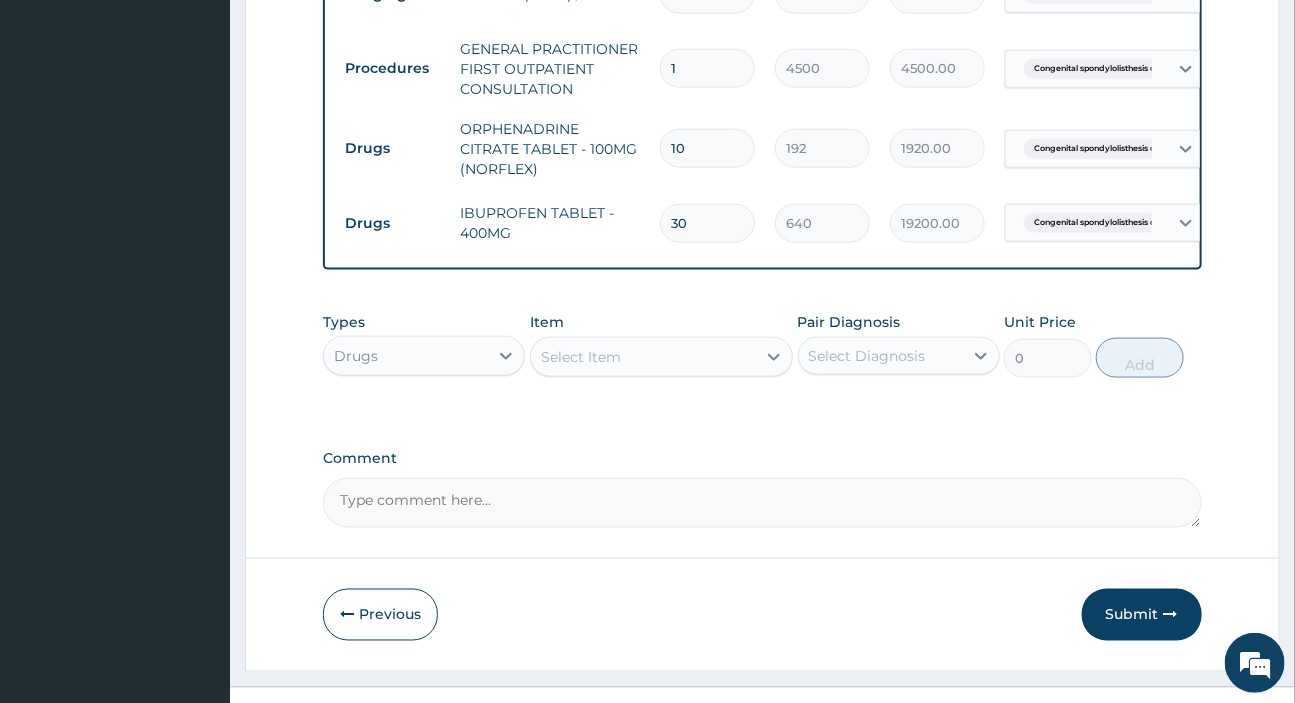 click on "Select Item" at bounding box center (643, 357) 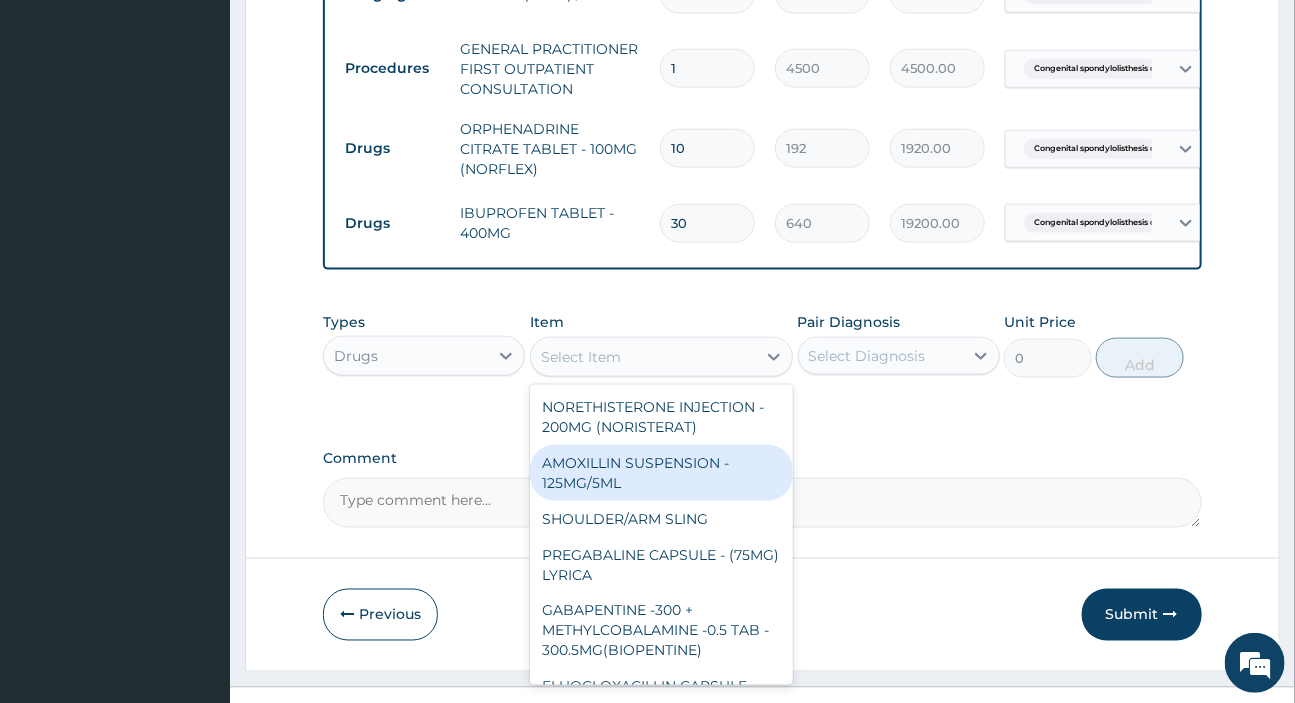 click on "Comment" at bounding box center [762, 489] 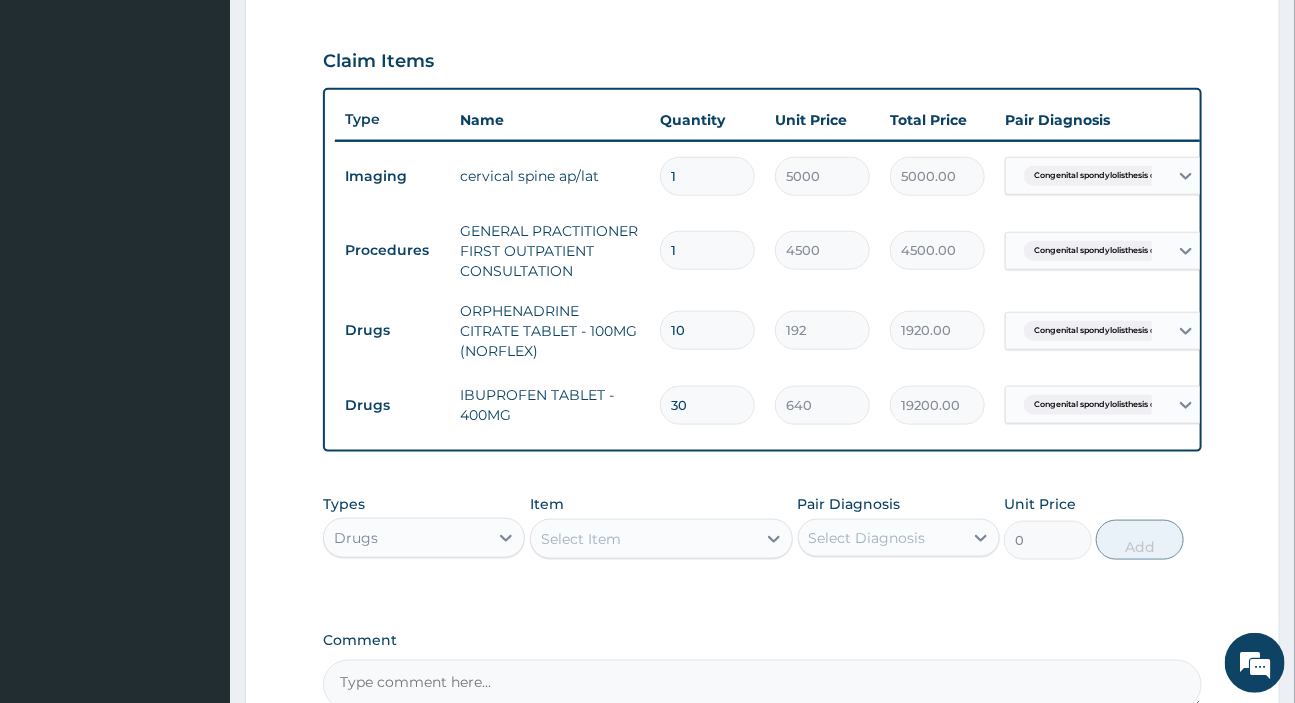 scroll, scrollTop: 886, scrollLeft: 0, axis: vertical 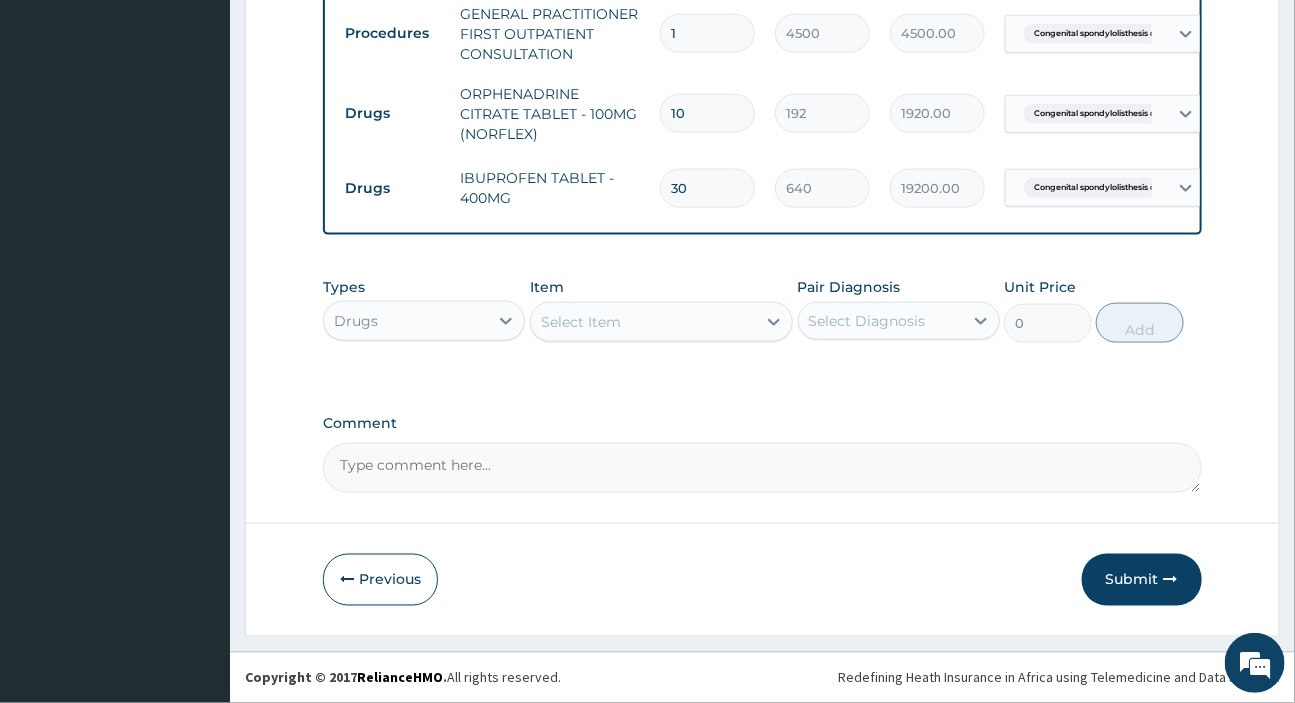 click on "Submit" at bounding box center (1142, 580) 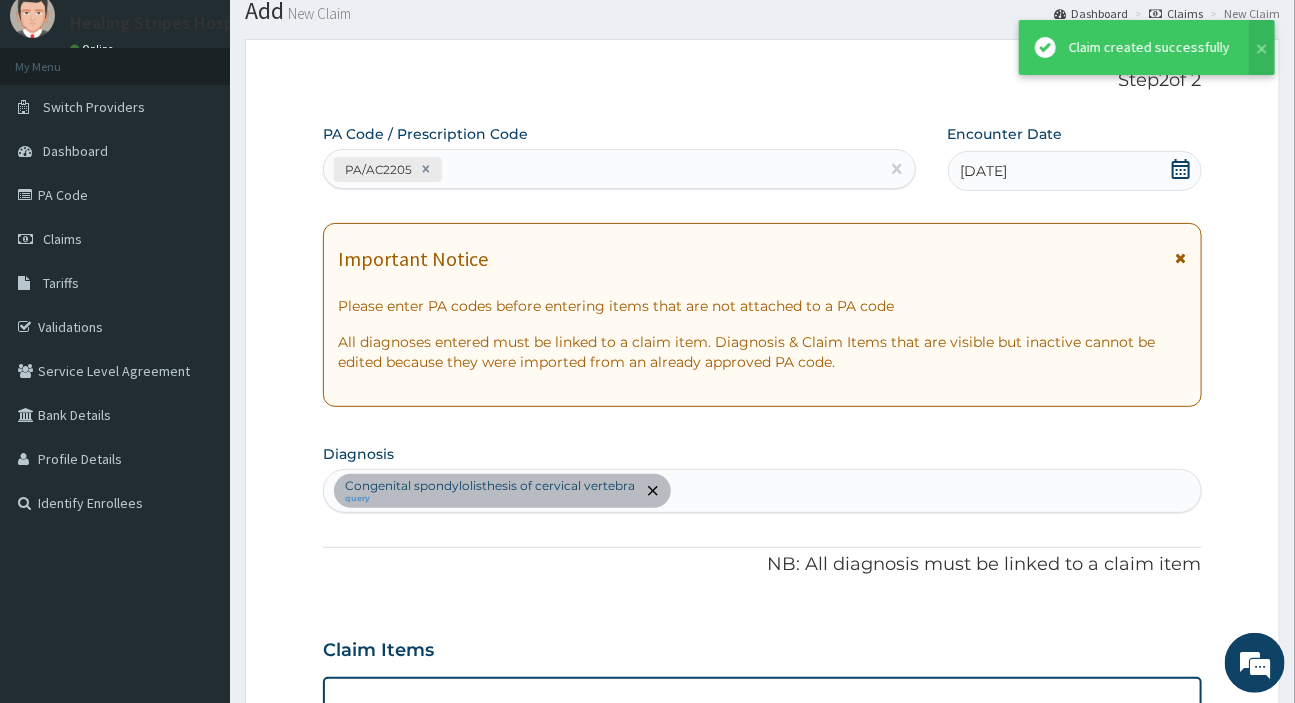 scroll, scrollTop: 886, scrollLeft: 0, axis: vertical 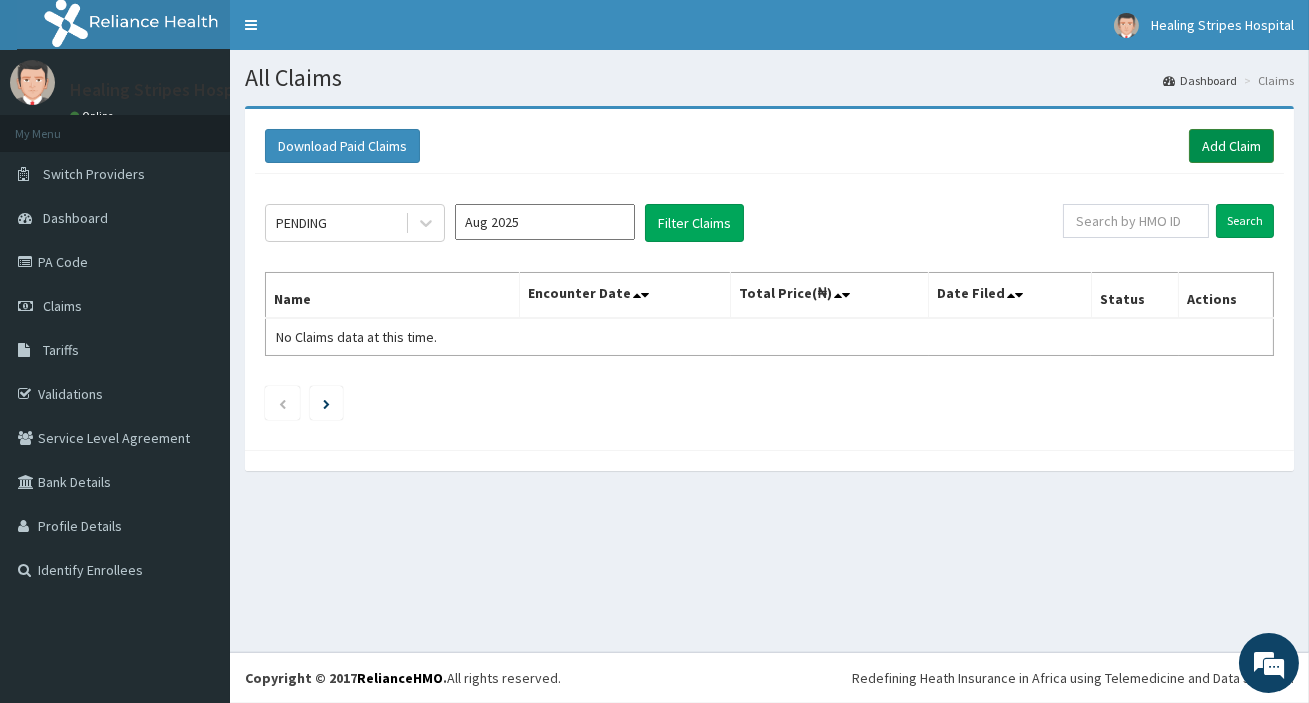 click on "Add Claim" at bounding box center (1231, 146) 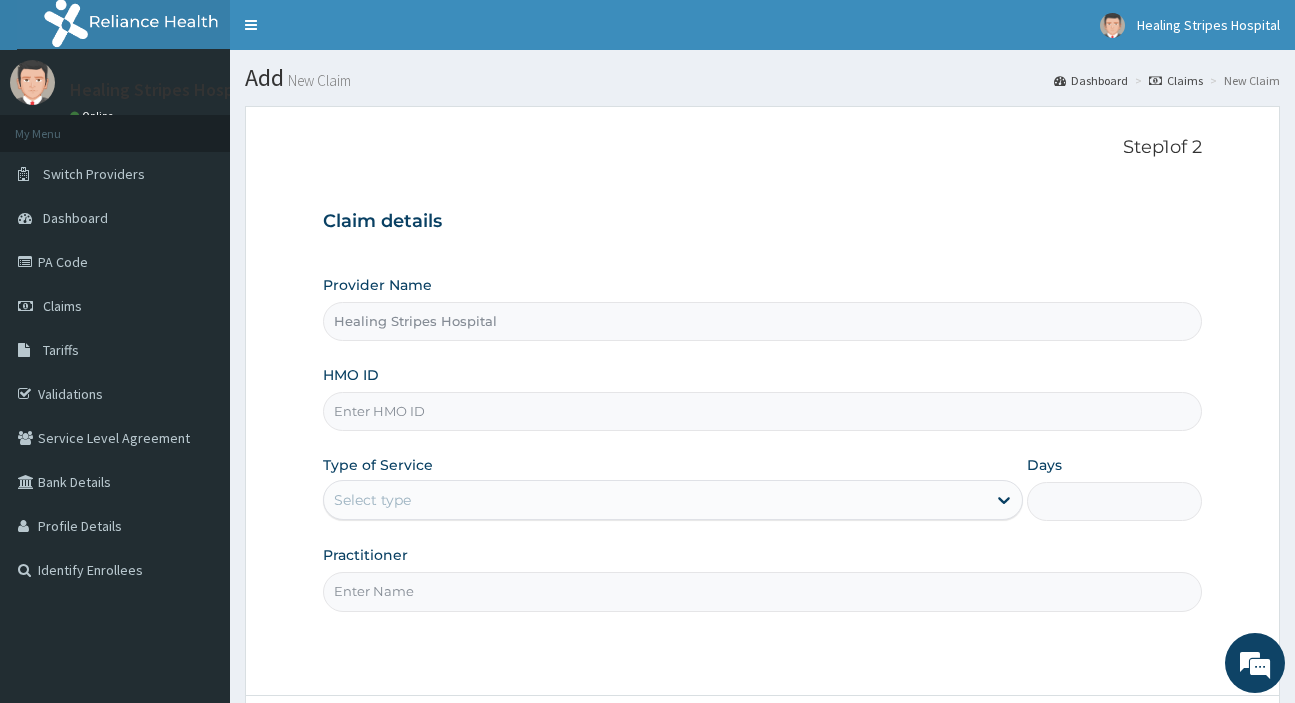 scroll, scrollTop: 0, scrollLeft: 0, axis: both 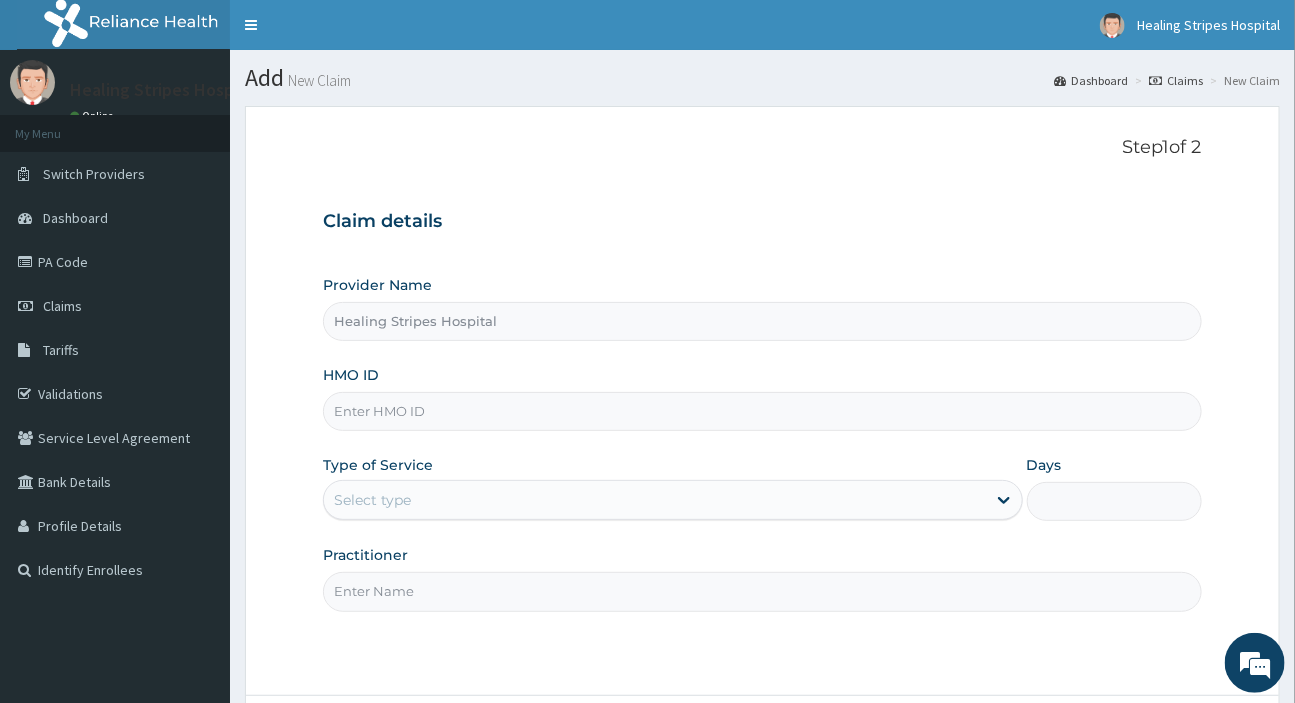 click on "HMO ID" at bounding box center (762, 411) 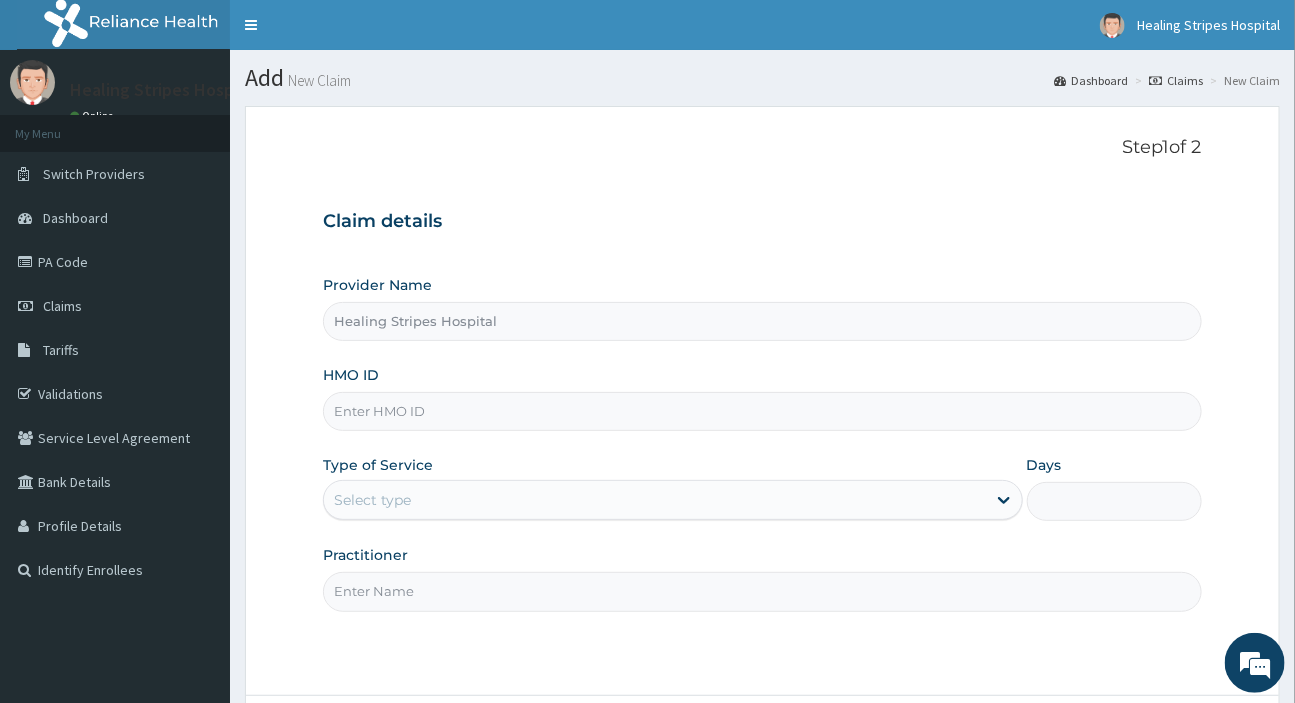 paste on "AEL/10094/A" 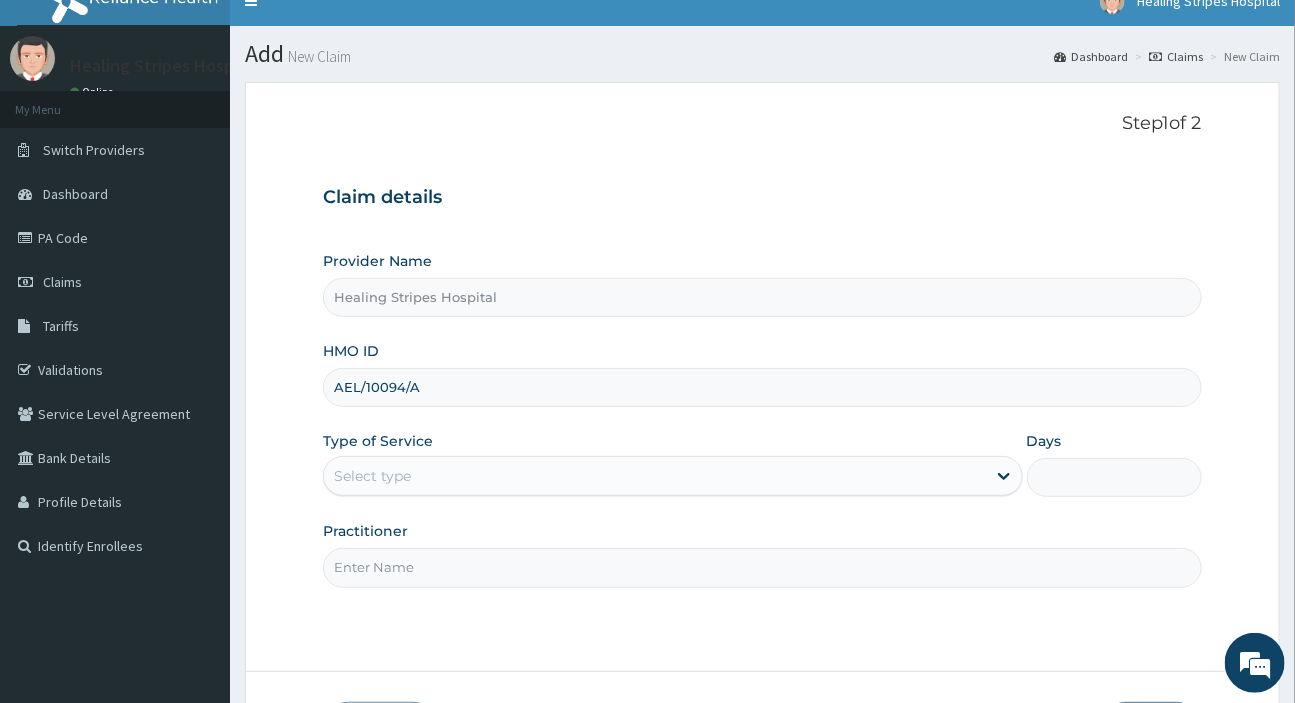 scroll, scrollTop: 171, scrollLeft: 0, axis: vertical 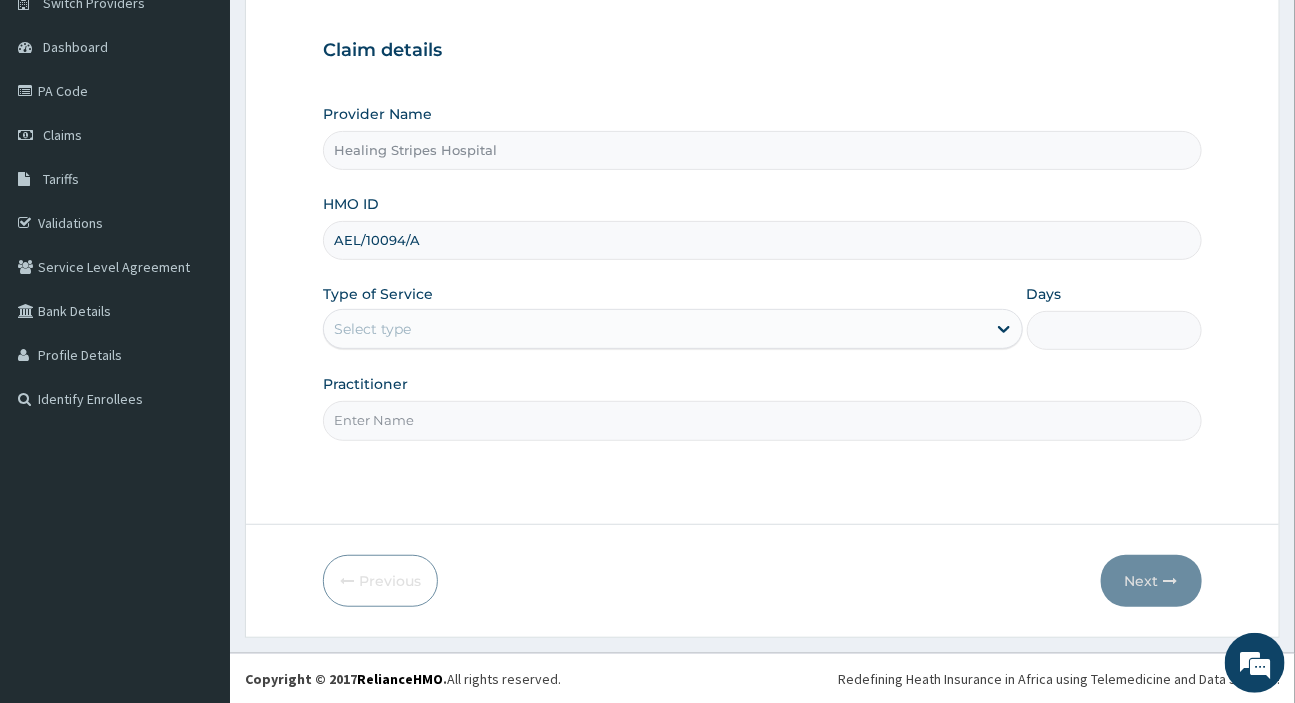 type on "AEL/10094/A" 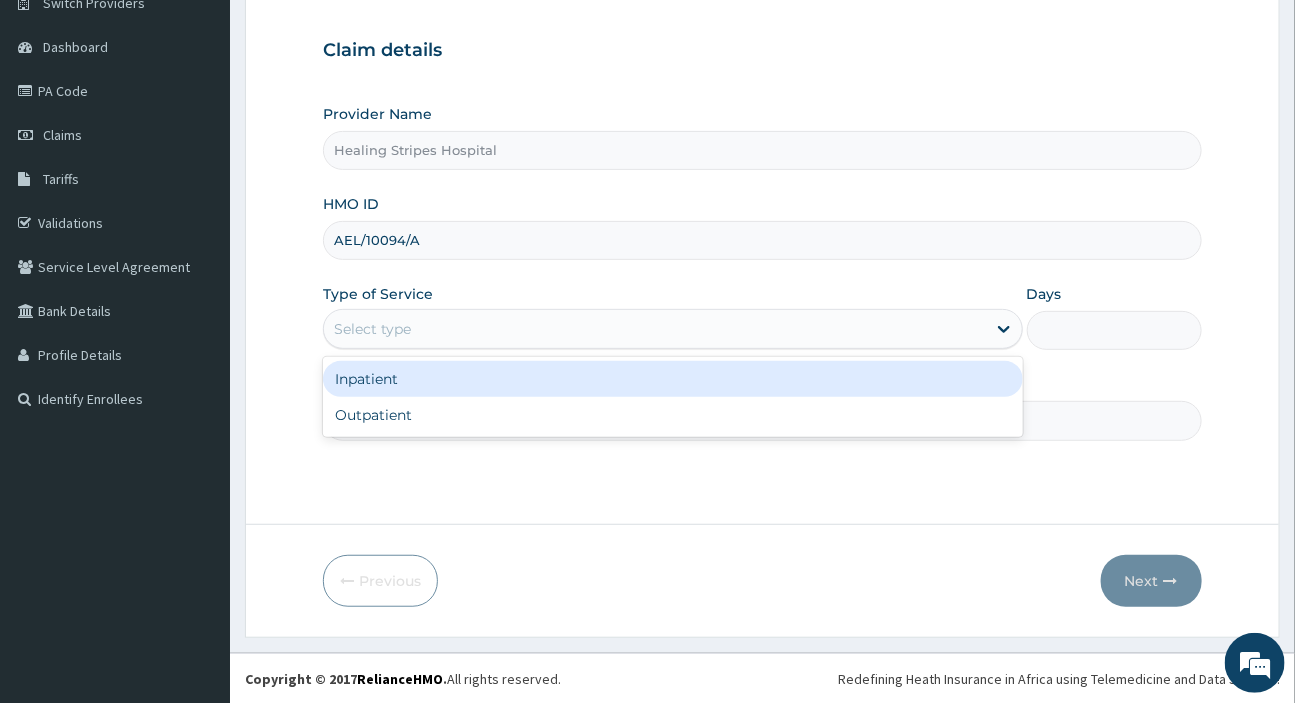 click on "Select type" at bounding box center [654, 329] 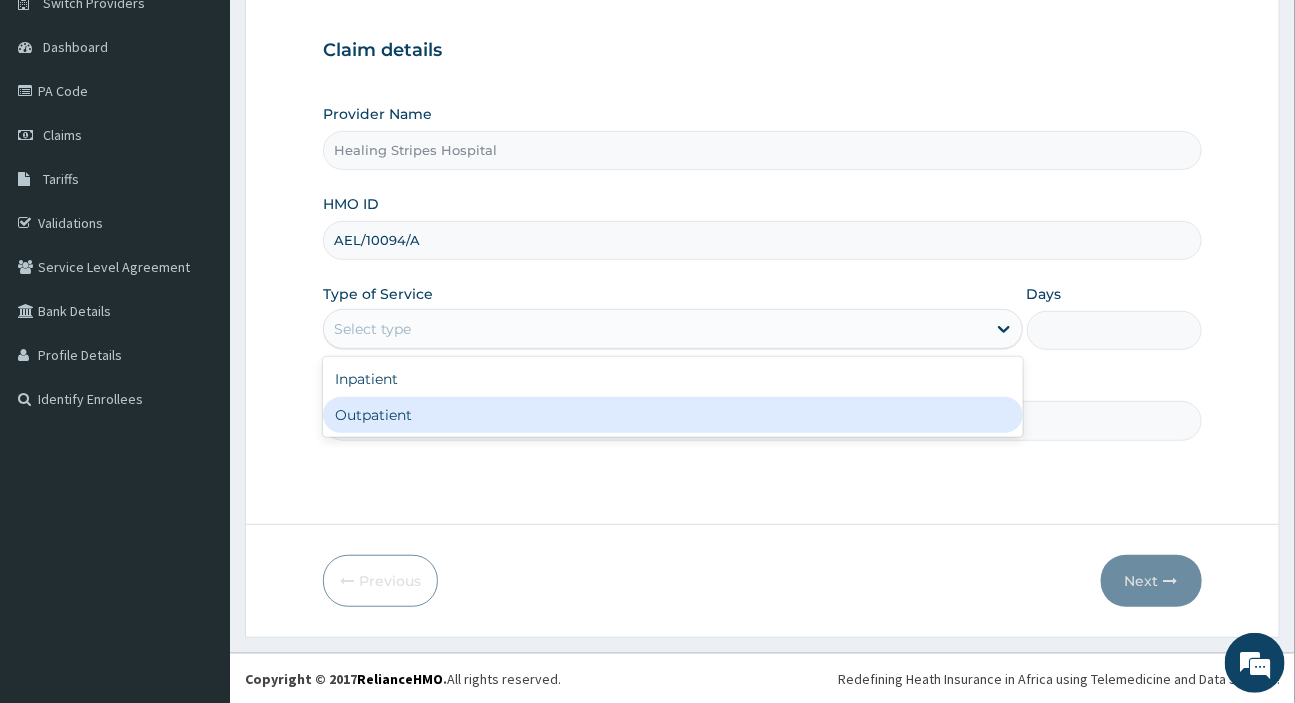 click on "Outpatient" at bounding box center [672, 415] 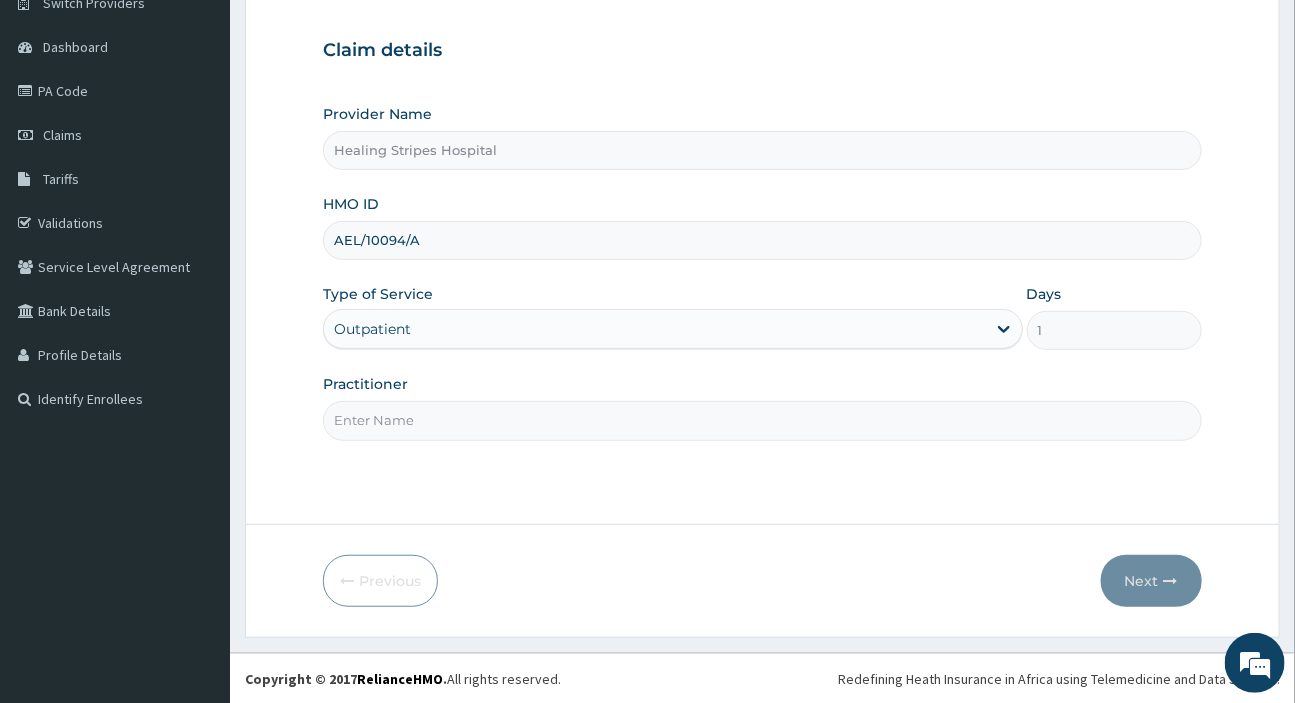click on "Practitioner" at bounding box center [762, 420] 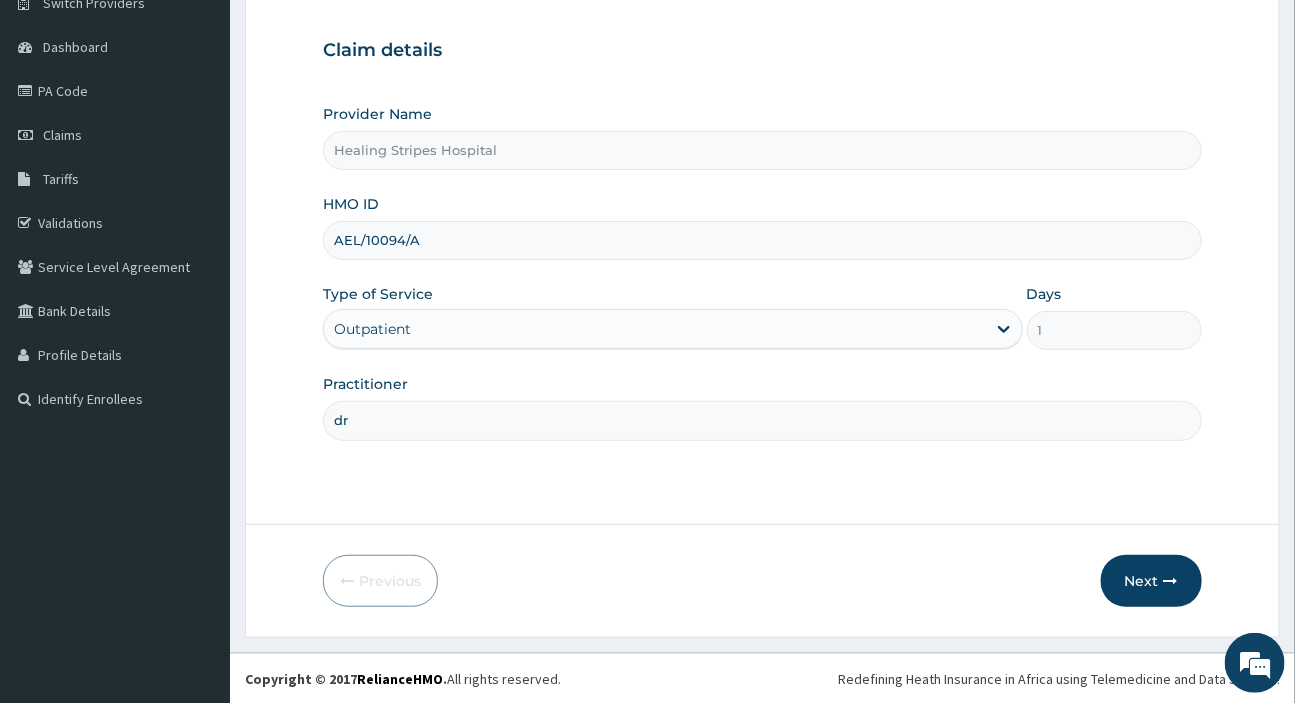 type on "d" 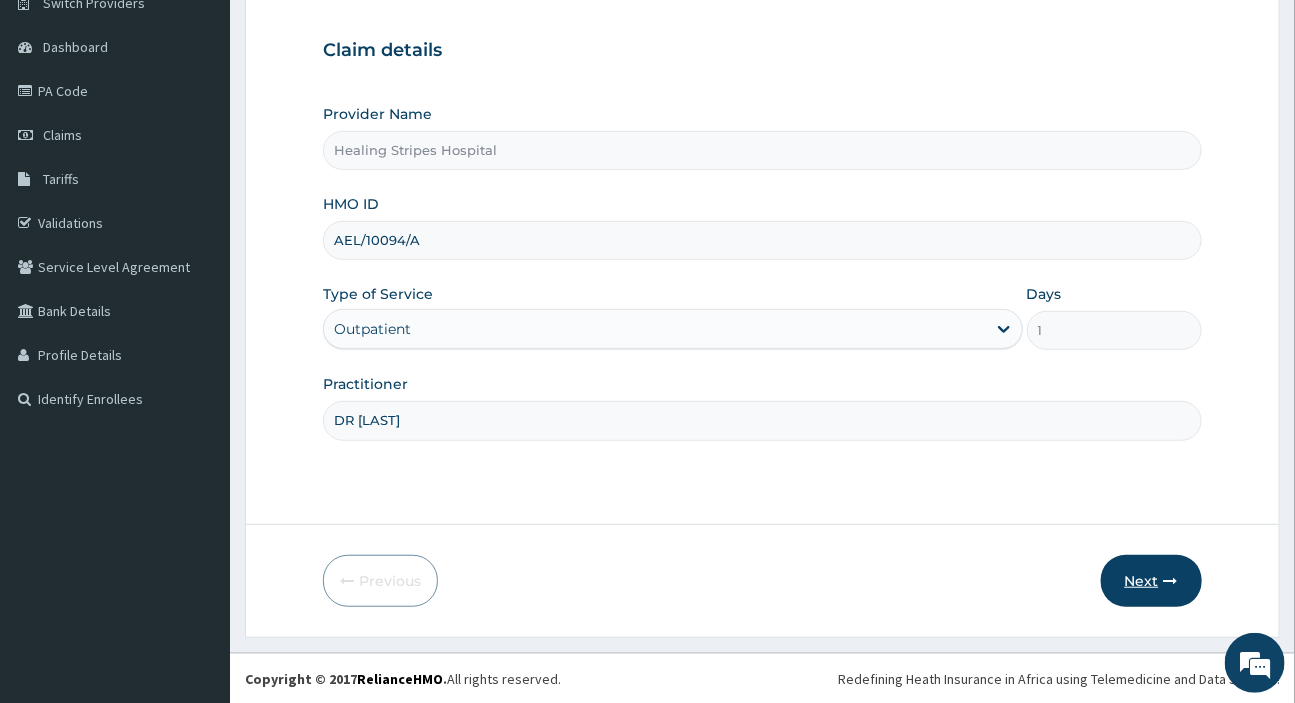 type on "DR [LAST]" 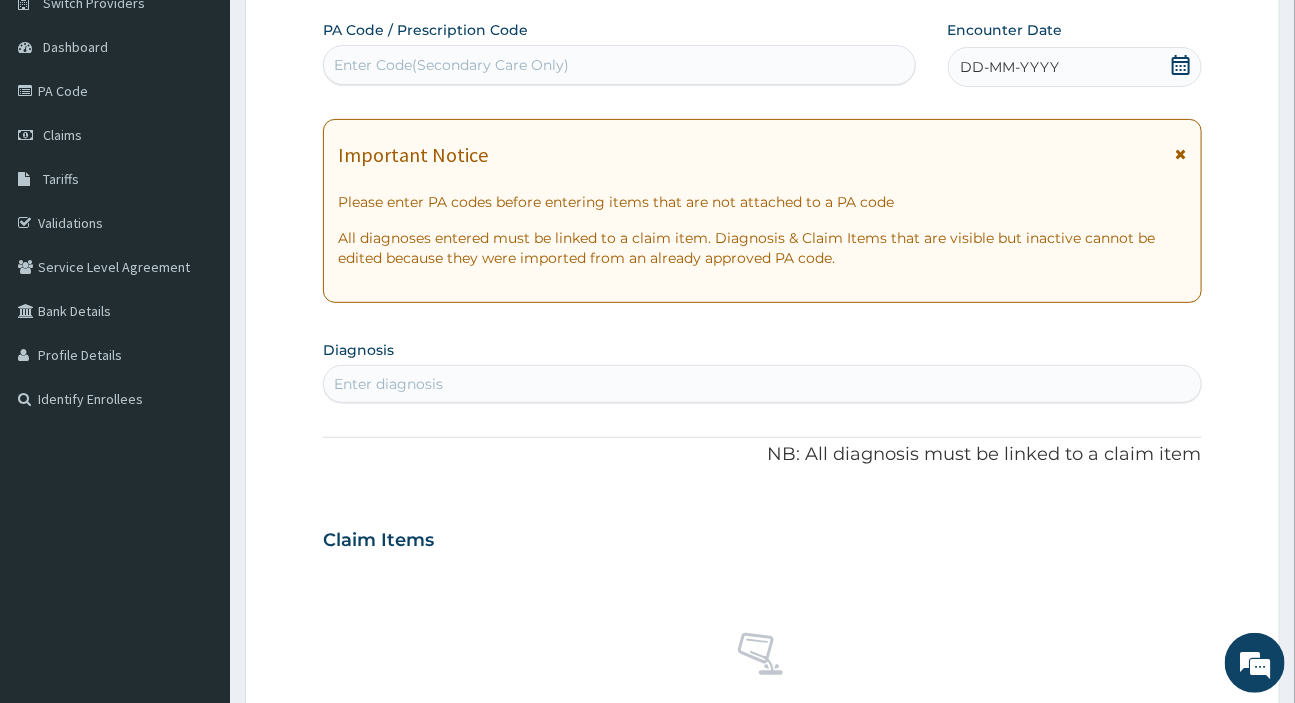 click on "DD-MM-YYYY" at bounding box center [1010, 67] 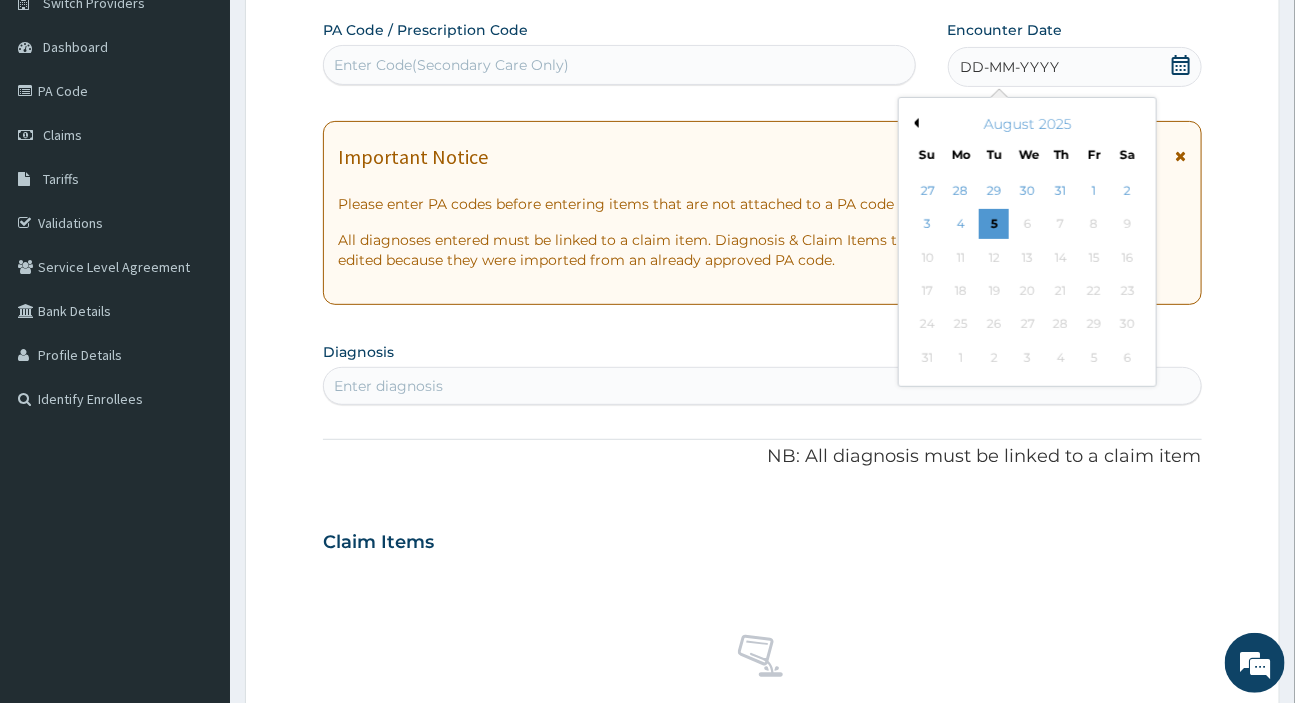 click on "Previous Month" at bounding box center [914, 123] 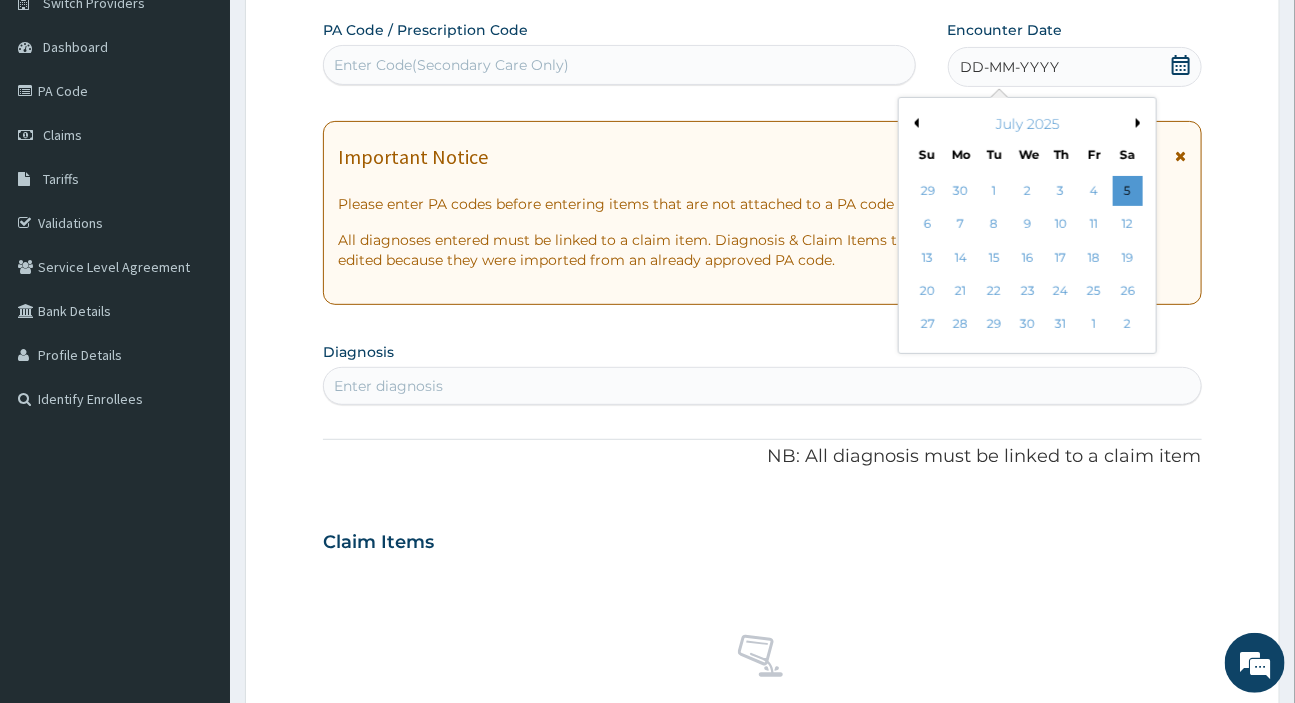 click on "Previous Month" at bounding box center (914, 123) 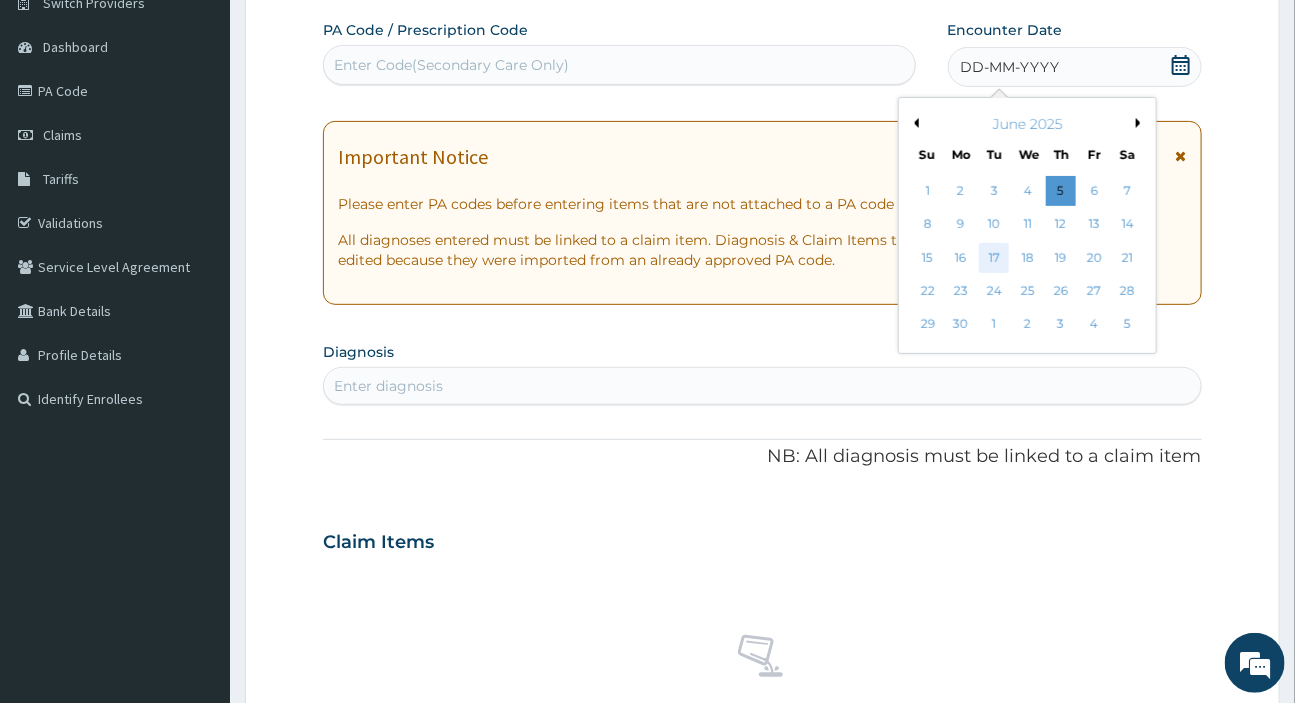 click on "17" at bounding box center [994, 258] 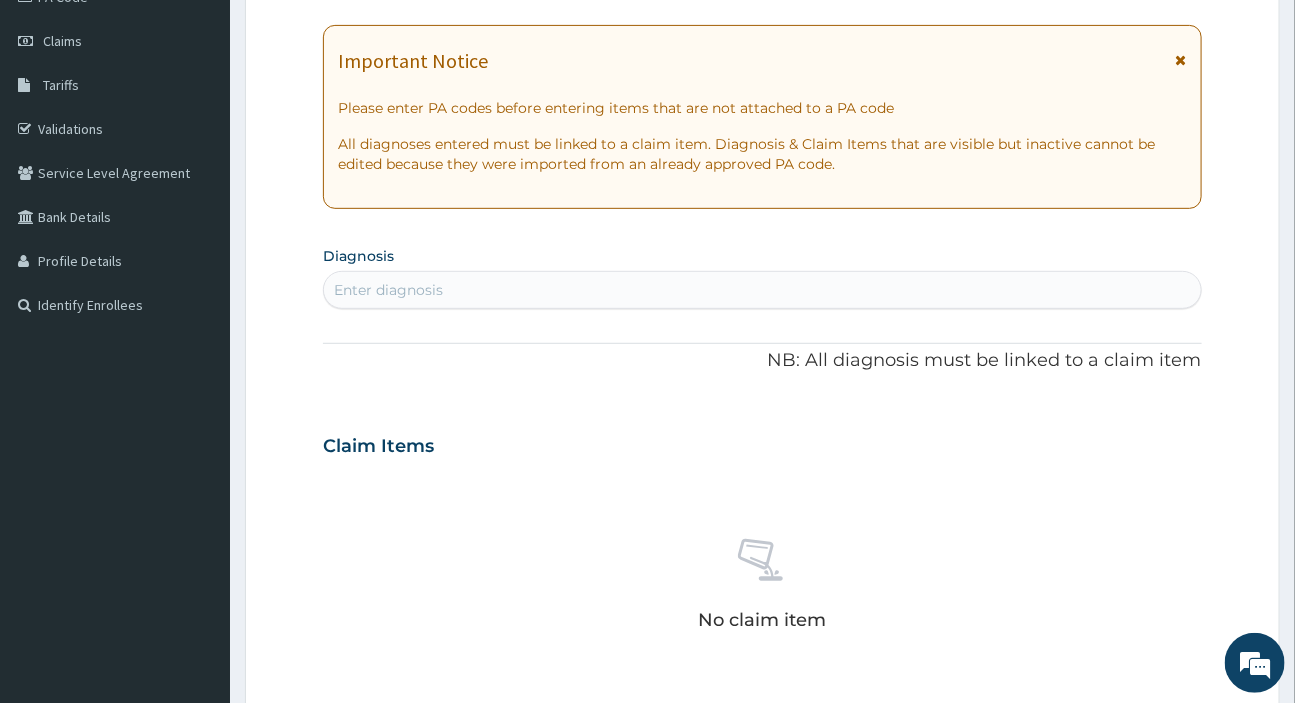 scroll, scrollTop: 353, scrollLeft: 0, axis: vertical 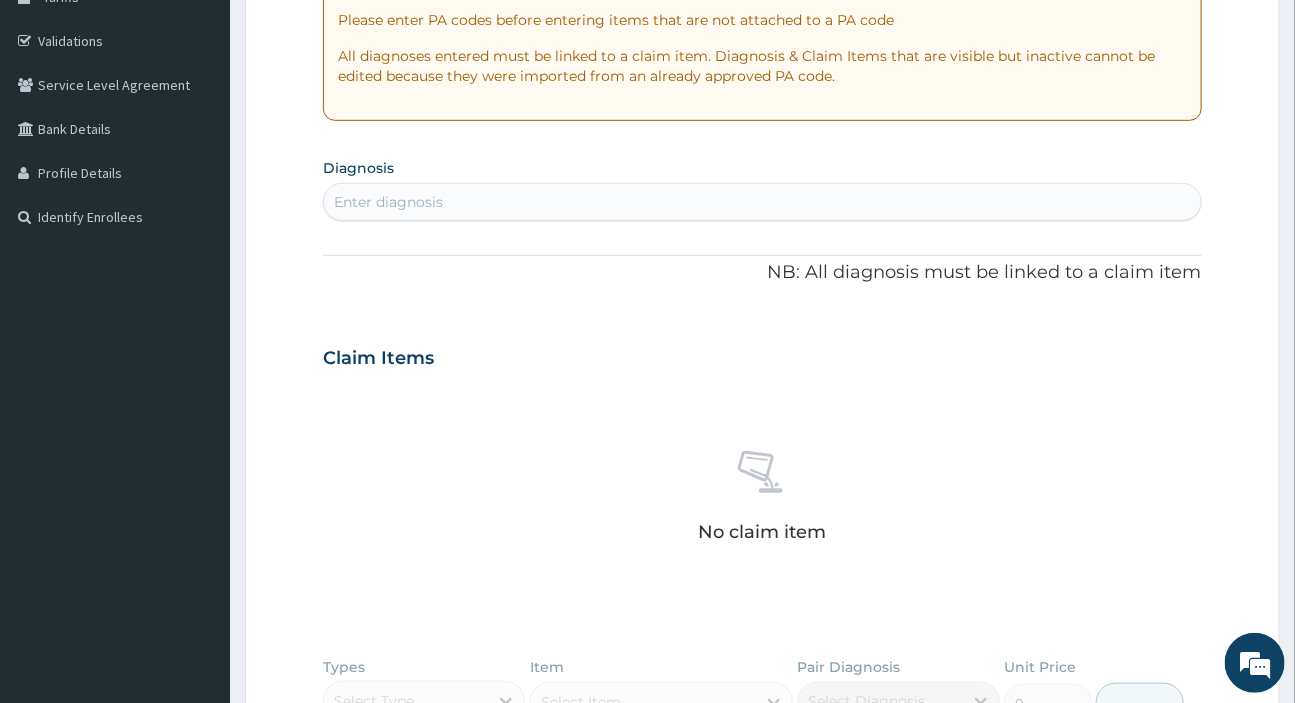click on "Enter diagnosis" at bounding box center (388, 202) 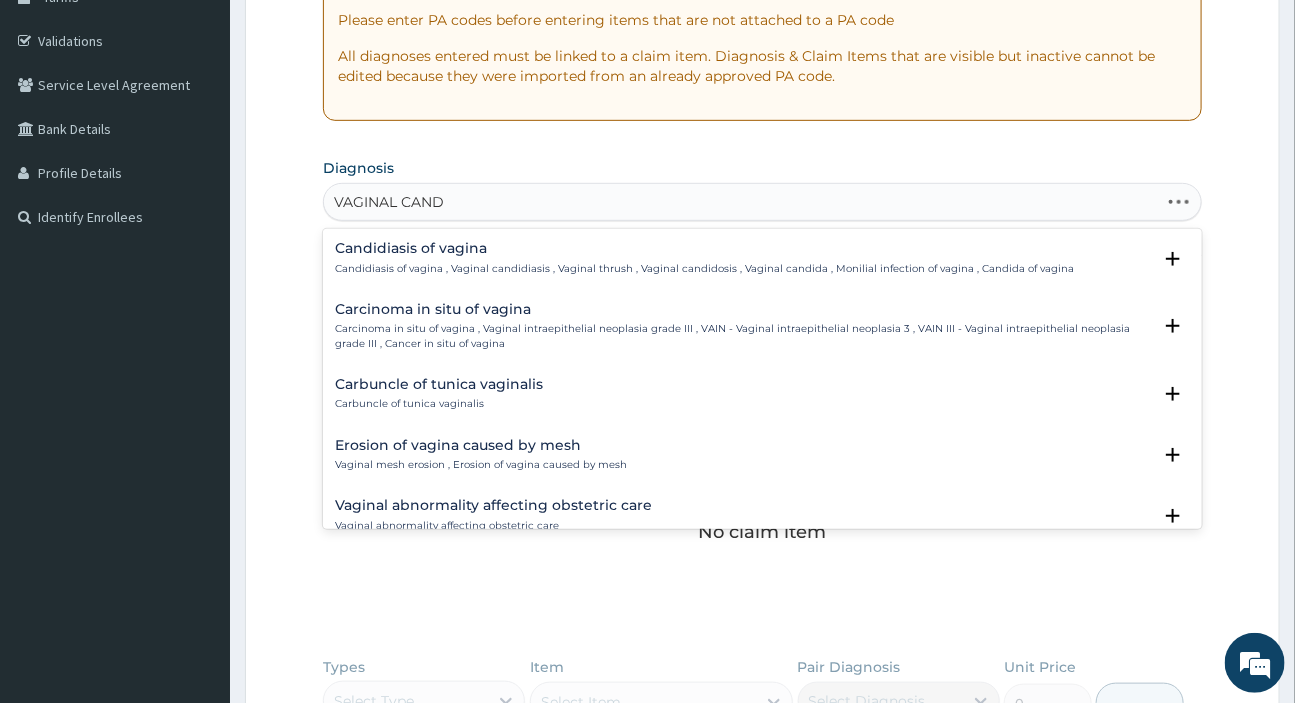 type on "VAGINAL CANDI" 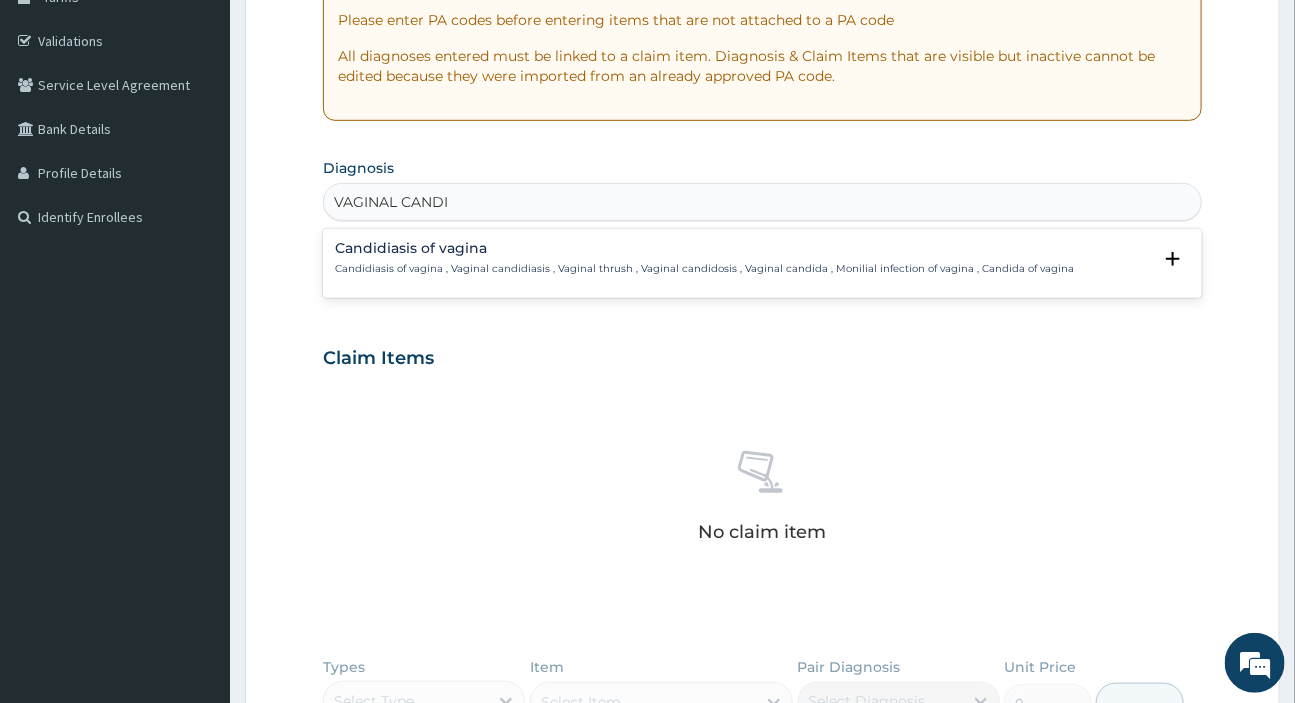 click on "Candidiasis of vagina" at bounding box center [704, 248] 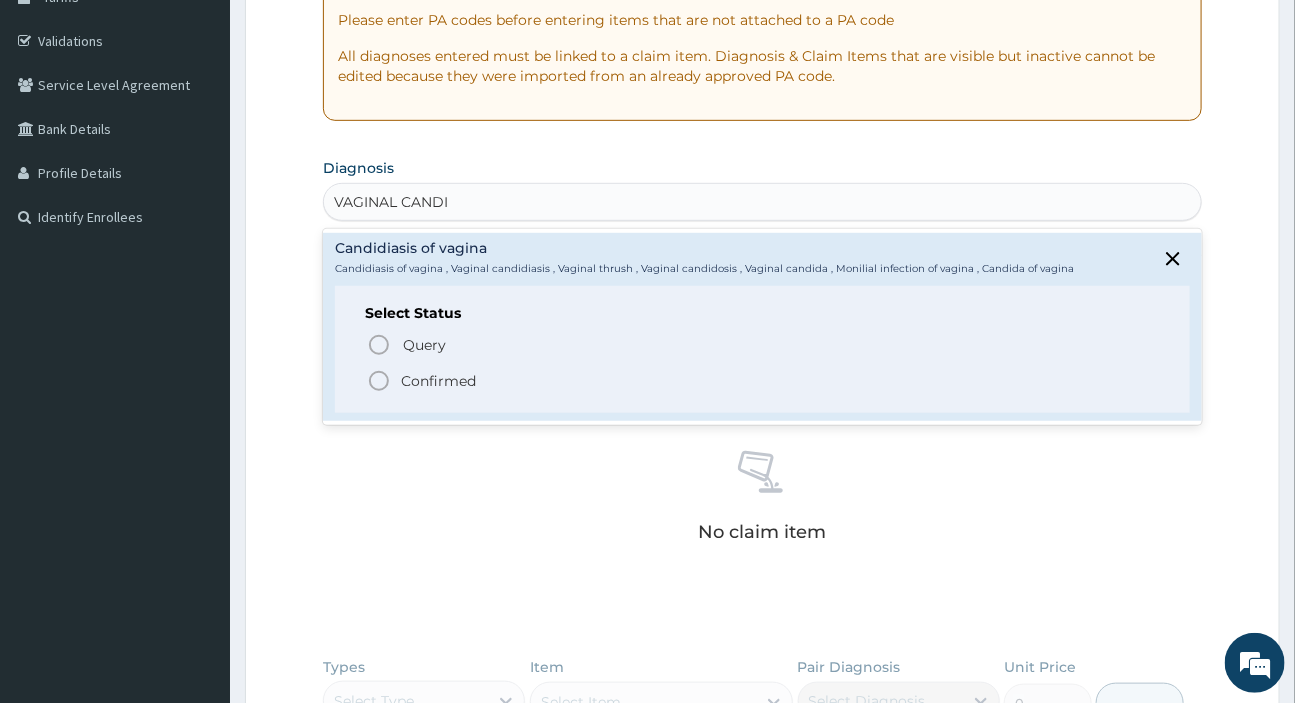 click on "Confirmed" at bounding box center [438, 381] 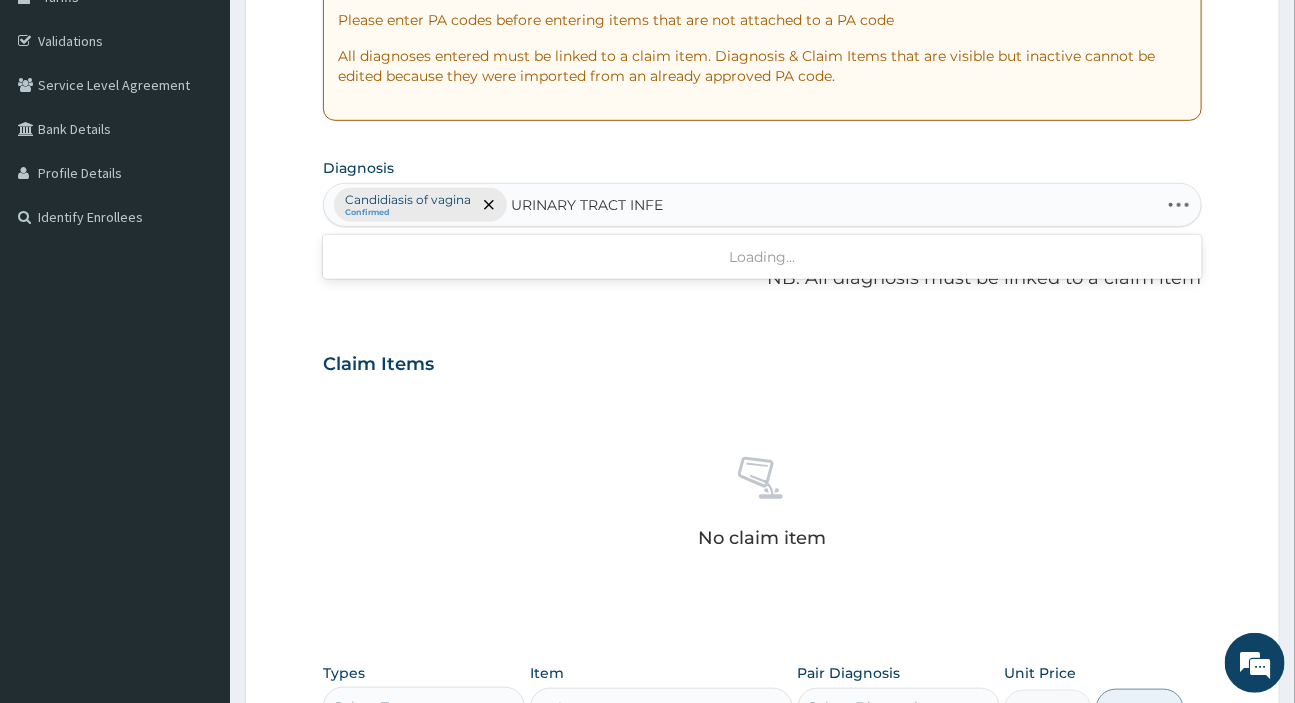 type on "URINARY TRACT INFEC" 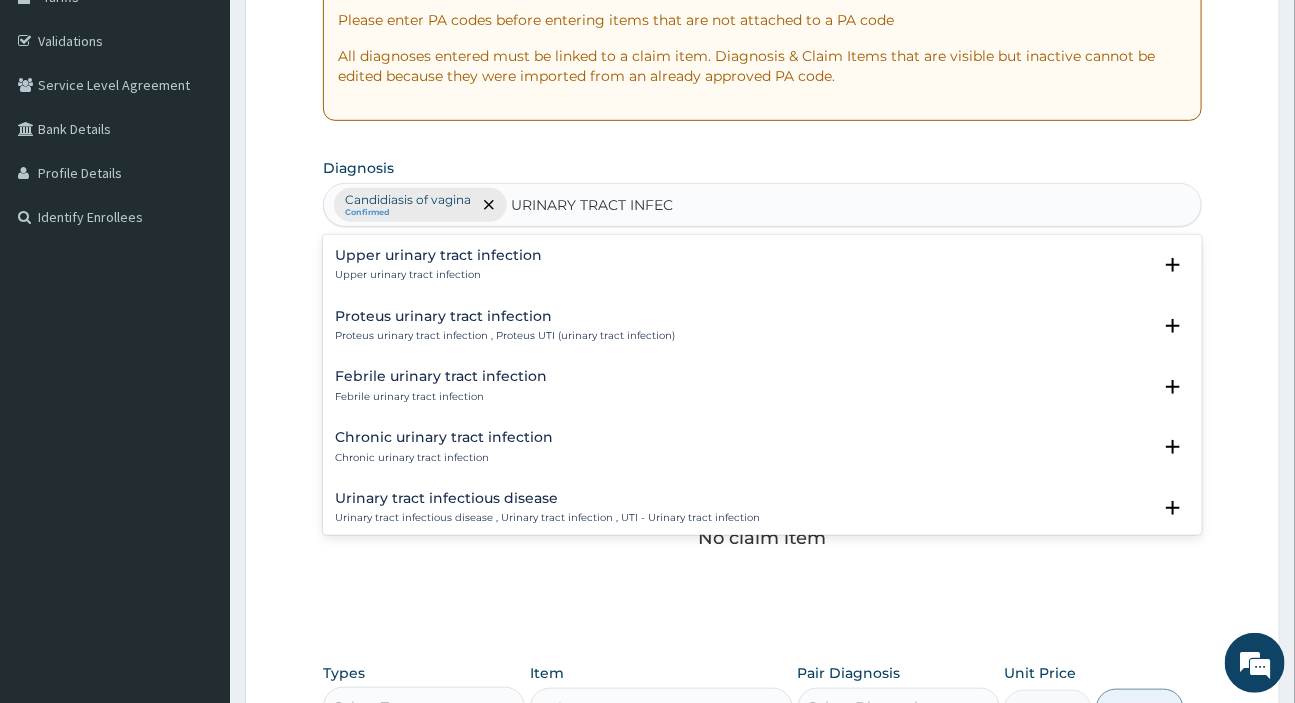 scroll, scrollTop: 272, scrollLeft: 0, axis: vertical 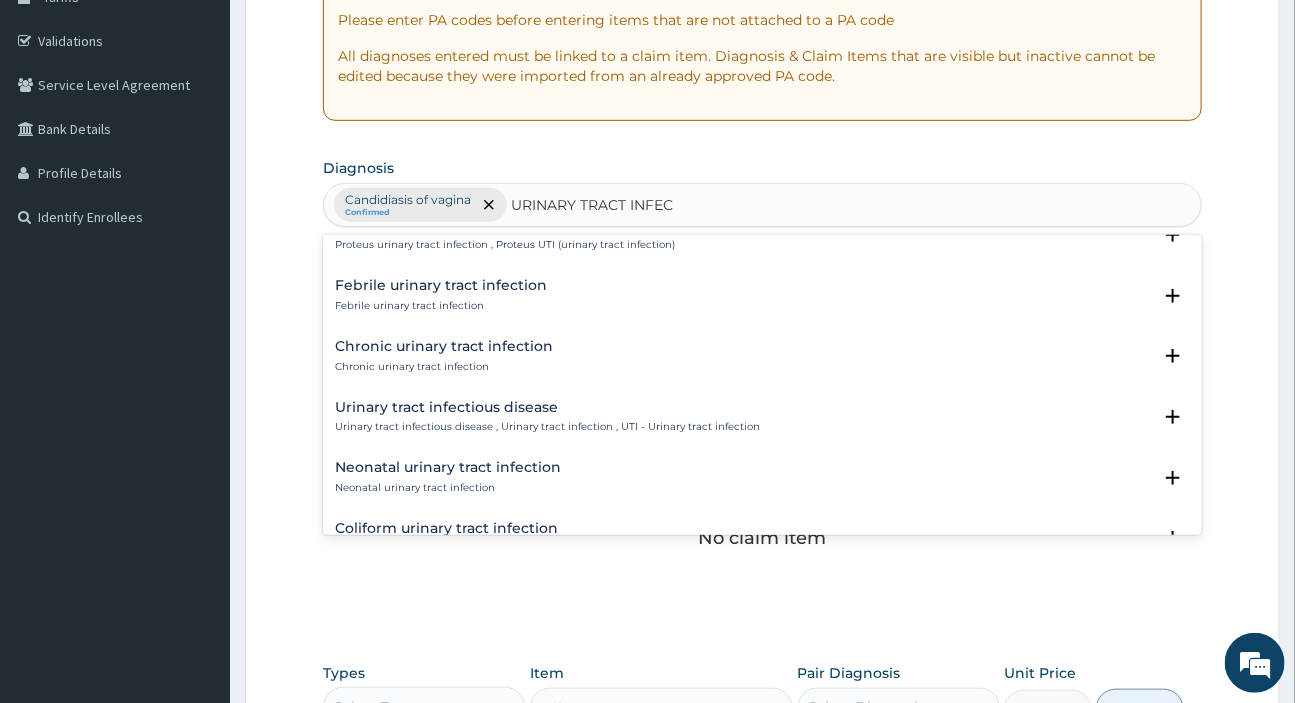 click on "Urinary tract infectious disease" at bounding box center [547, 407] 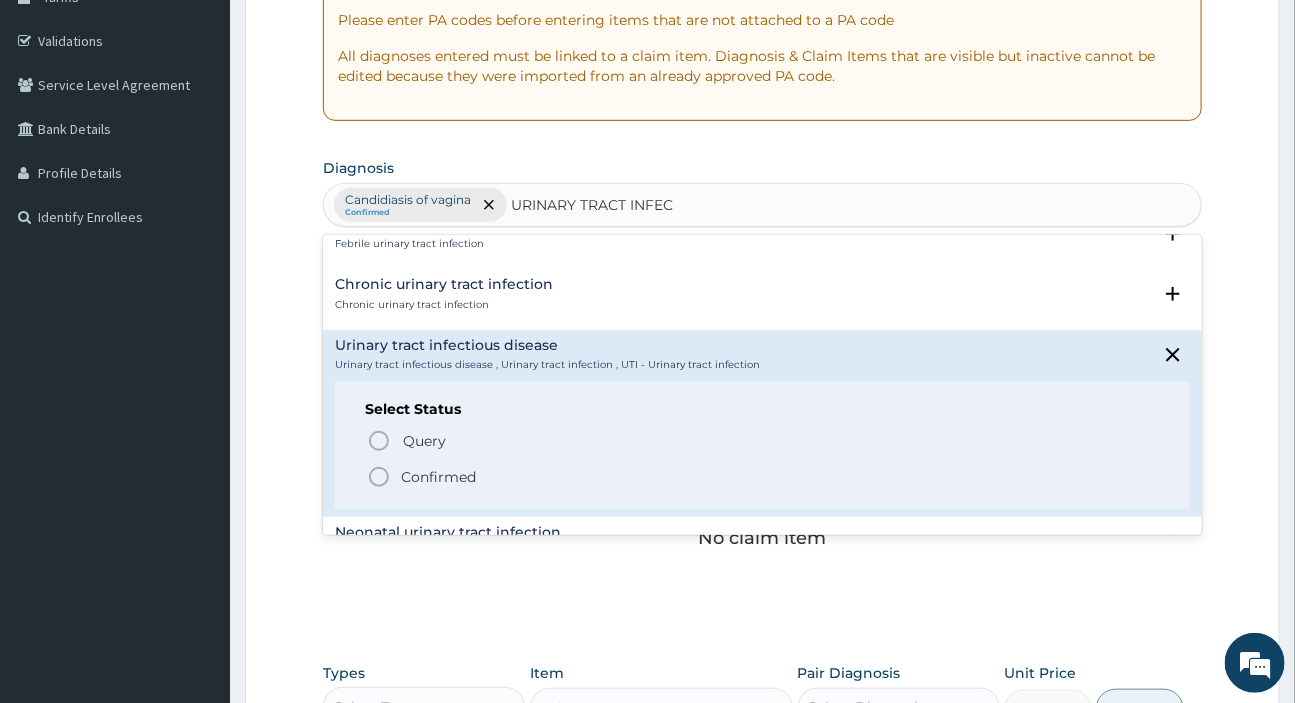 scroll, scrollTop: 363, scrollLeft: 0, axis: vertical 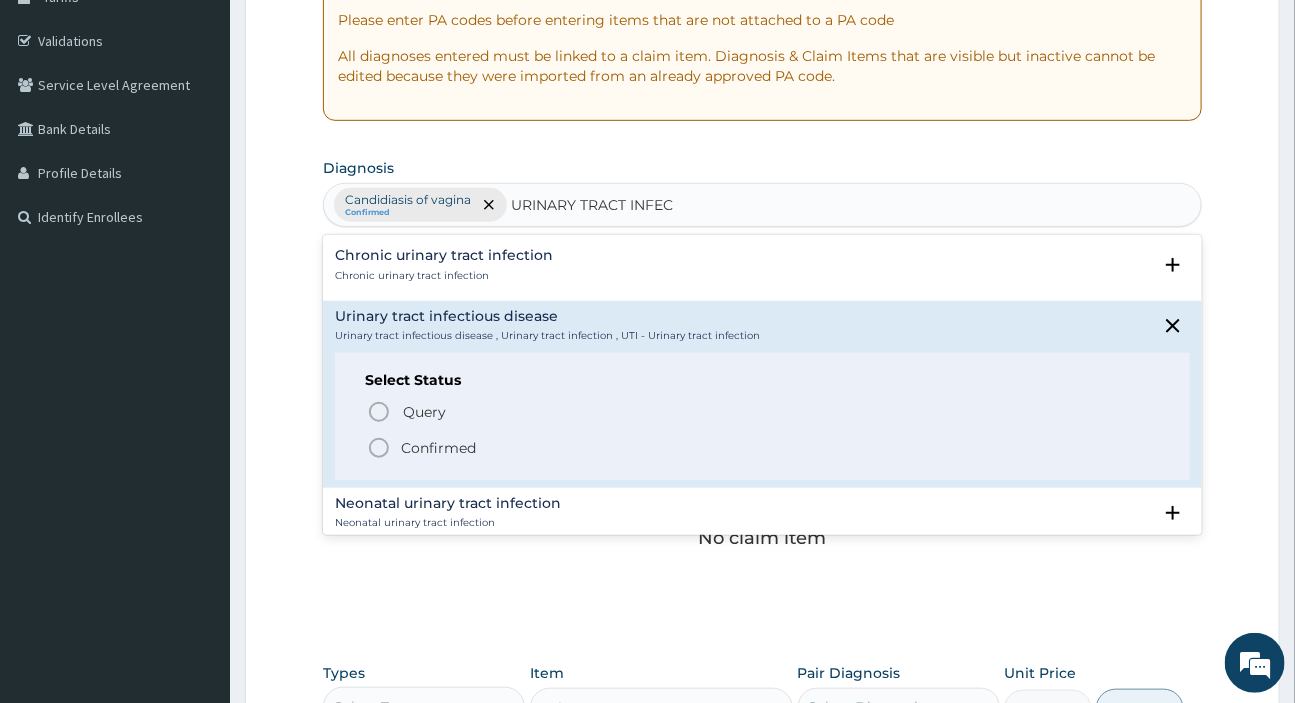 click on "Confirmed" at bounding box center (438, 448) 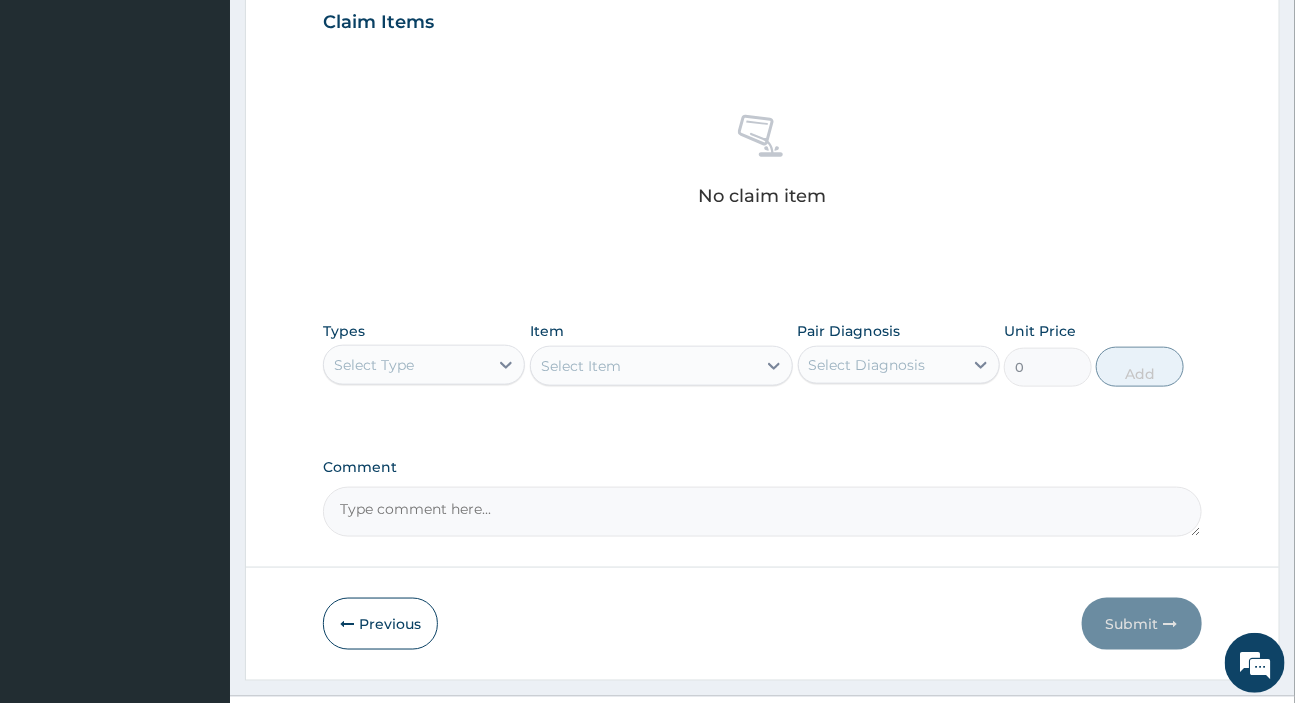 scroll, scrollTop: 738, scrollLeft: 0, axis: vertical 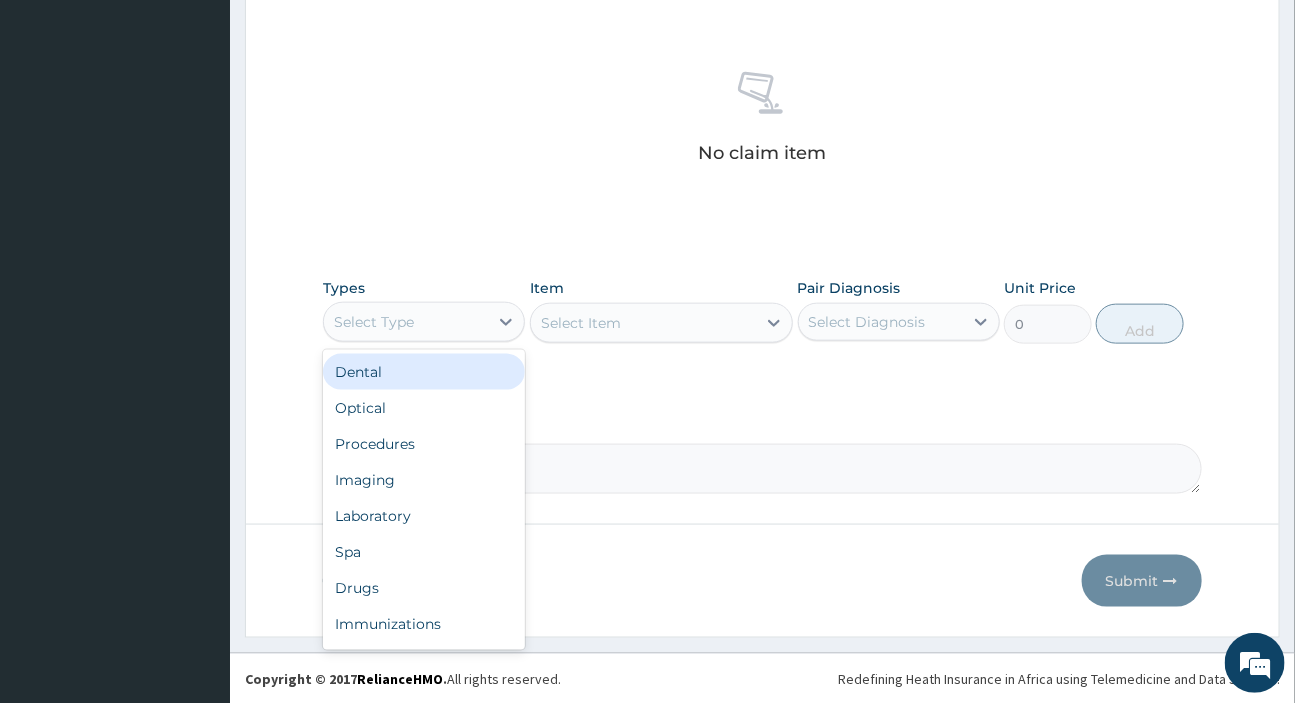 click on "Select Type" at bounding box center (406, 322) 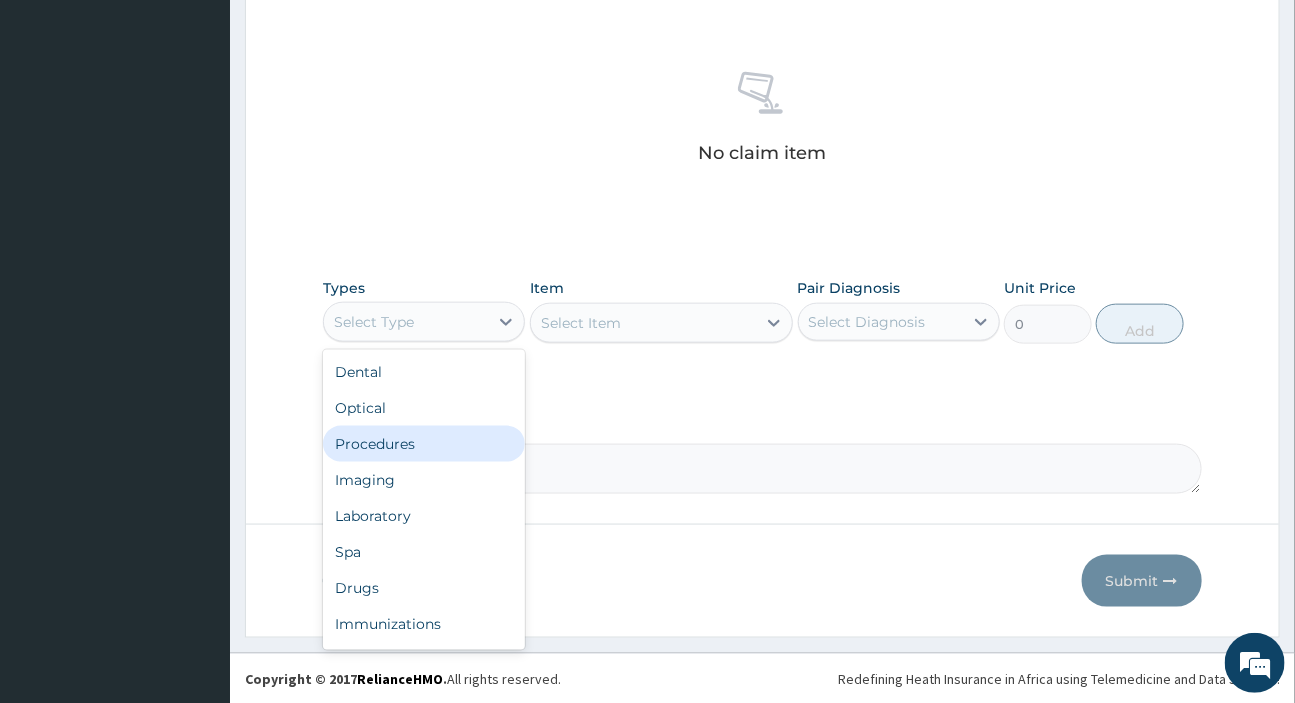 click on "Procedures" at bounding box center (424, 444) 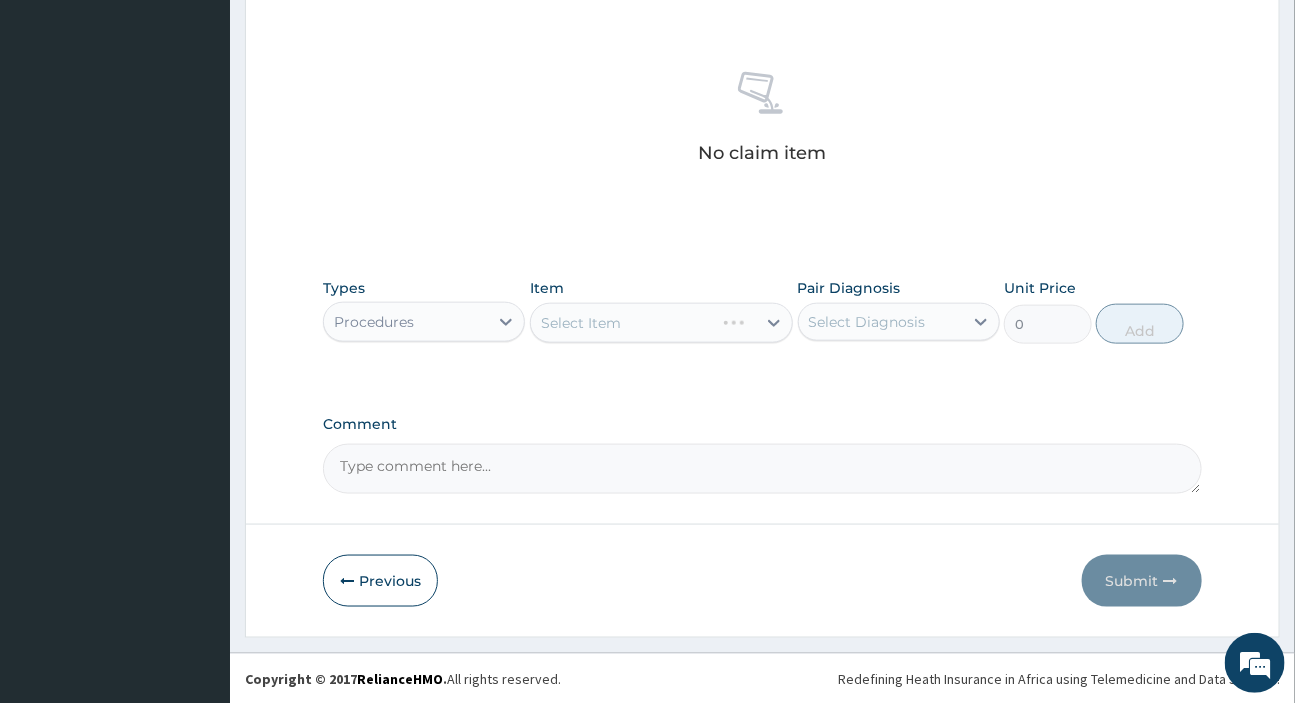 drag, startPoint x: 893, startPoint y: 315, endPoint x: 892, endPoint y: 330, distance: 15.033297 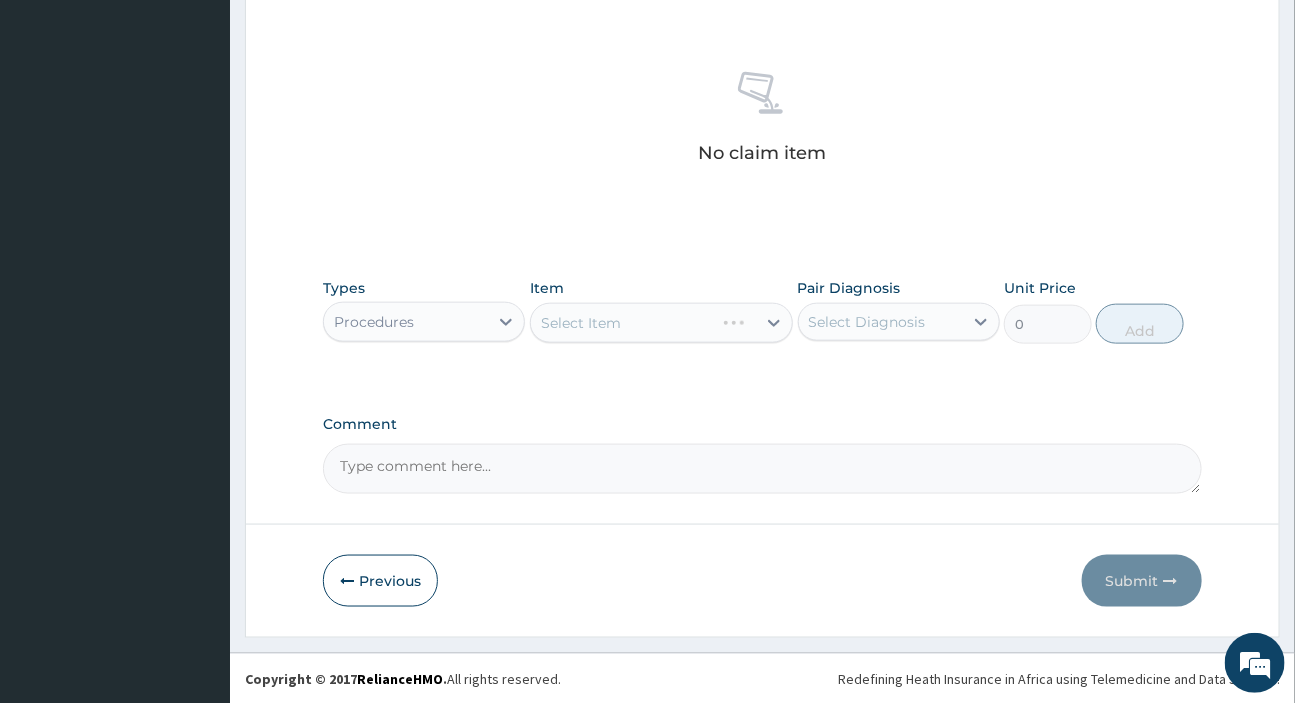 click on "Select Diagnosis" at bounding box center [867, 322] 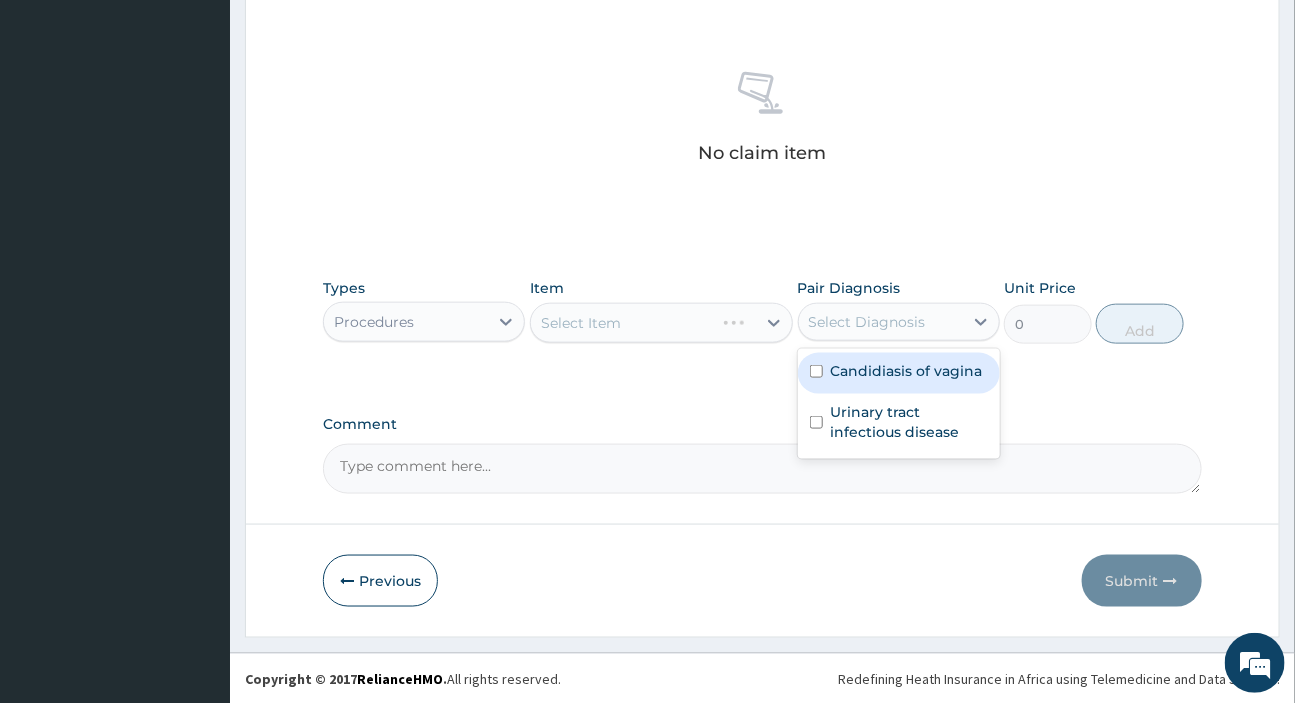 click on "Candidiasis of vagina" at bounding box center [907, 371] 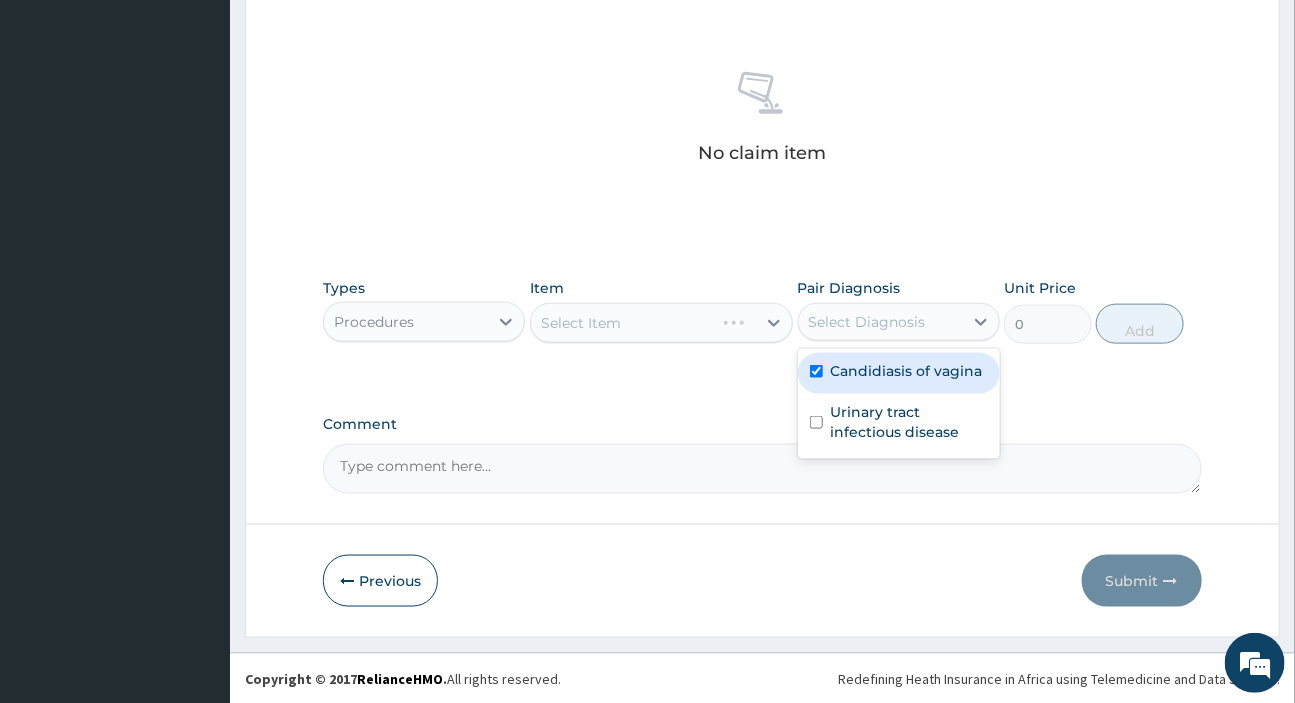 checkbox on "true" 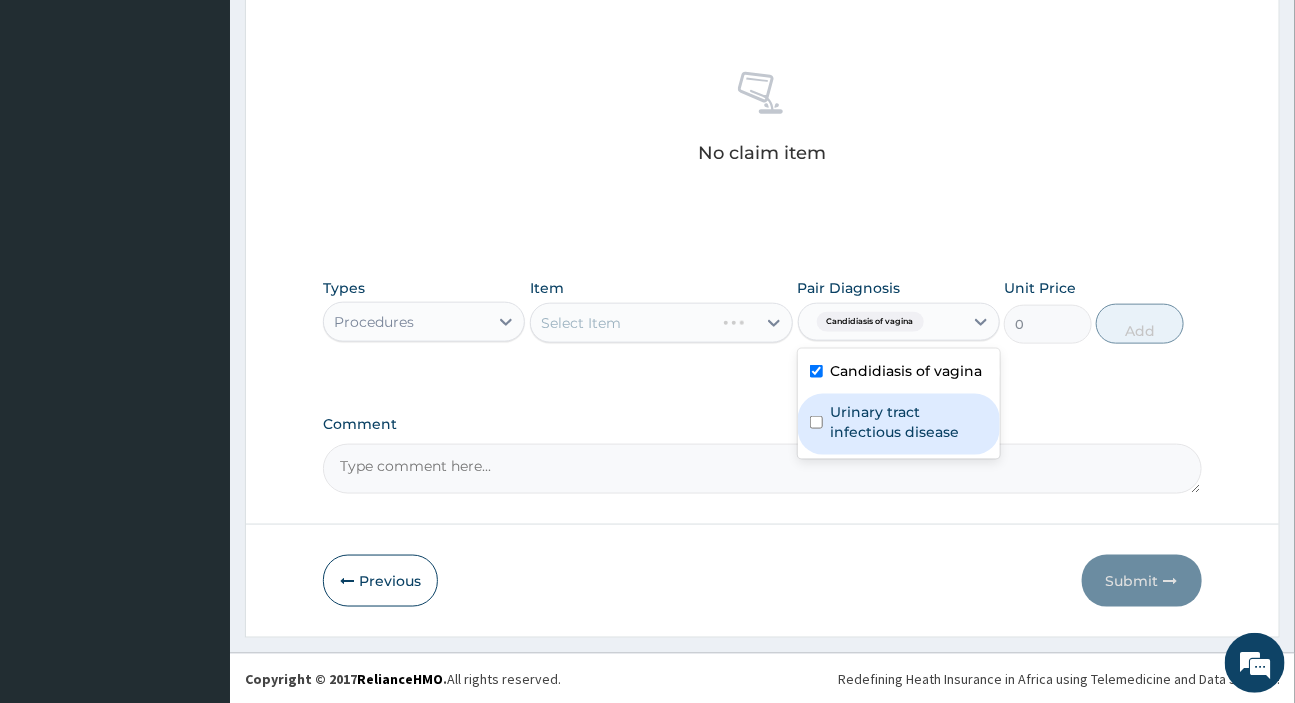 click on "Urinary tract infectious disease" at bounding box center (909, 422) 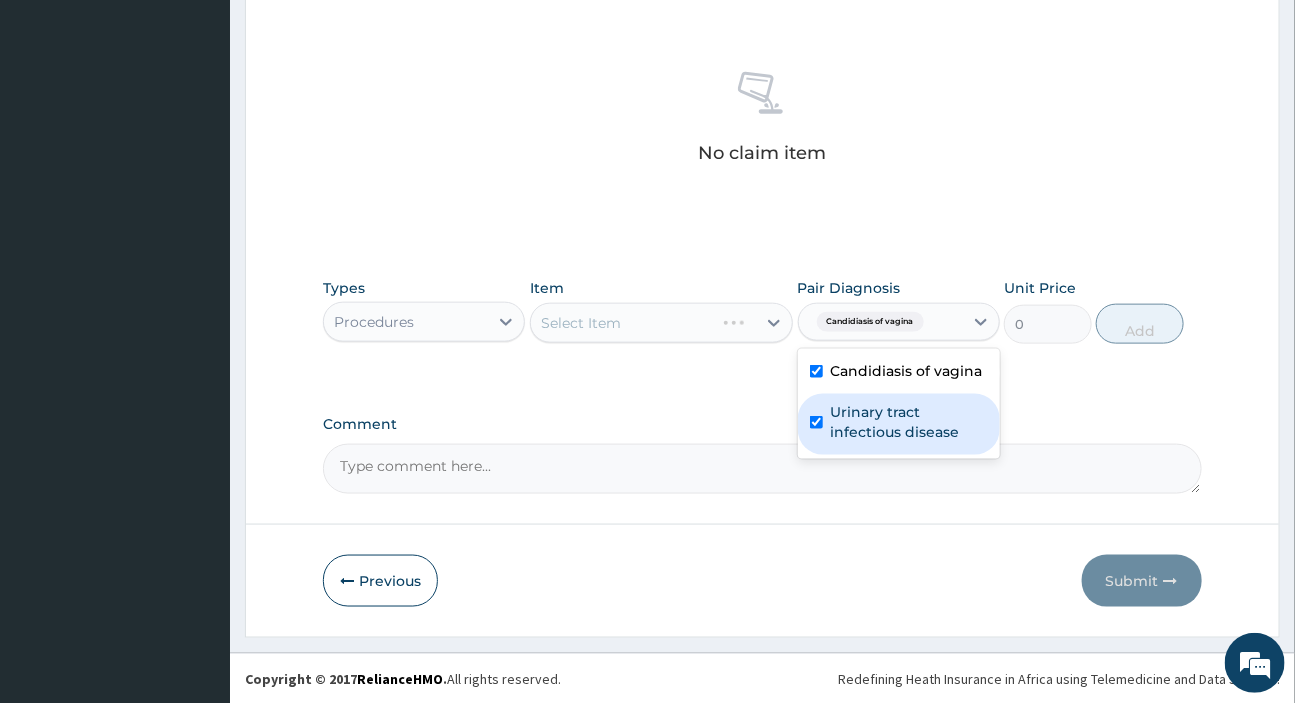 checkbox on "true" 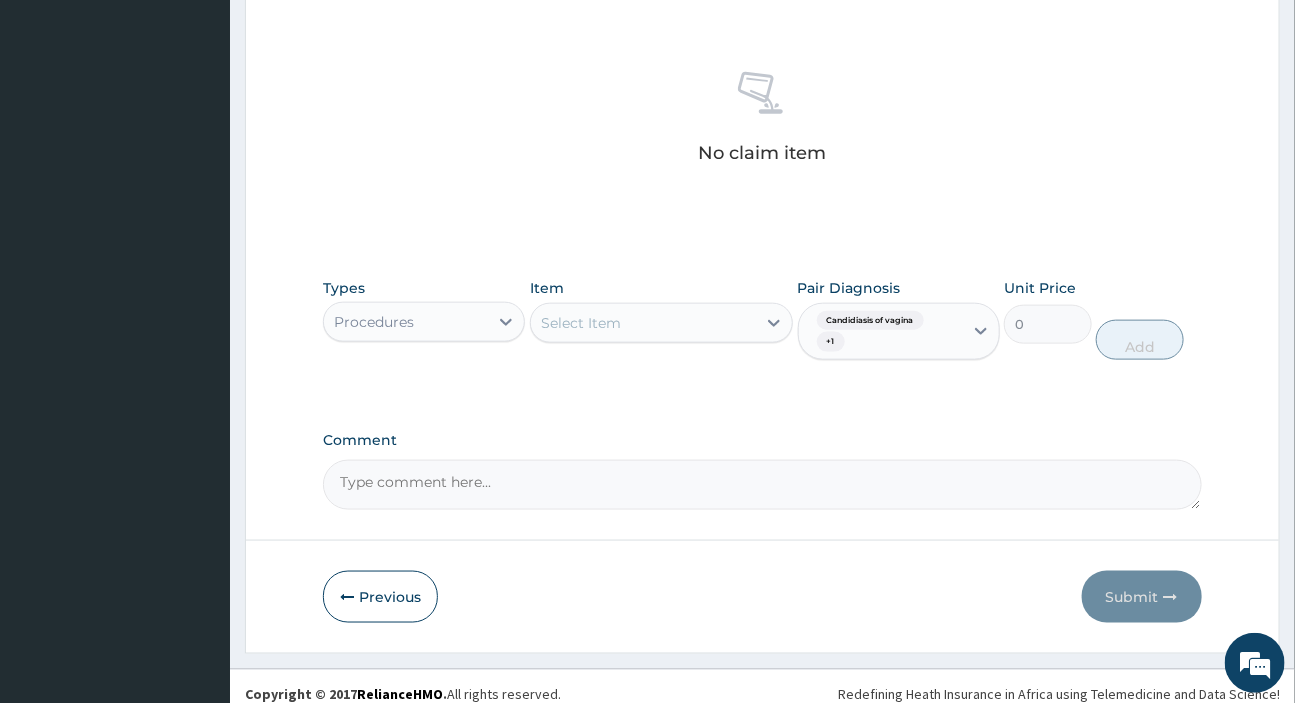 click on "Select Item" at bounding box center [661, 323] 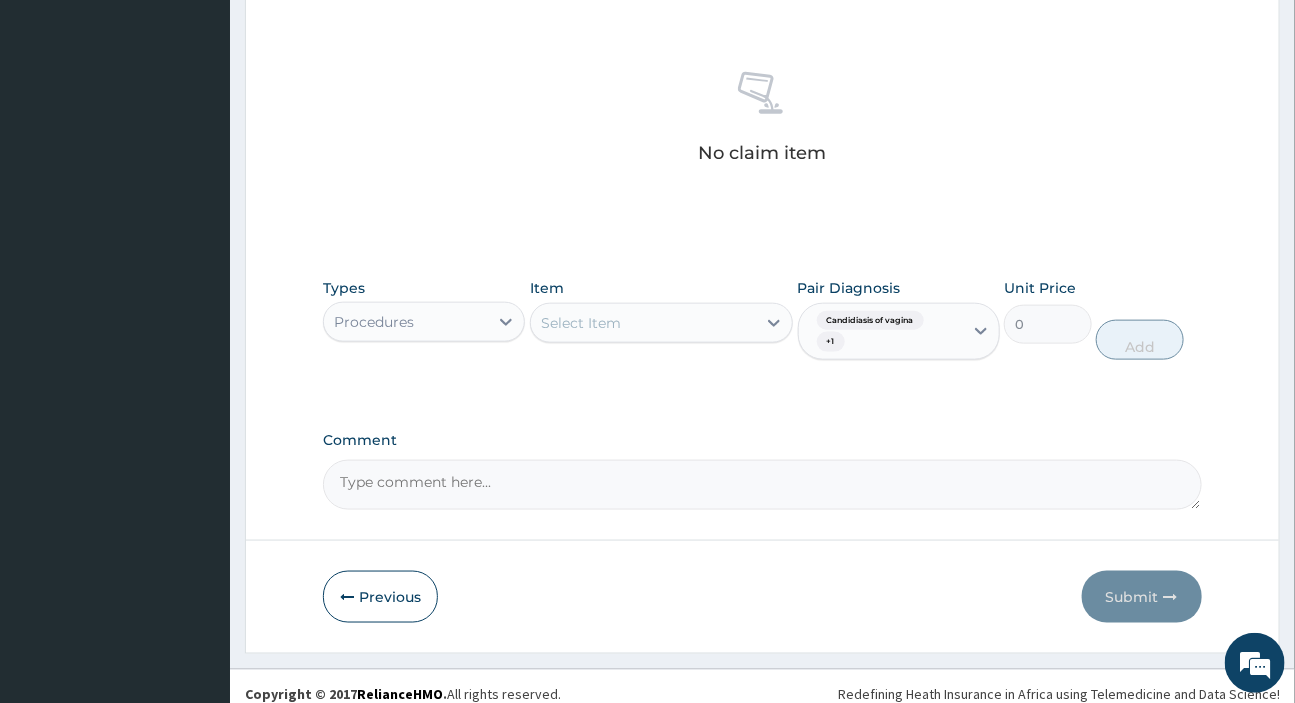 click on "Select Item" at bounding box center [643, 323] 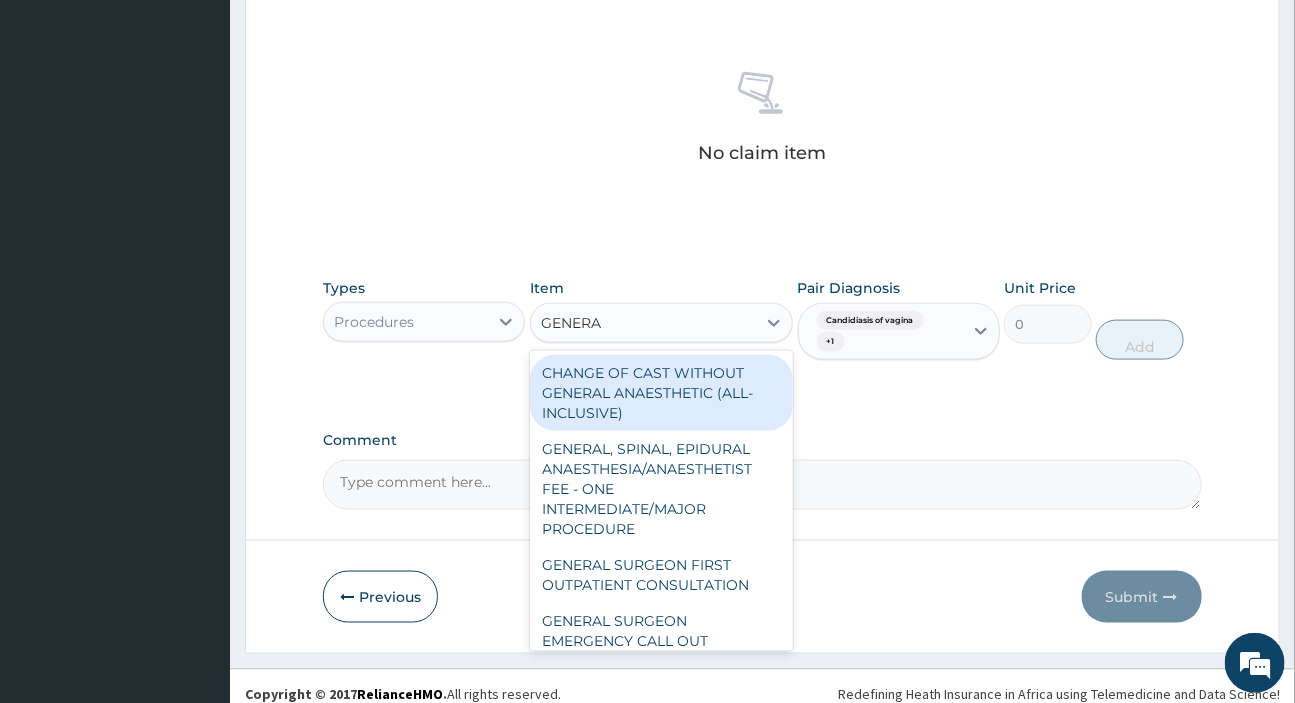 type on "GENERAL" 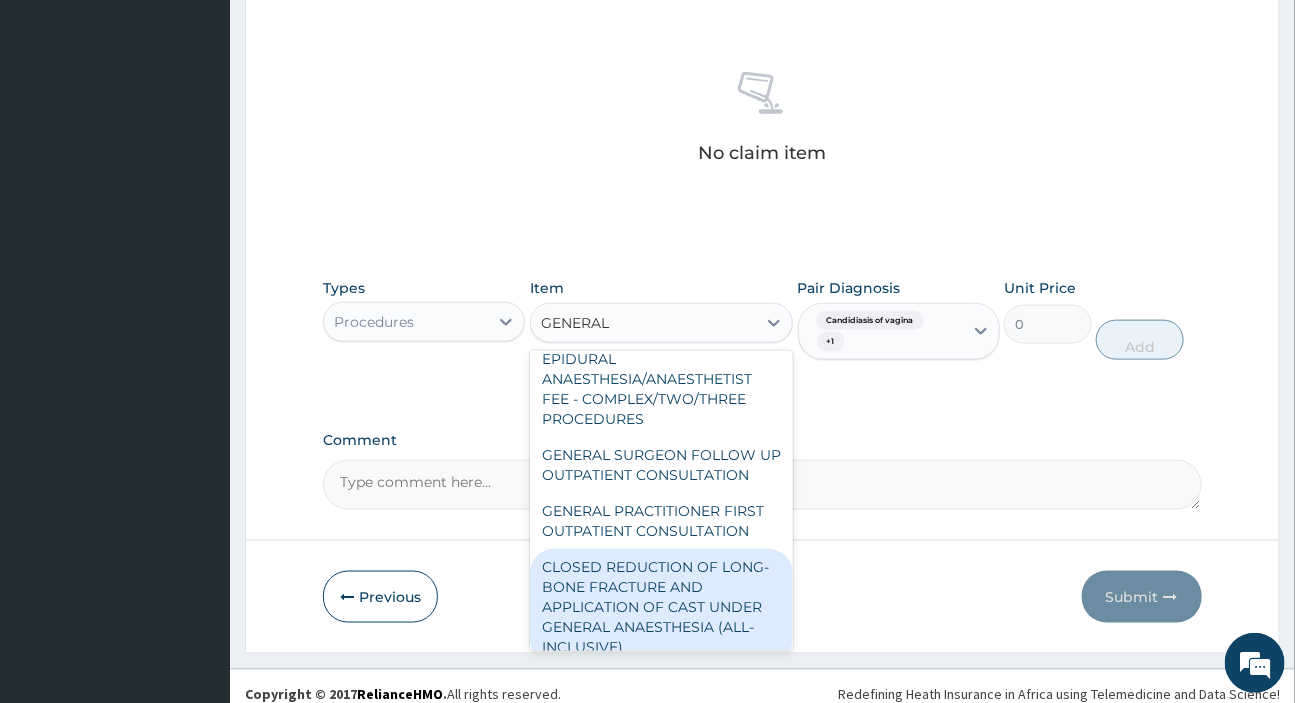 scroll, scrollTop: 545, scrollLeft: 0, axis: vertical 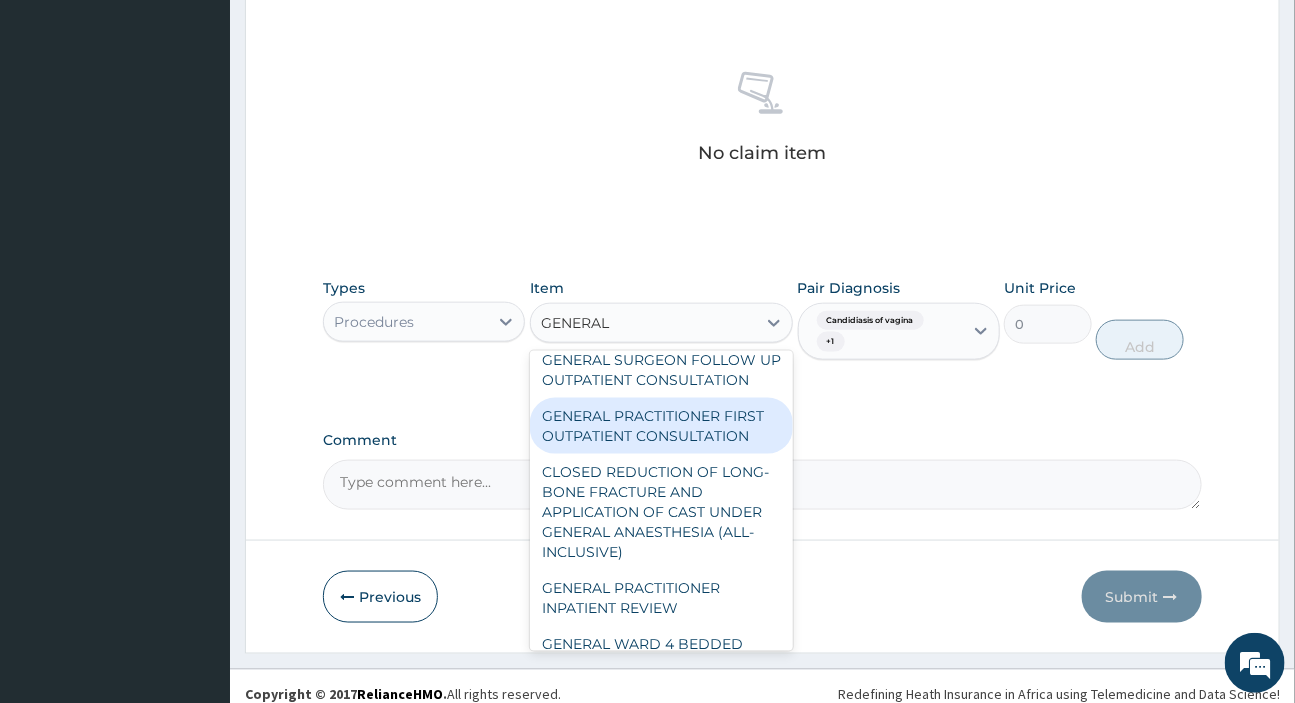 click on "GENERAL PRACTITIONER FIRST OUTPATIENT CONSULTATION" at bounding box center (661, 426) 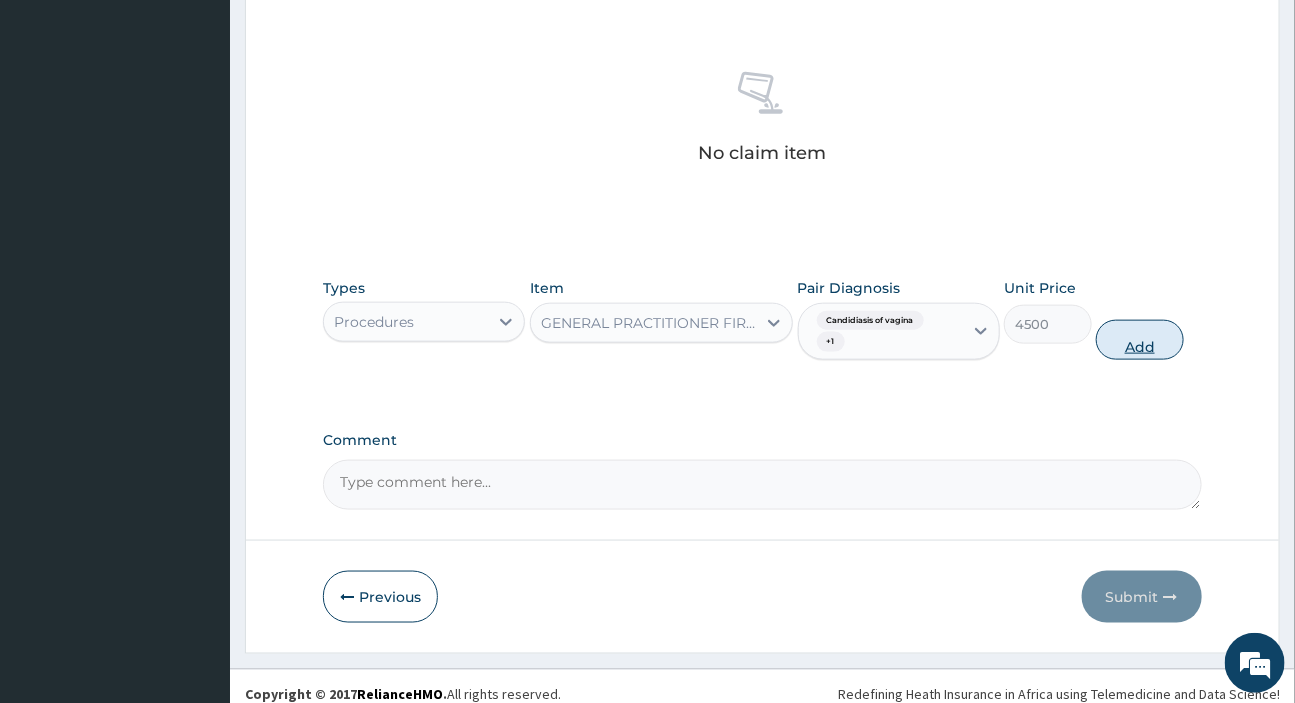 click on "Add" at bounding box center (1140, 340) 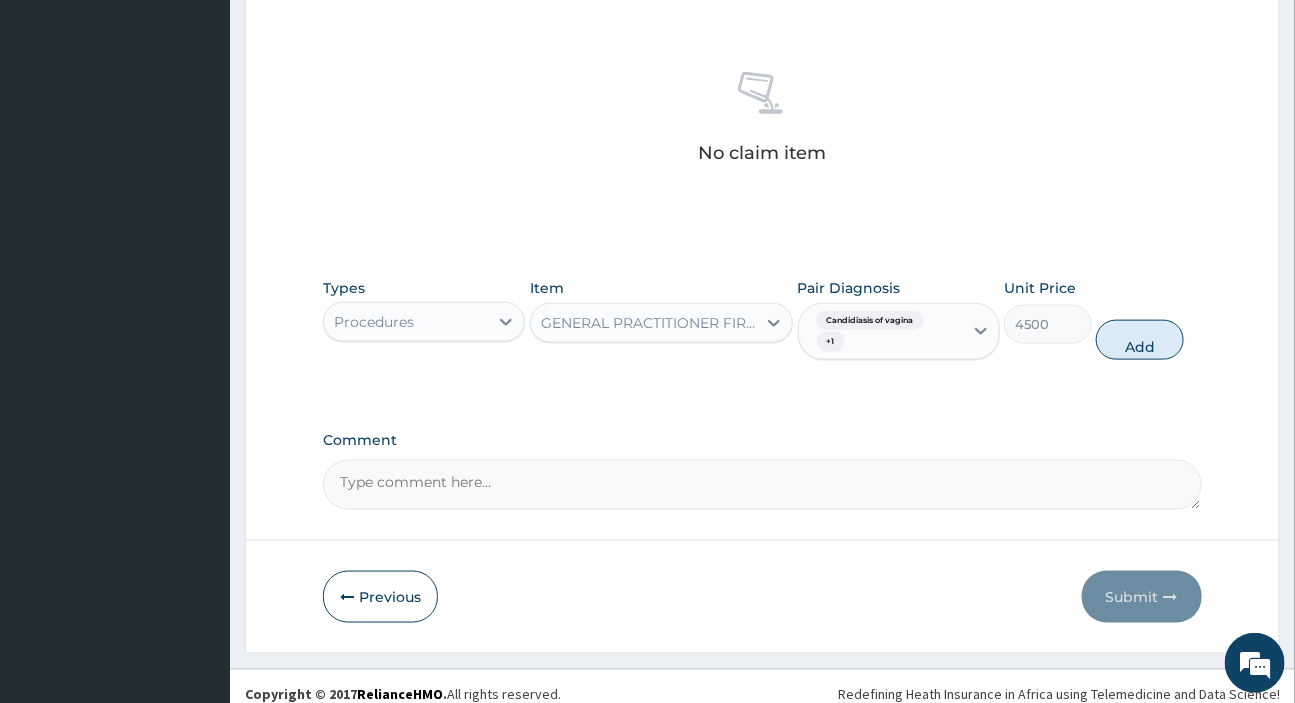 type on "0" 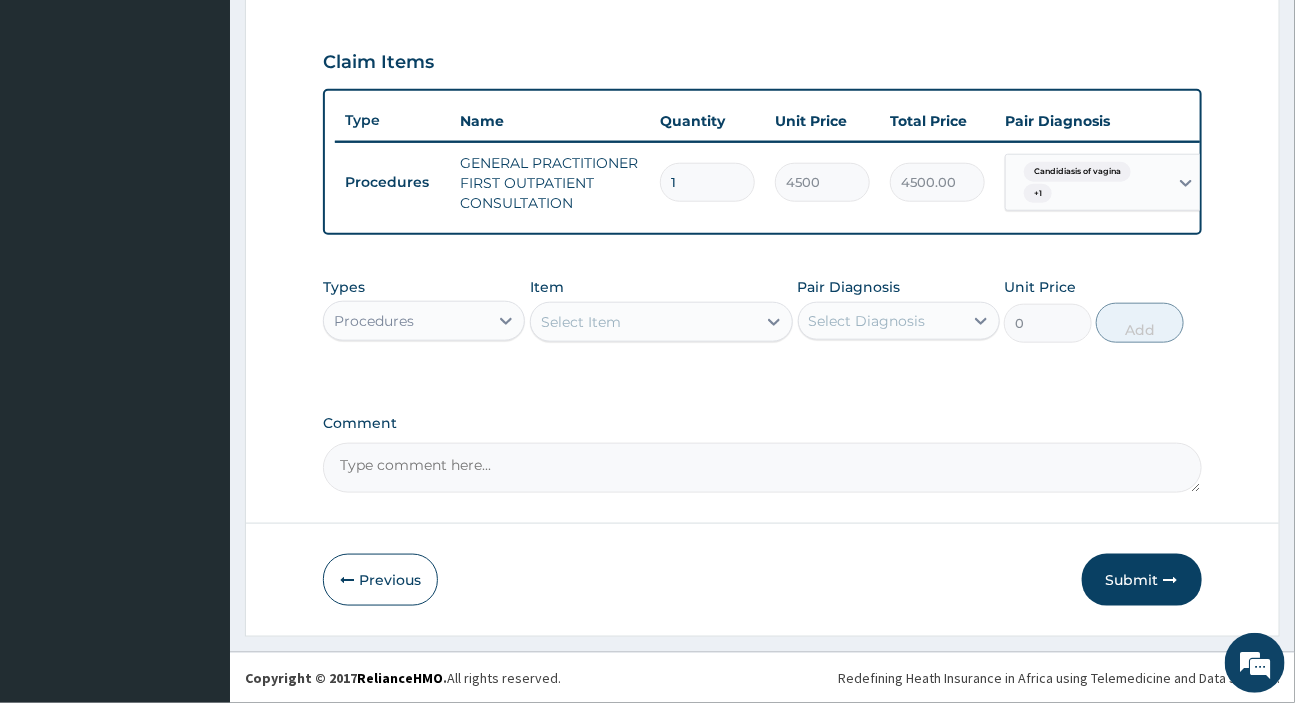 scroll, scrollTop: 667, scrollLeft: 0, axis: vertical 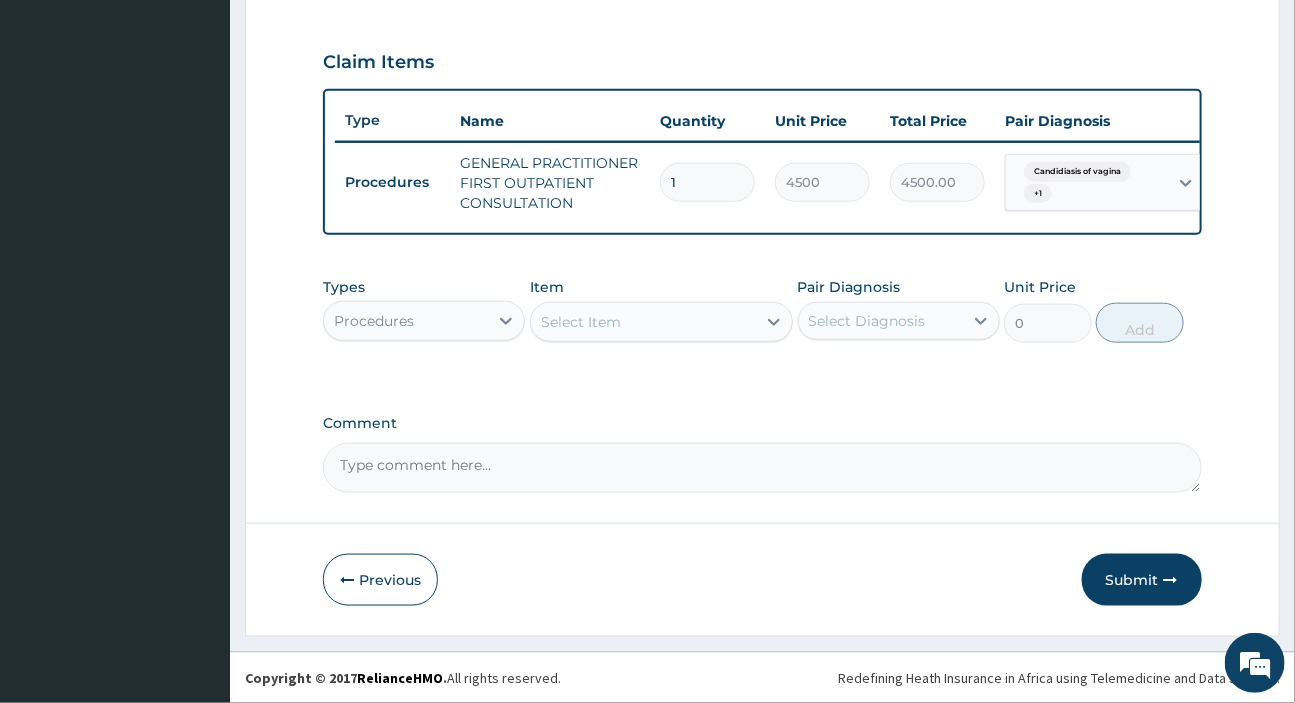 click on "Select Item" at bounding box center (643, 322) 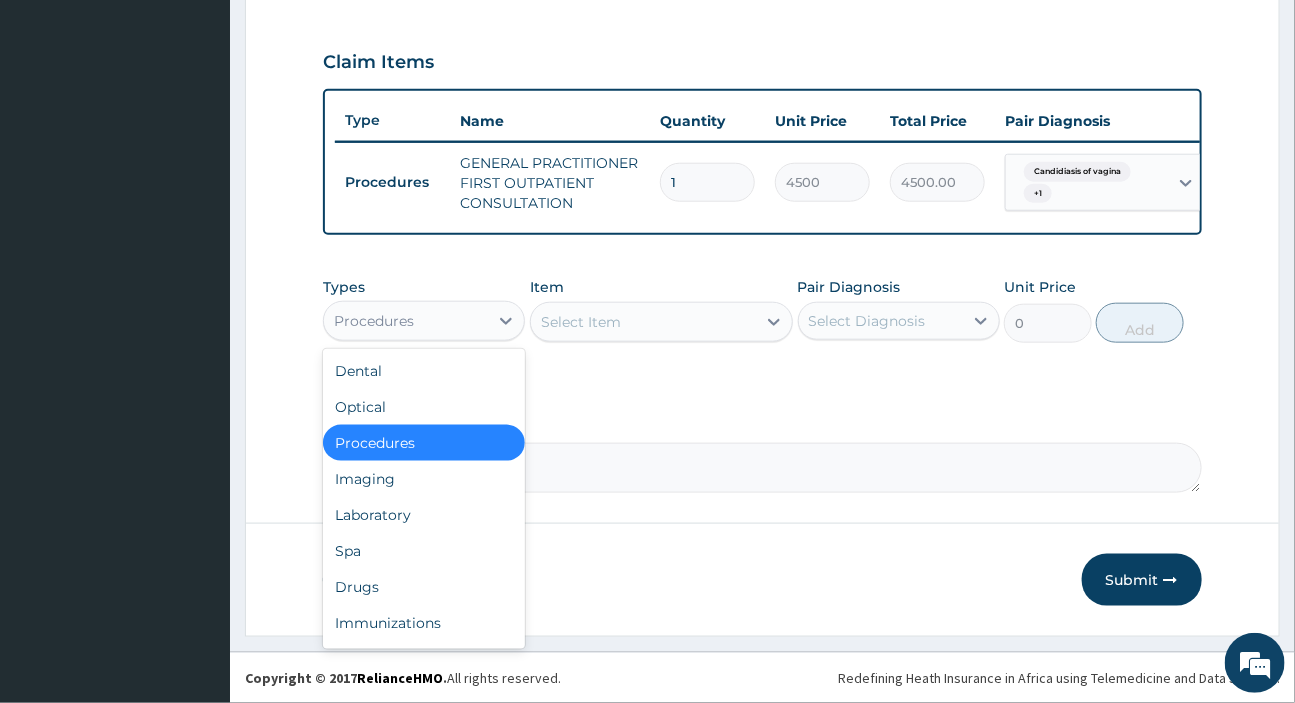 drag, startPoint x: 462, startPoint y: 320, endPoint x: 453, endPoint y: 331, distance: 14.21267 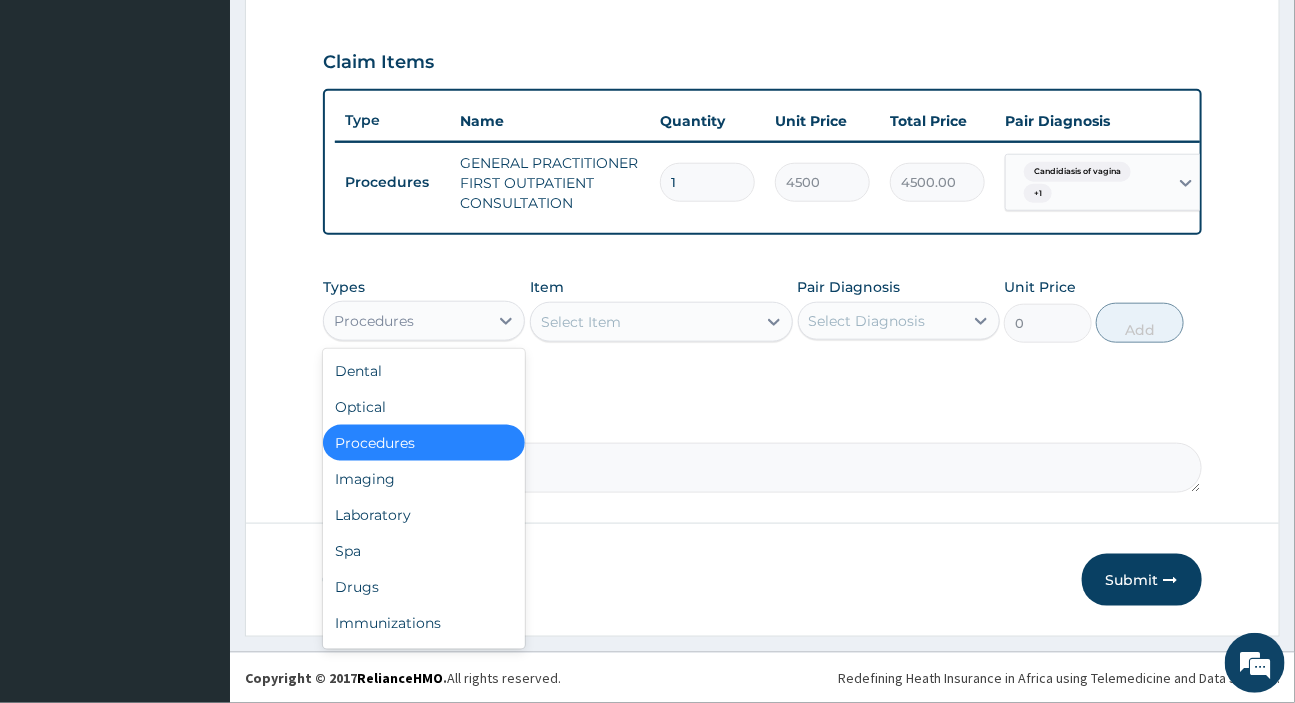 click on "Procedures" at bounding box center [406, 321] 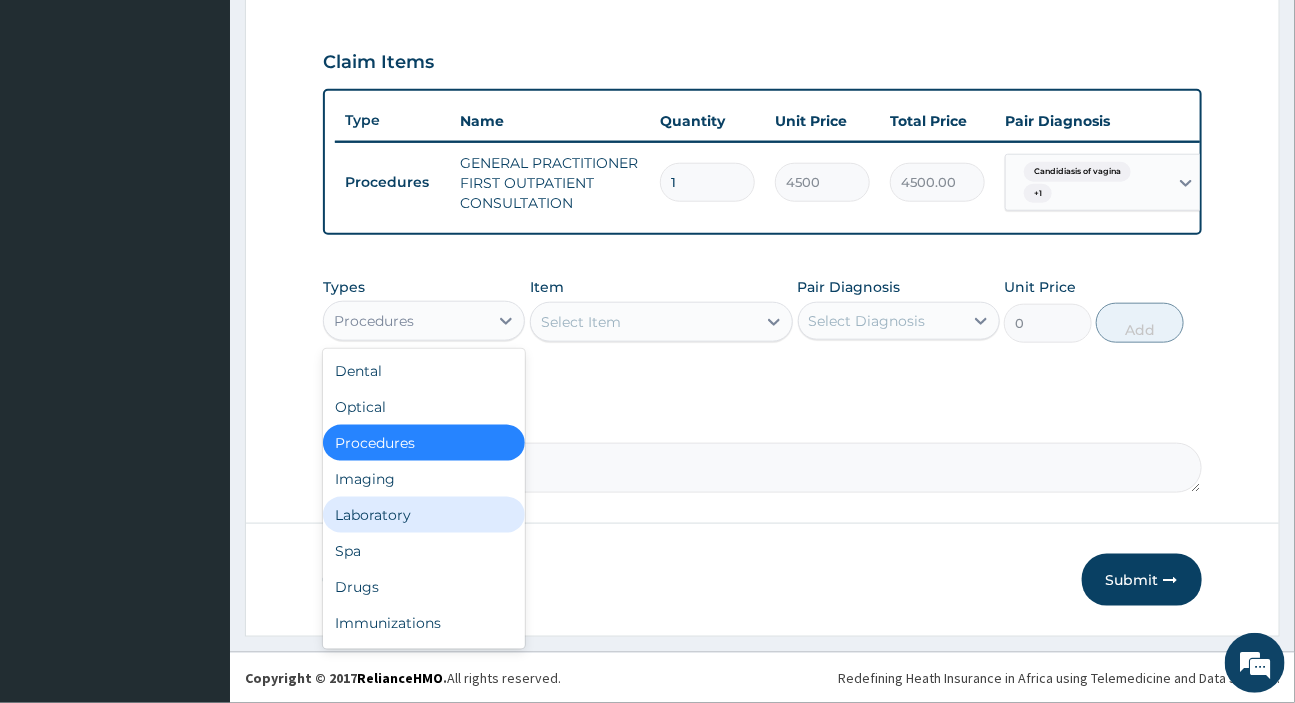 click on "Laboratory" at bounding box center (424, 515) 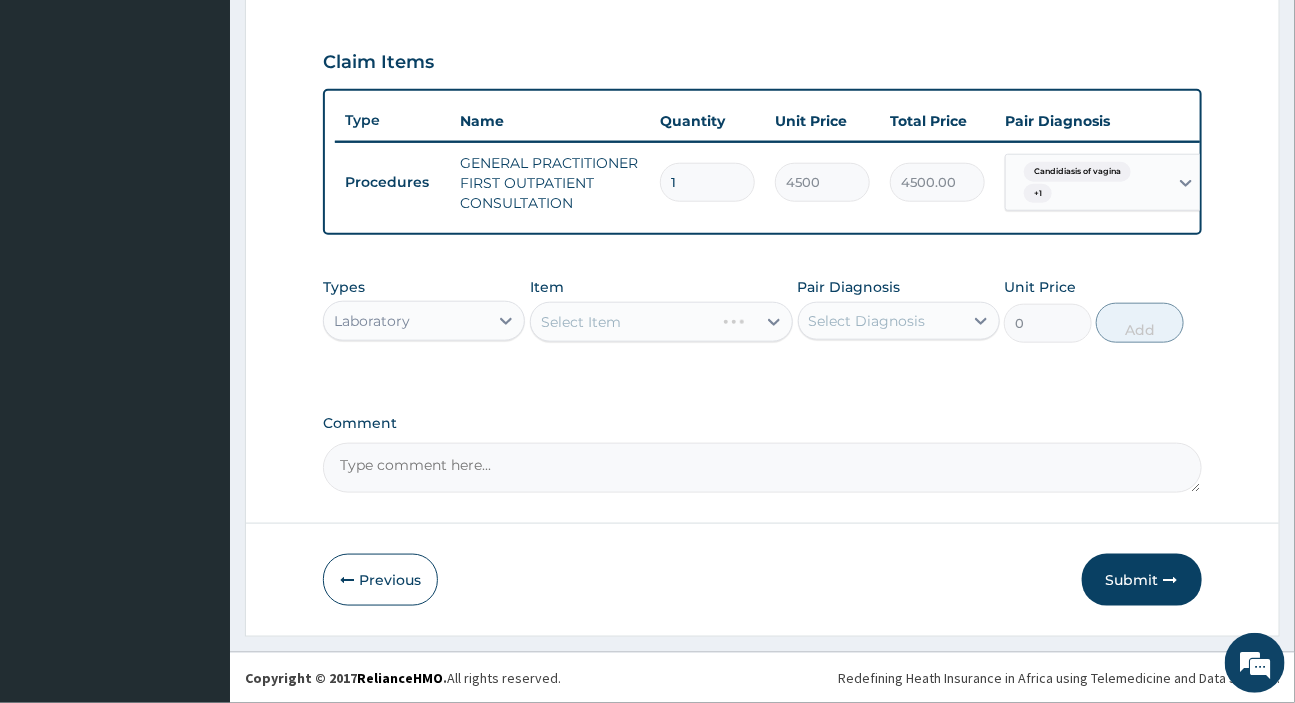 click on "Select Diagnosis" at bounding box center (867, 321) 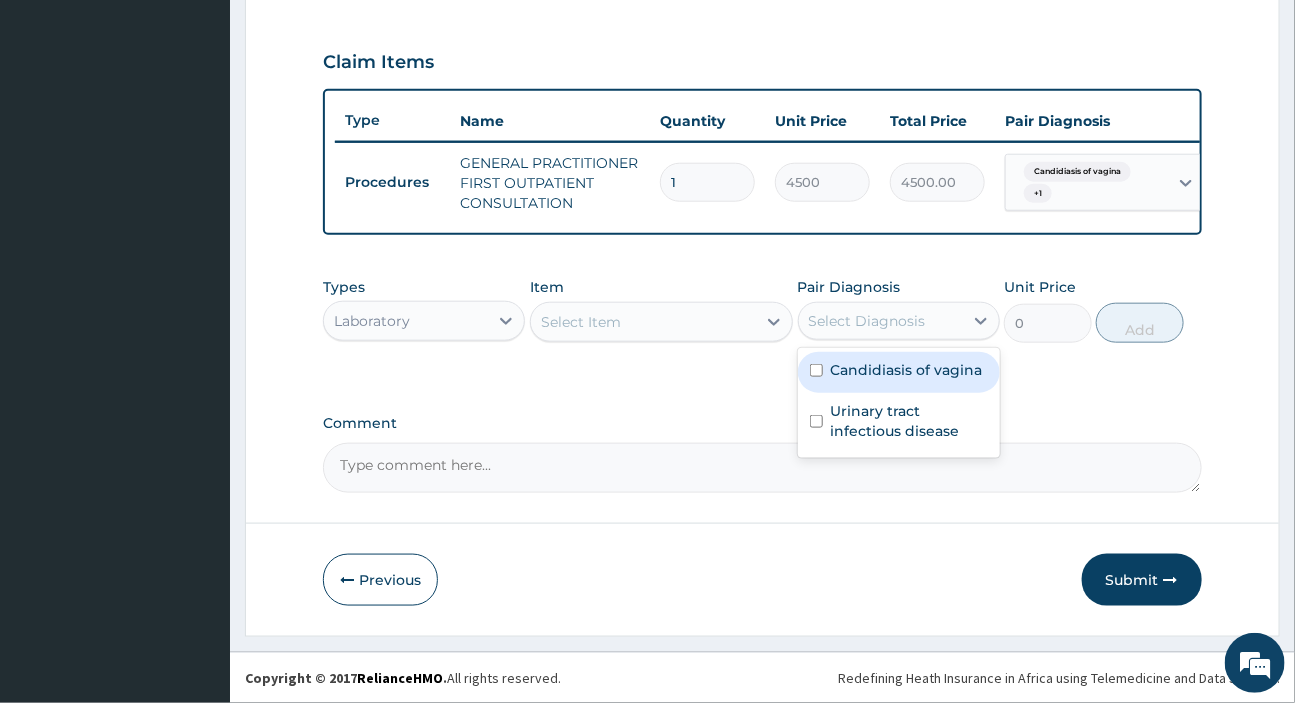 click on "Select Diagnosis" at bounding box center [899, 321] 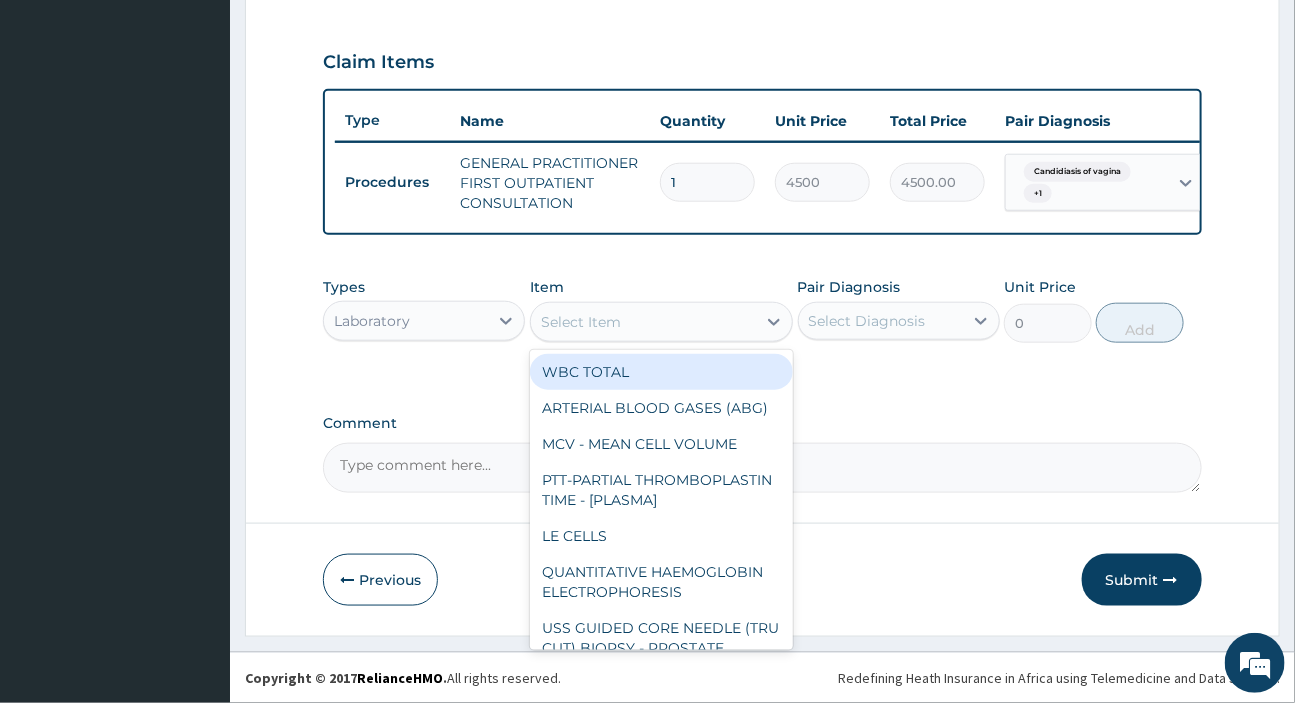 click on "Select Item" at bounding box center [643, 322] 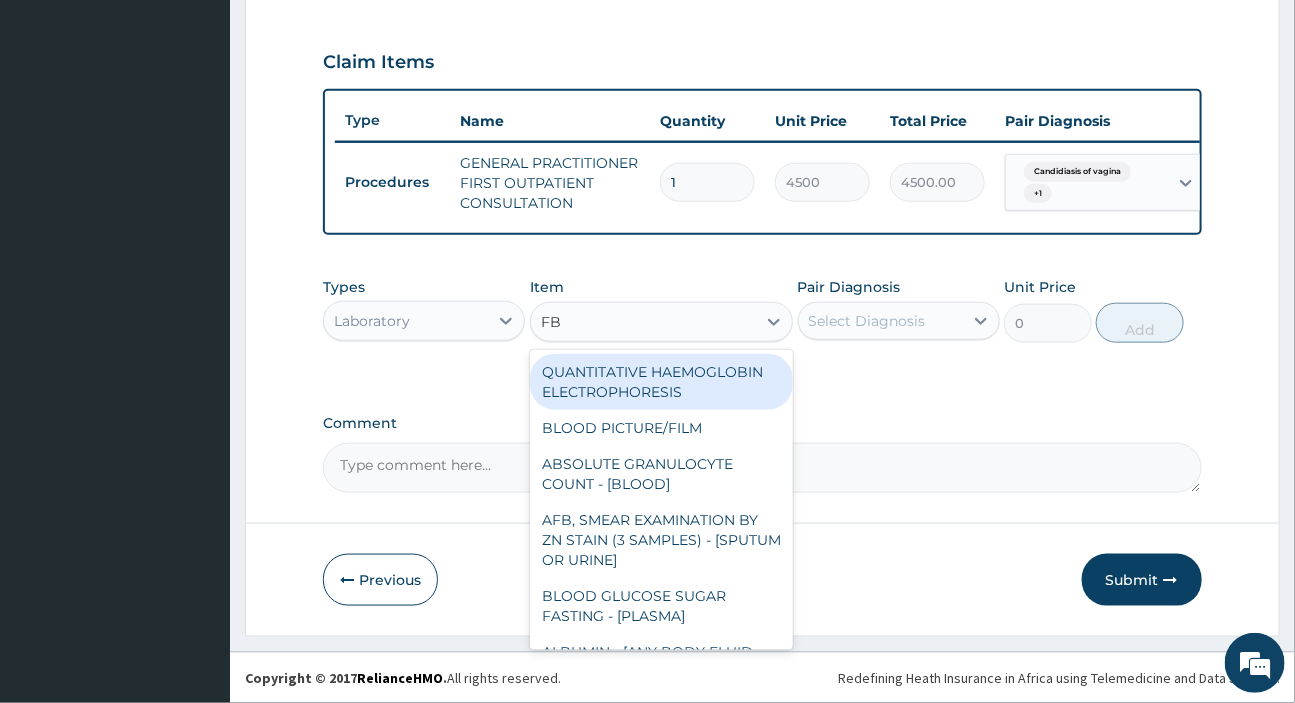 type on "FBC" 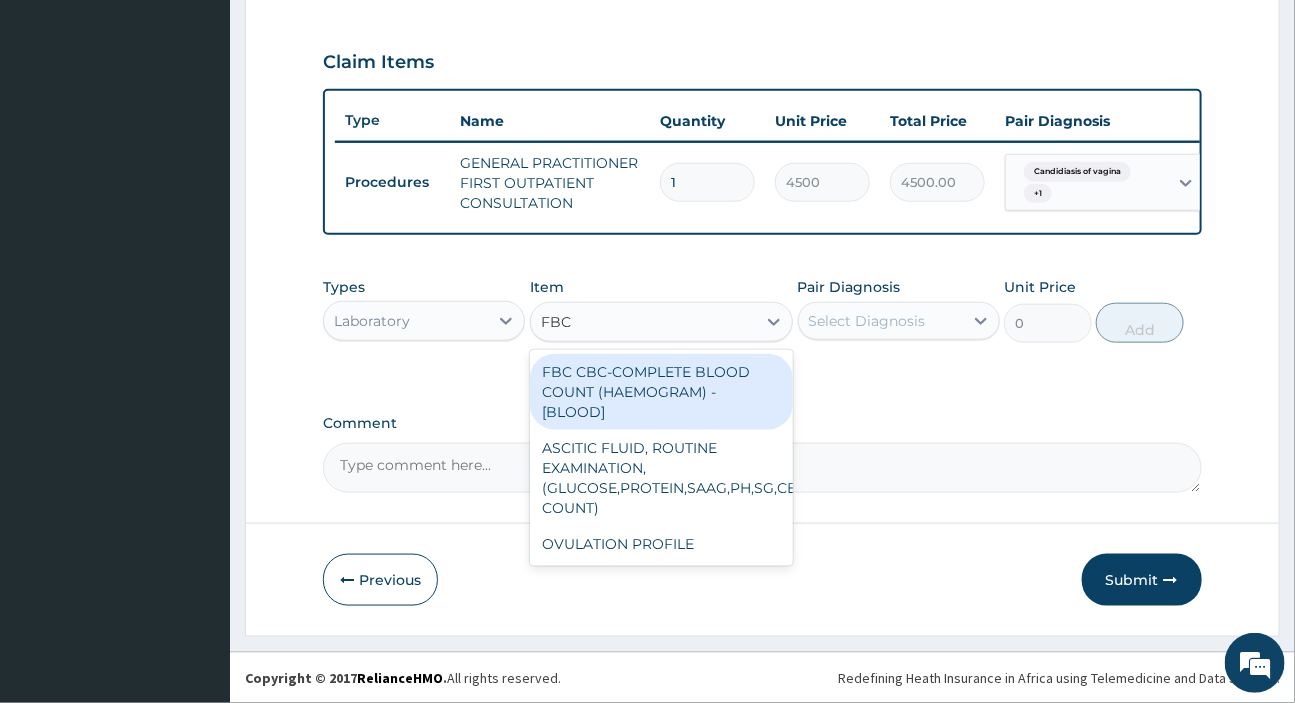 click on "FBC CBC-COMPLETE BLOOD COUNT (HAEMOGRAM) - [BLOOD]" at bounding box center (661, 392) 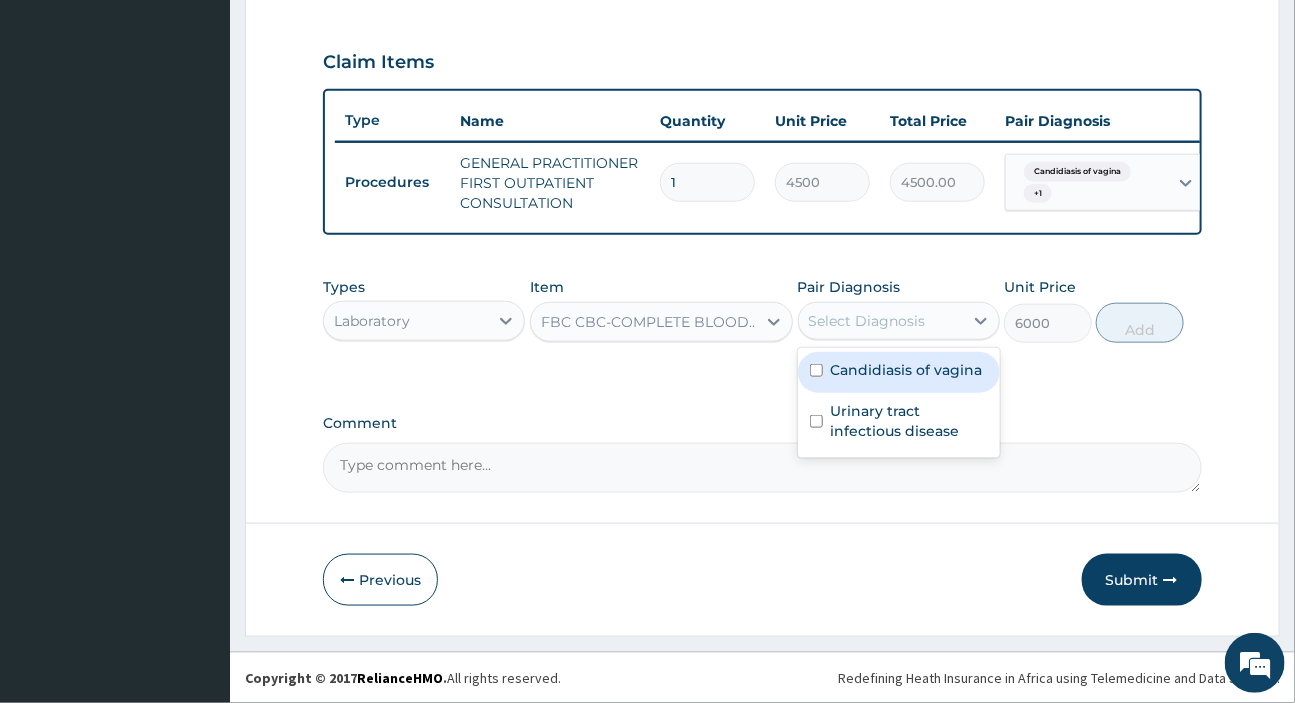click on "Select Diagnosis" at bounding box center (881, 321) 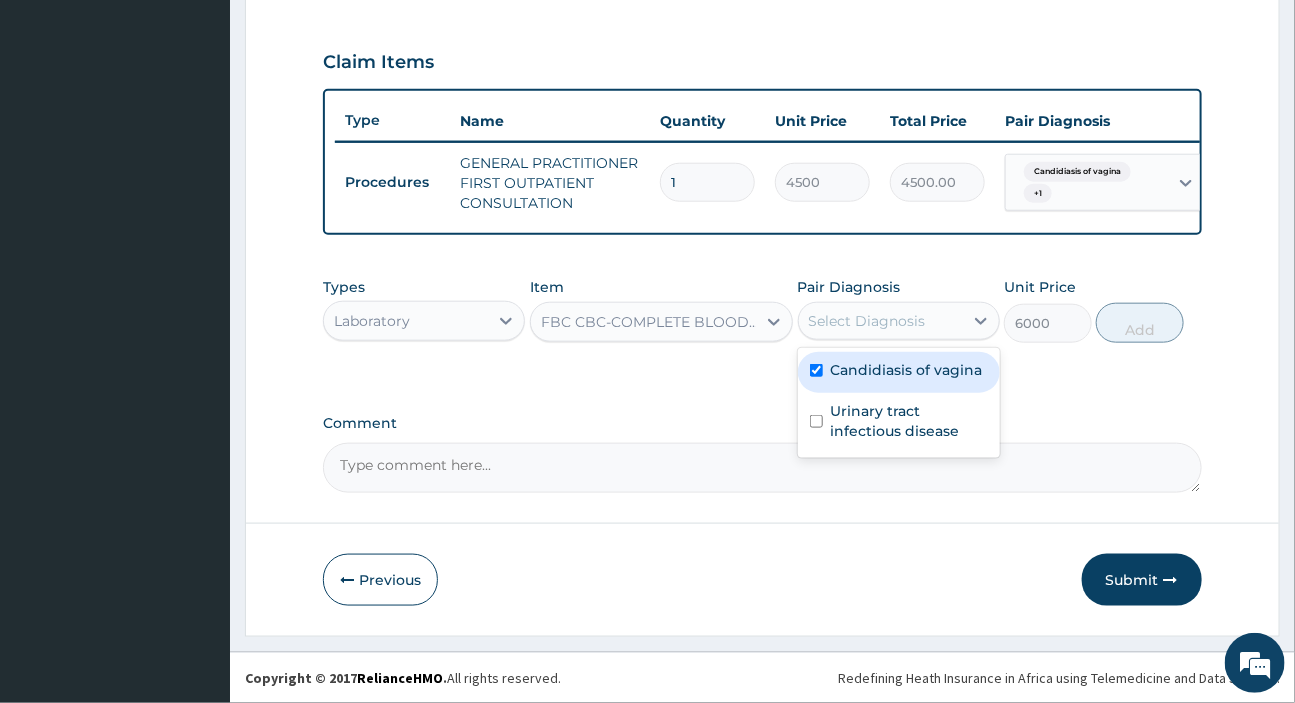 checkbox on "true" 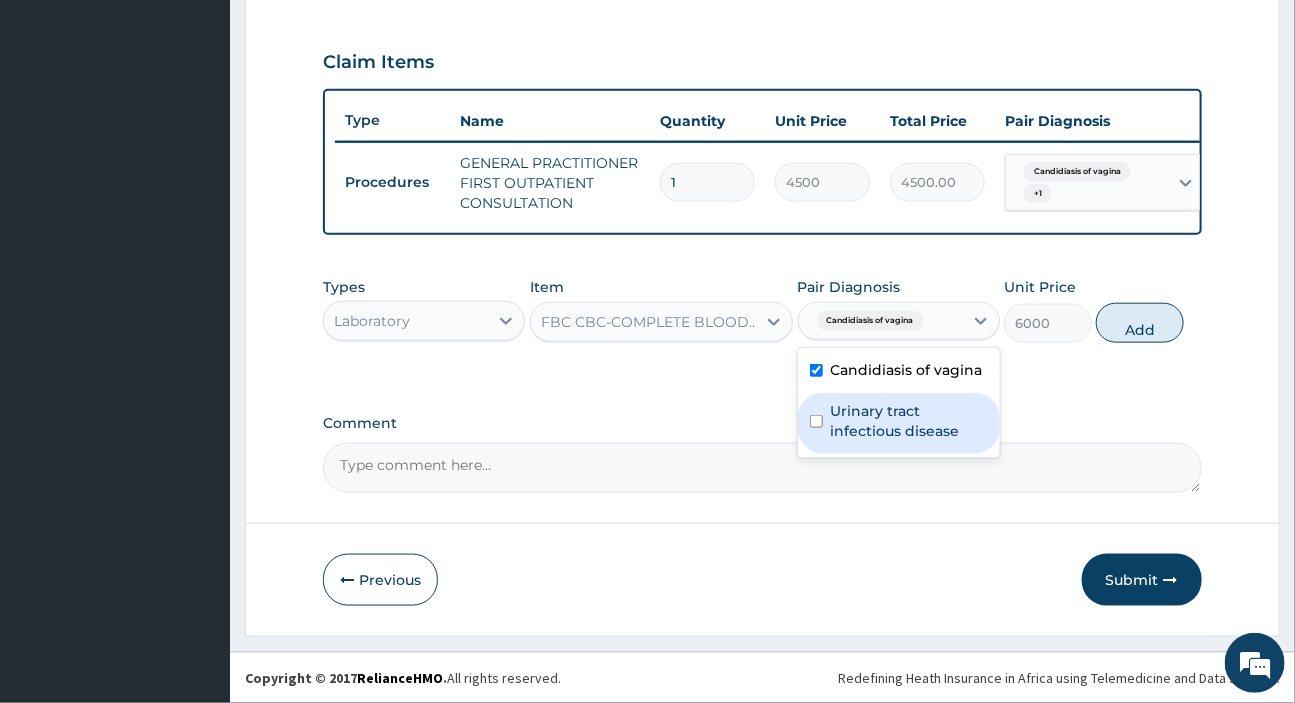 click on "Urinary tract infectious disease" at bounding box center [909, 421] 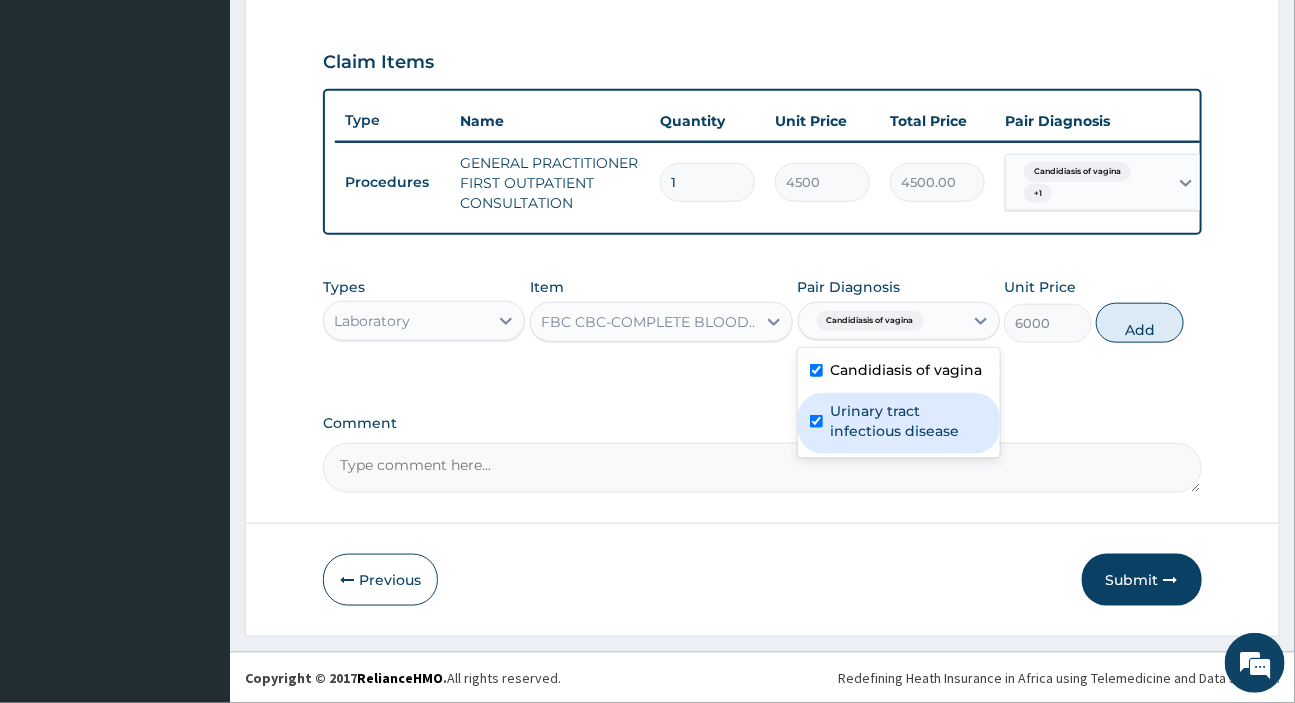checkbox on "true" 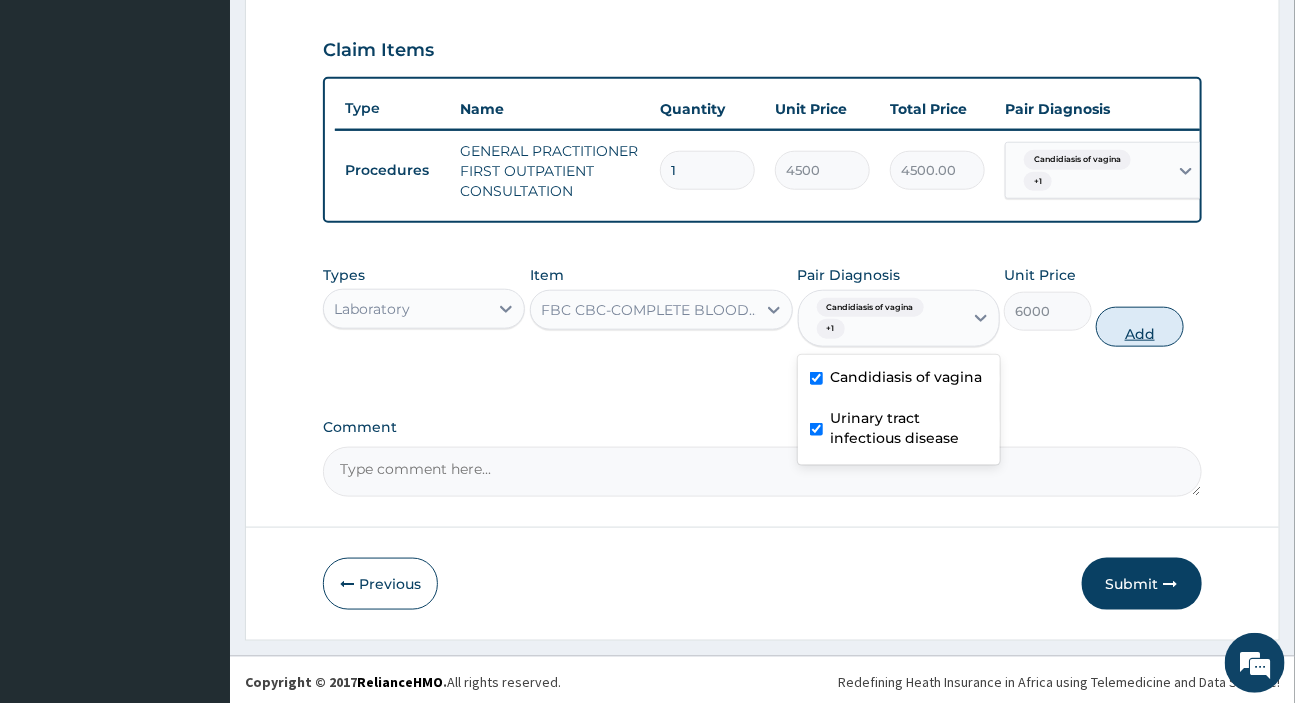 click on "Add" at bounding box center [1140, 327] 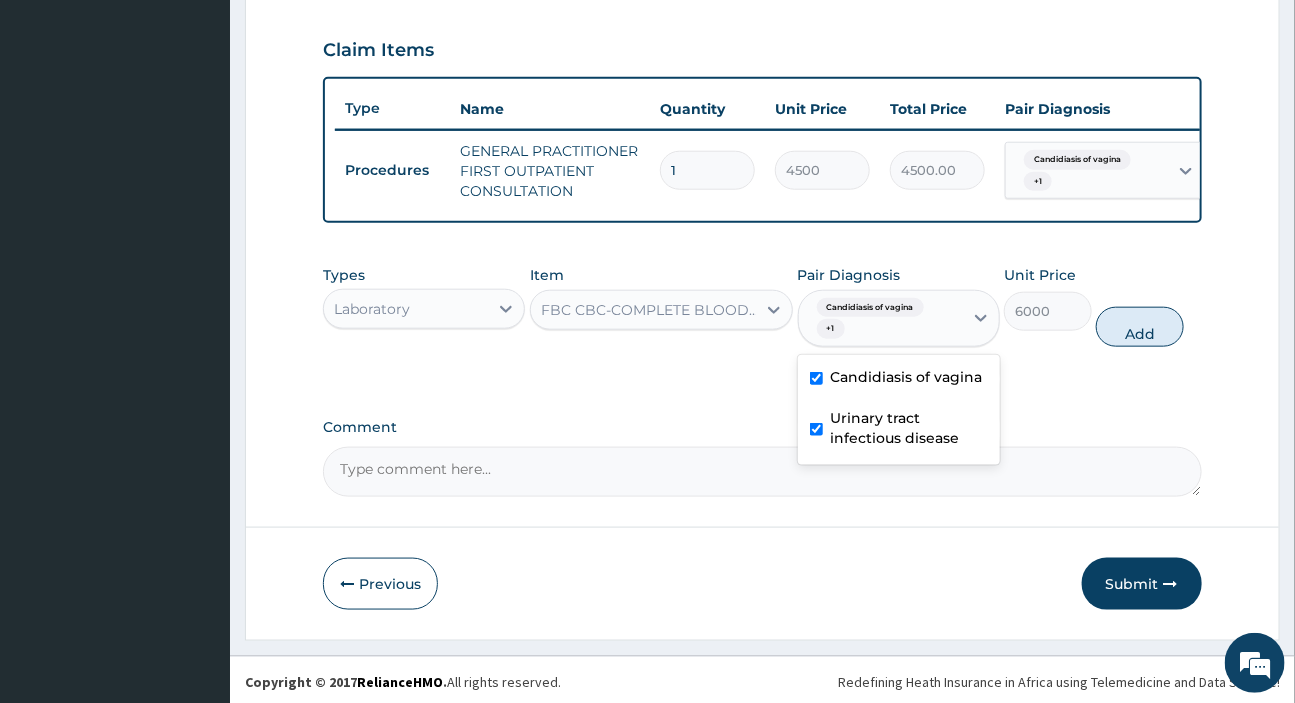 type on "0" 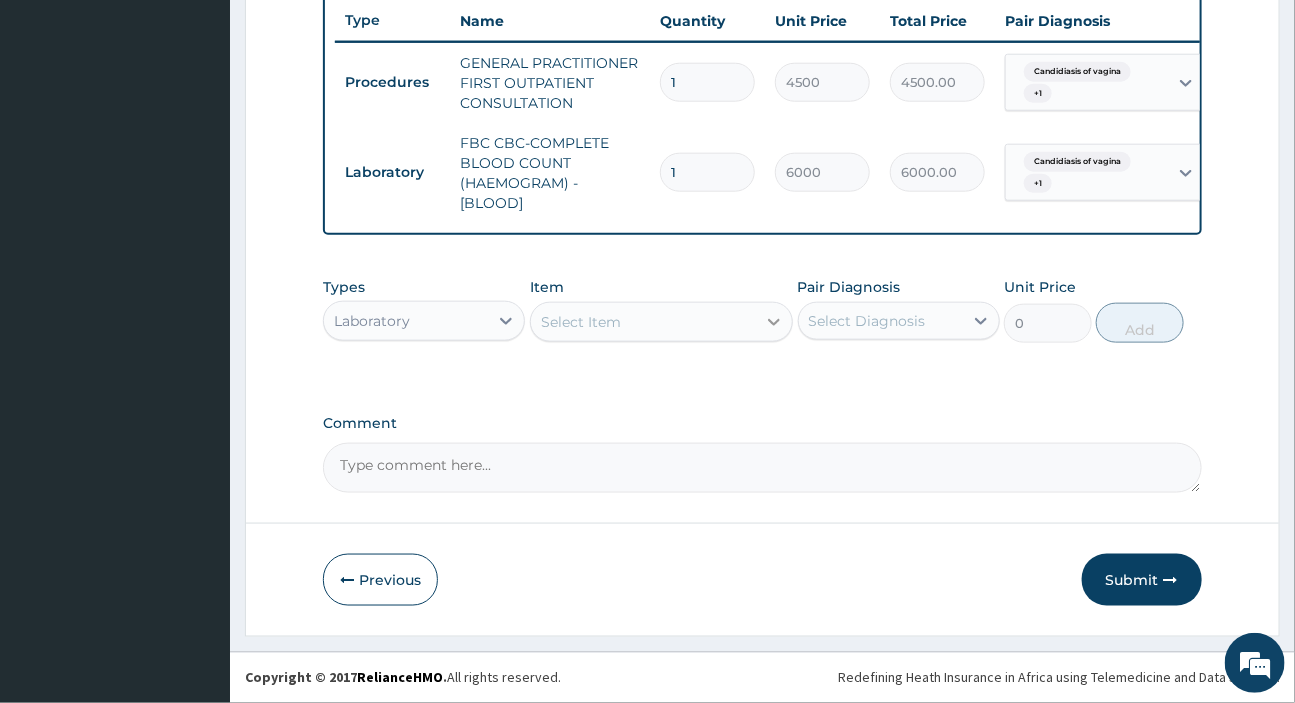 scroll, scrollTop: 767, scrollLeft: 0, axis: vertical 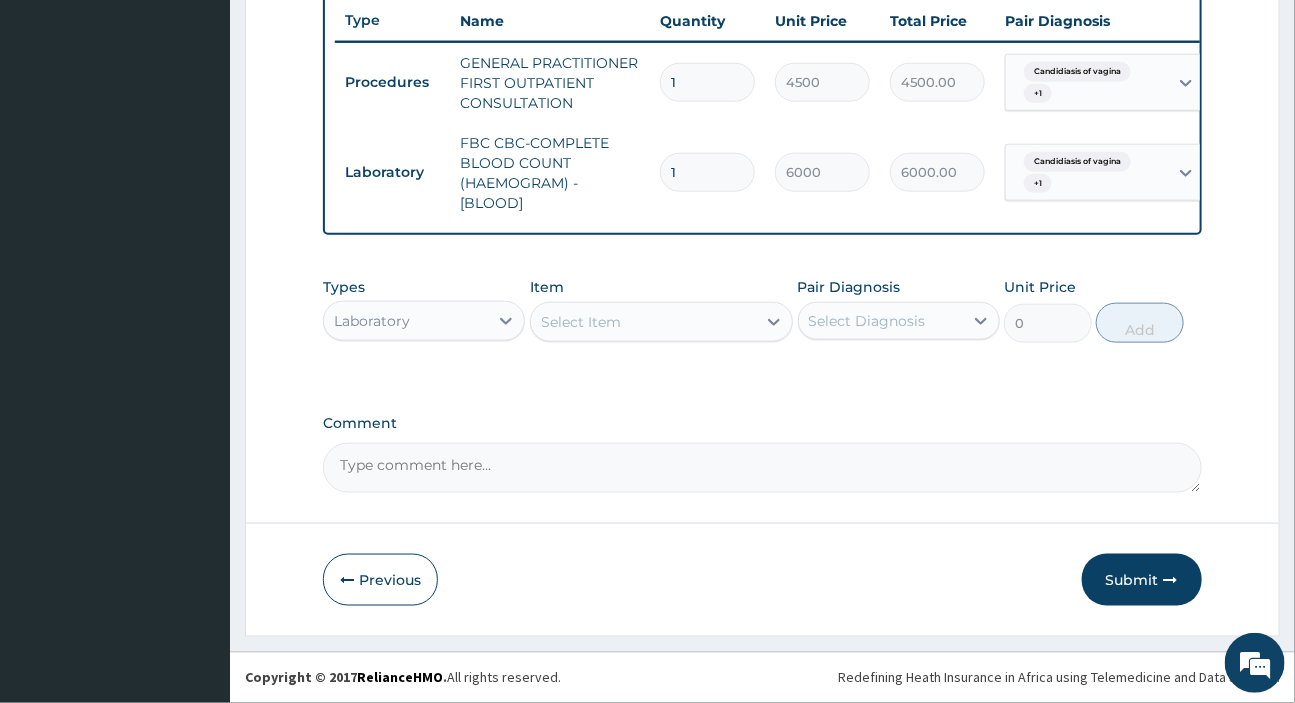 click on "Select Item" at bounding box center (643, 322) 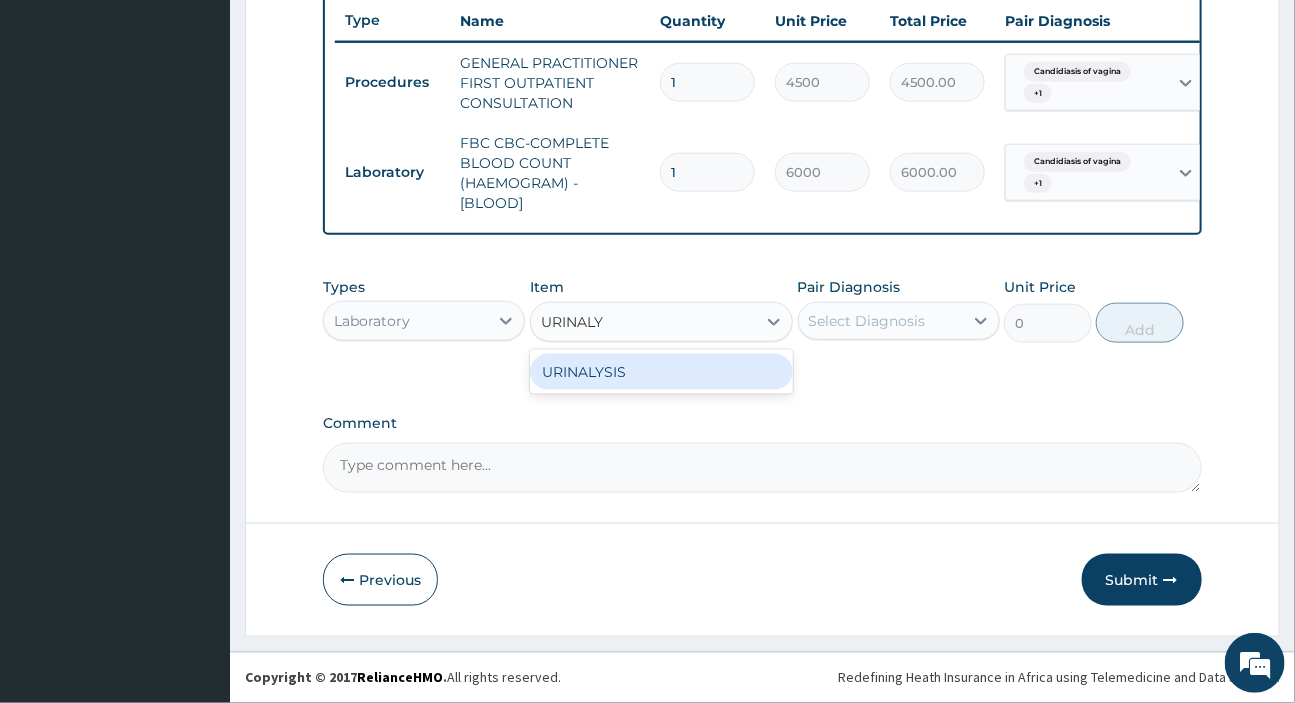 type on "URINALYS" 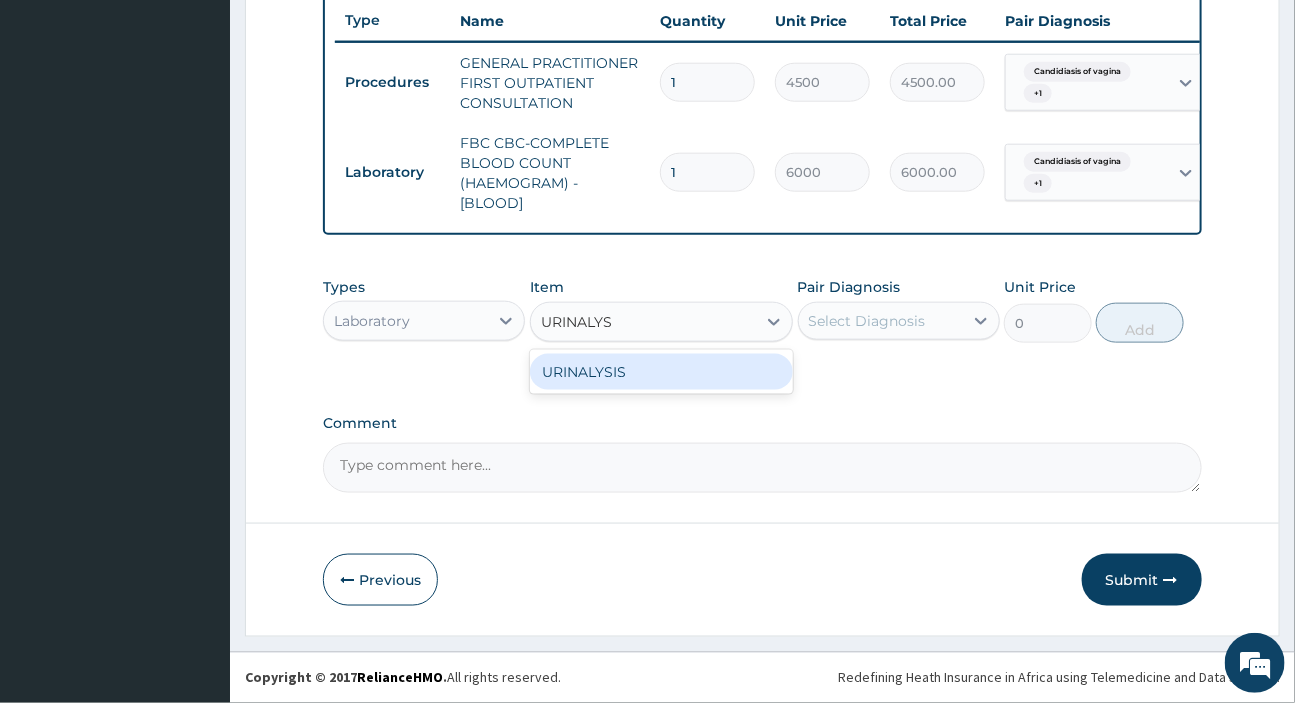 click on "URINALYSIS" at bounding box center [661, 372] 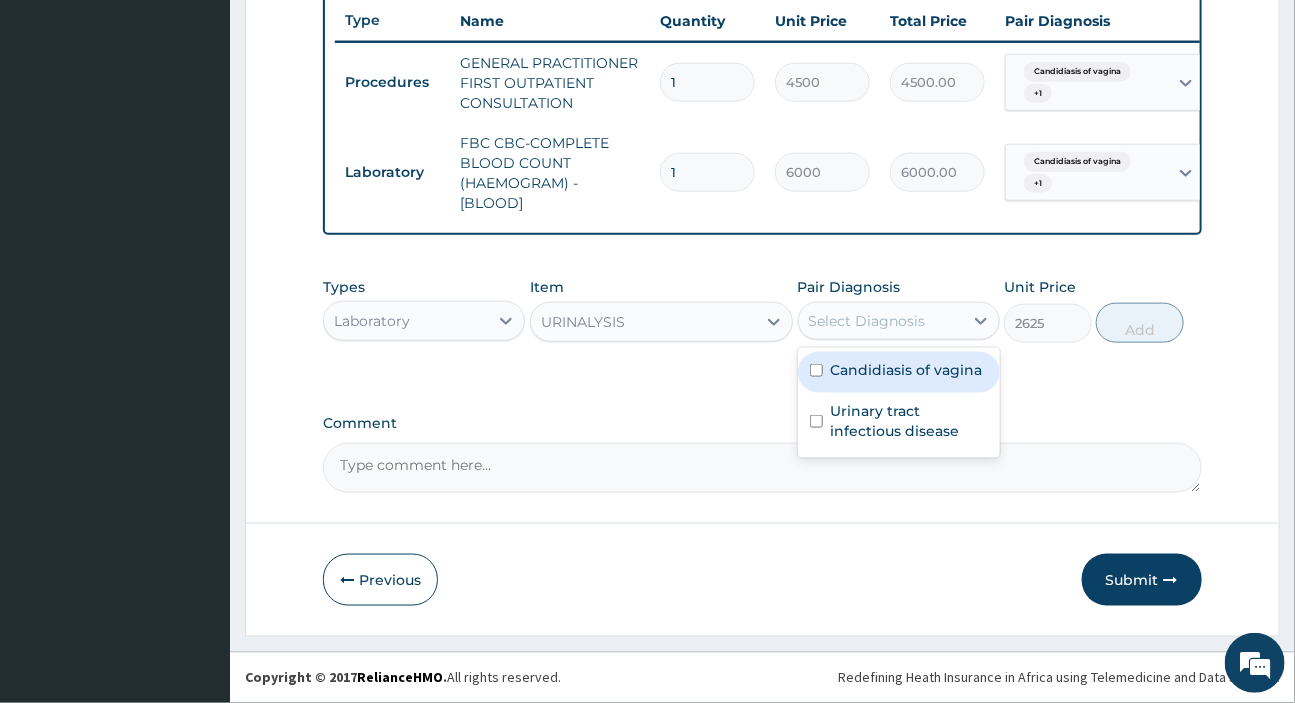 click on "Select Diagnosis" at bounding box center (867, 321) 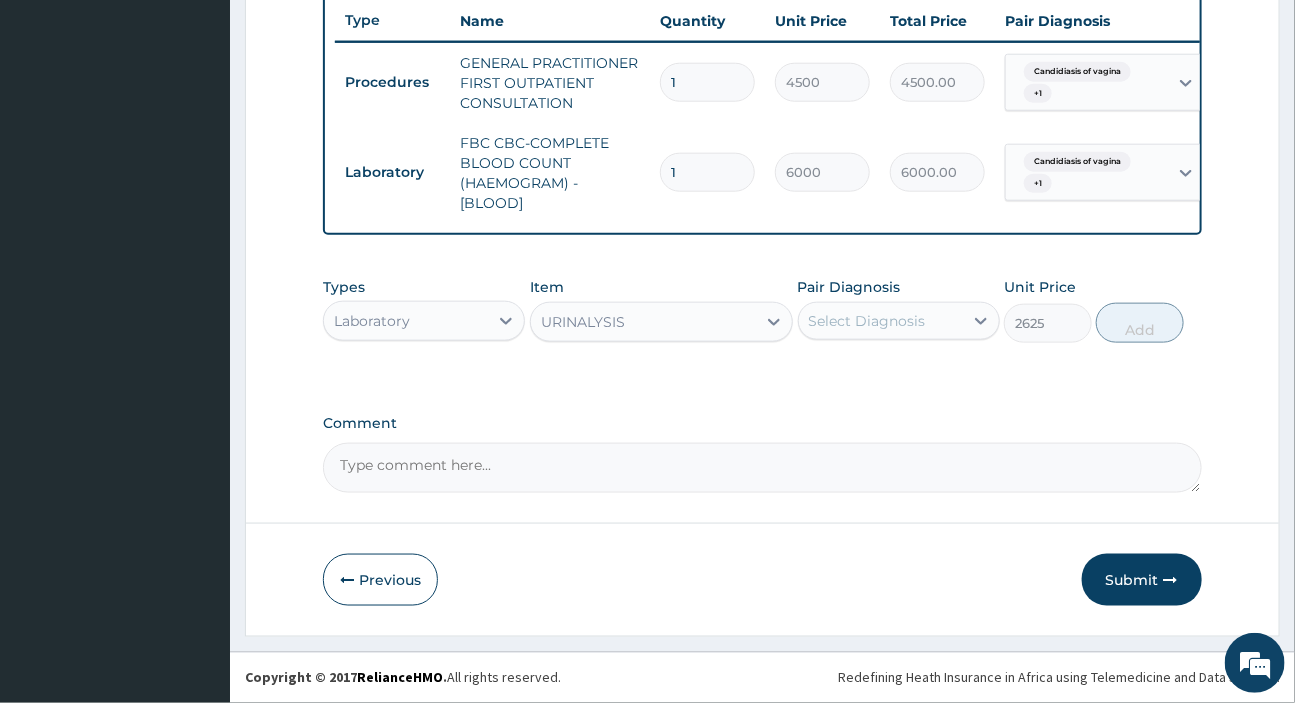 drag, startPoint x: 890, startPoint y: 421, endPoint x: 747, endPoint y: 476, distance: 153.21227 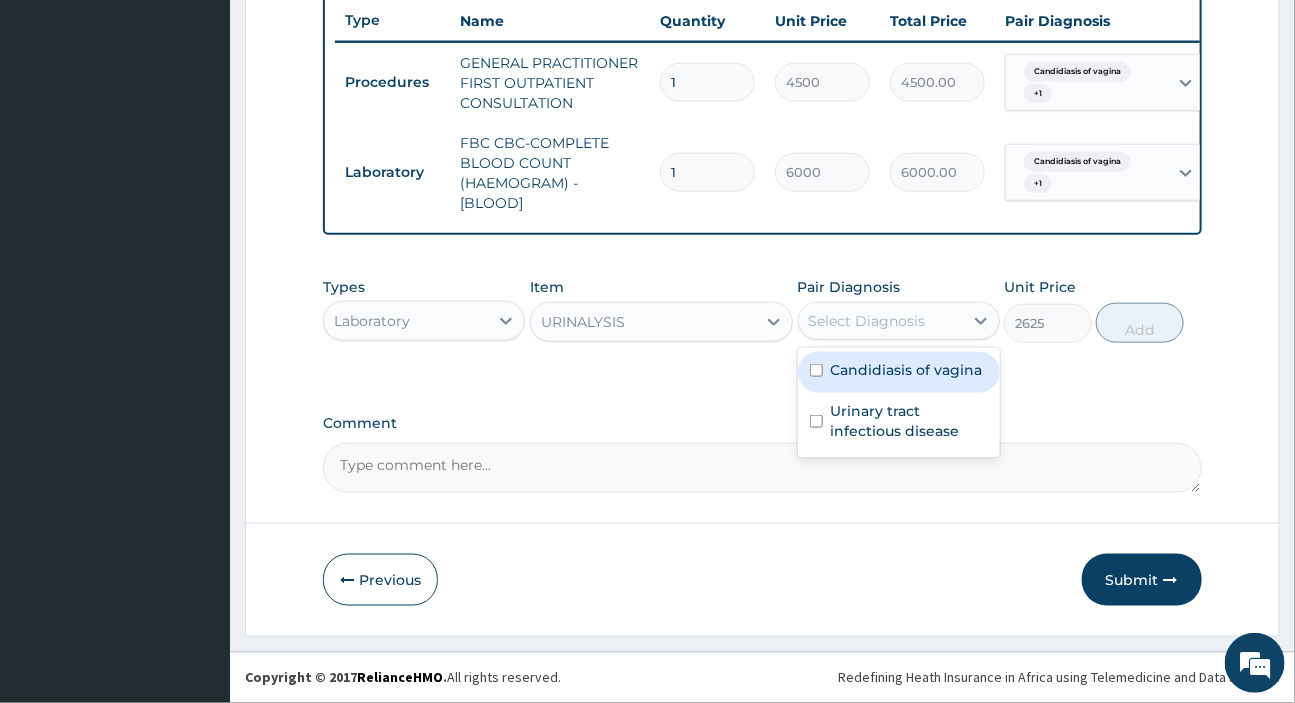 click on "Select Diagnosis" at bounding box center [867, 321] 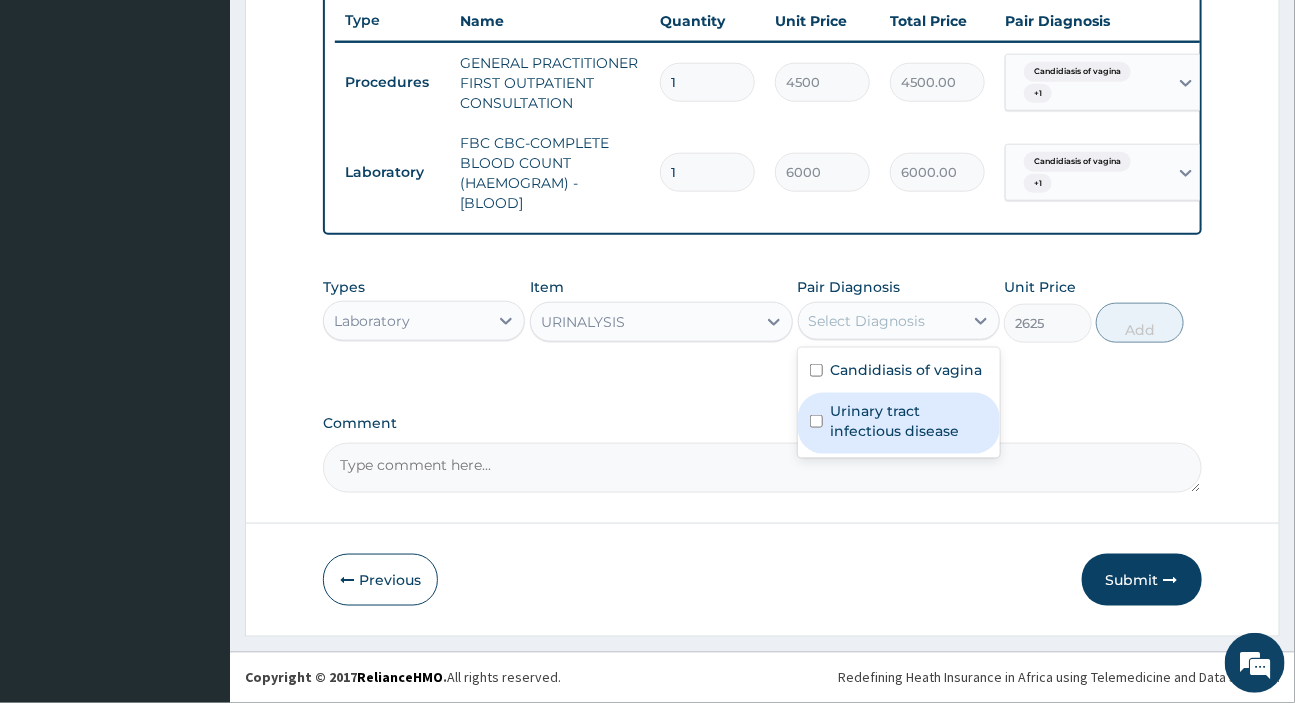 drag, startPoint x: 889, startPoint y: 420, endPoint x: 916, endPoint y: 401, distance: 33.01515 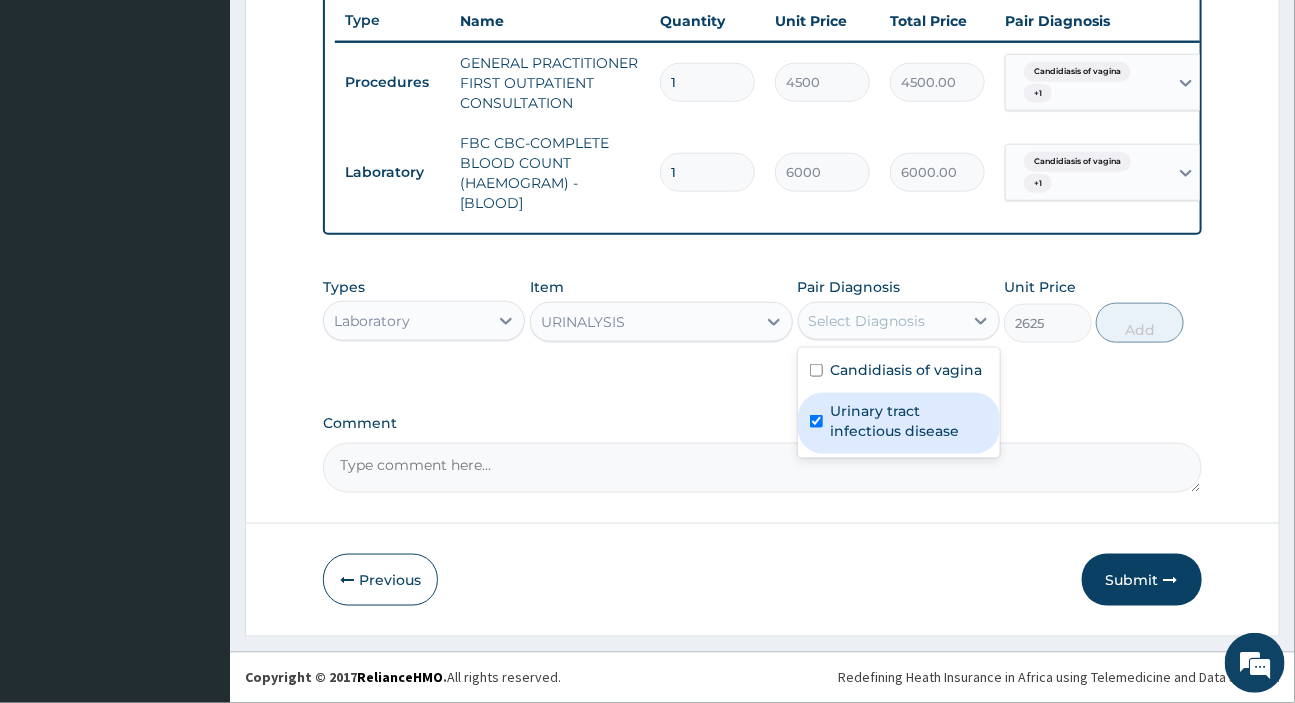 checkbox on "true" 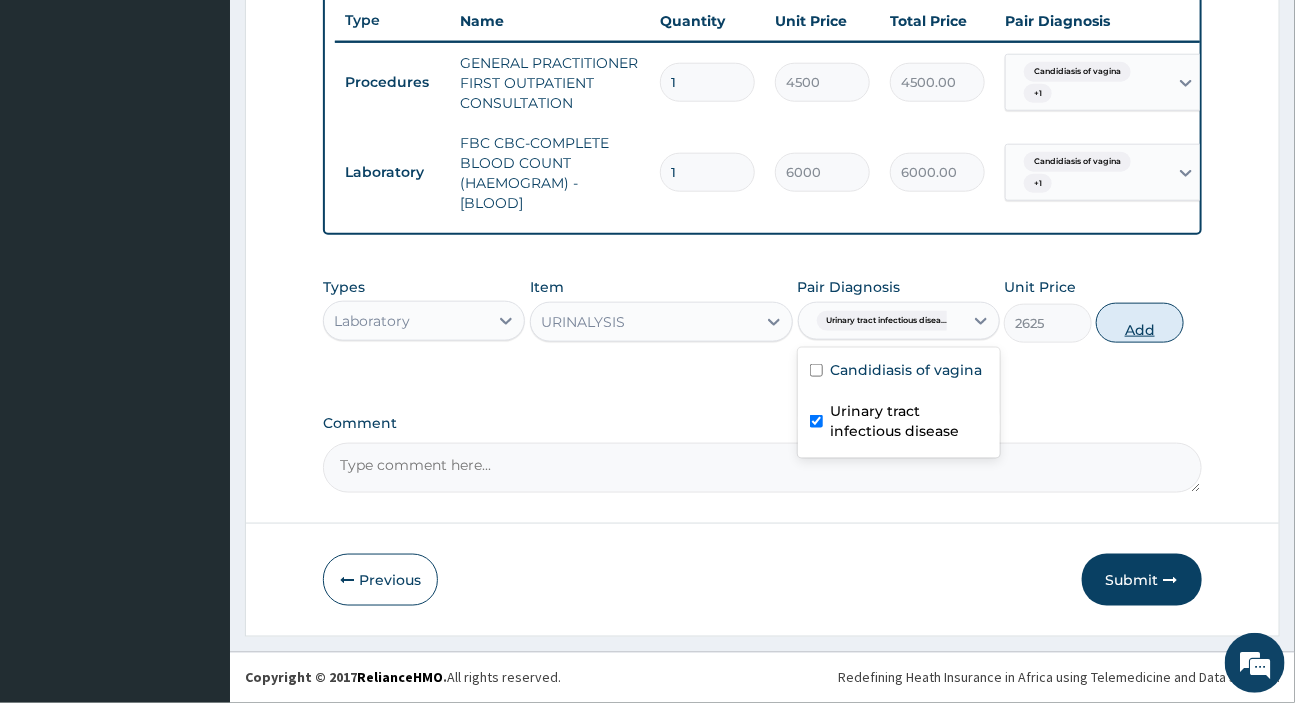 click on "Add" at bounding box center [1140, 323] 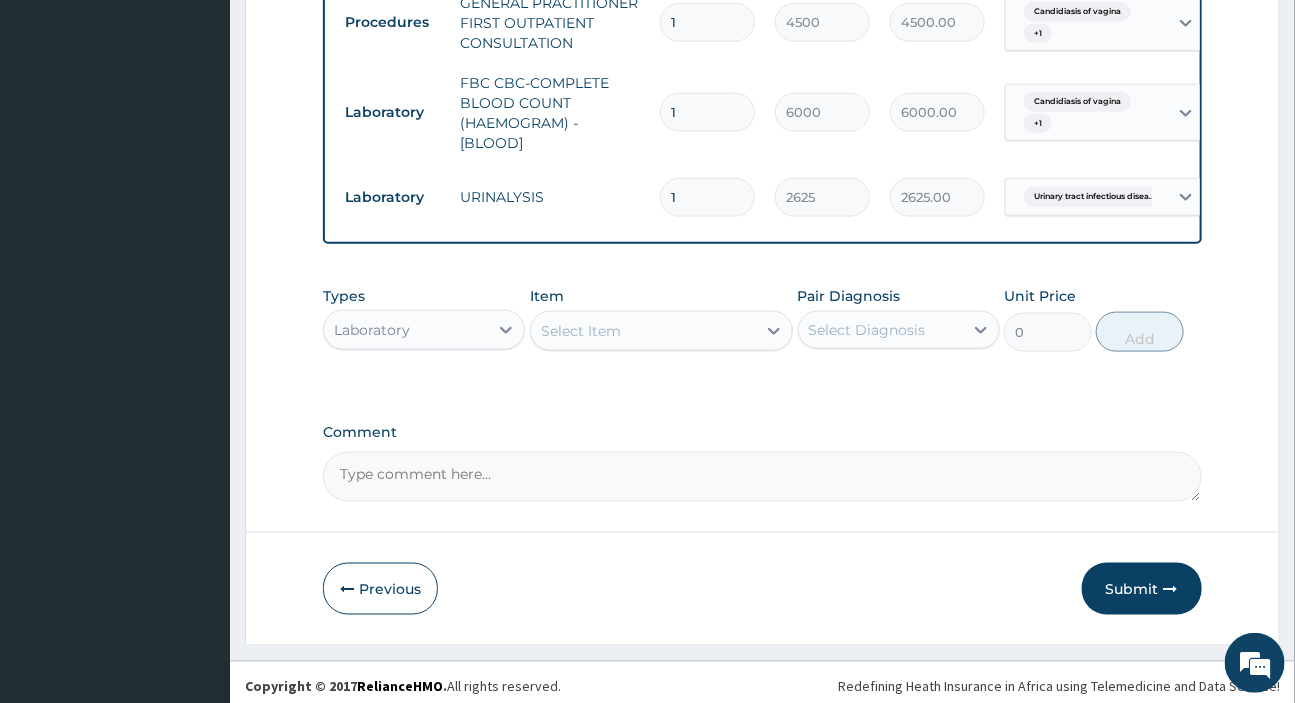 scroll, scrollTop: 836, scrollLeft: 0, axis: vertical 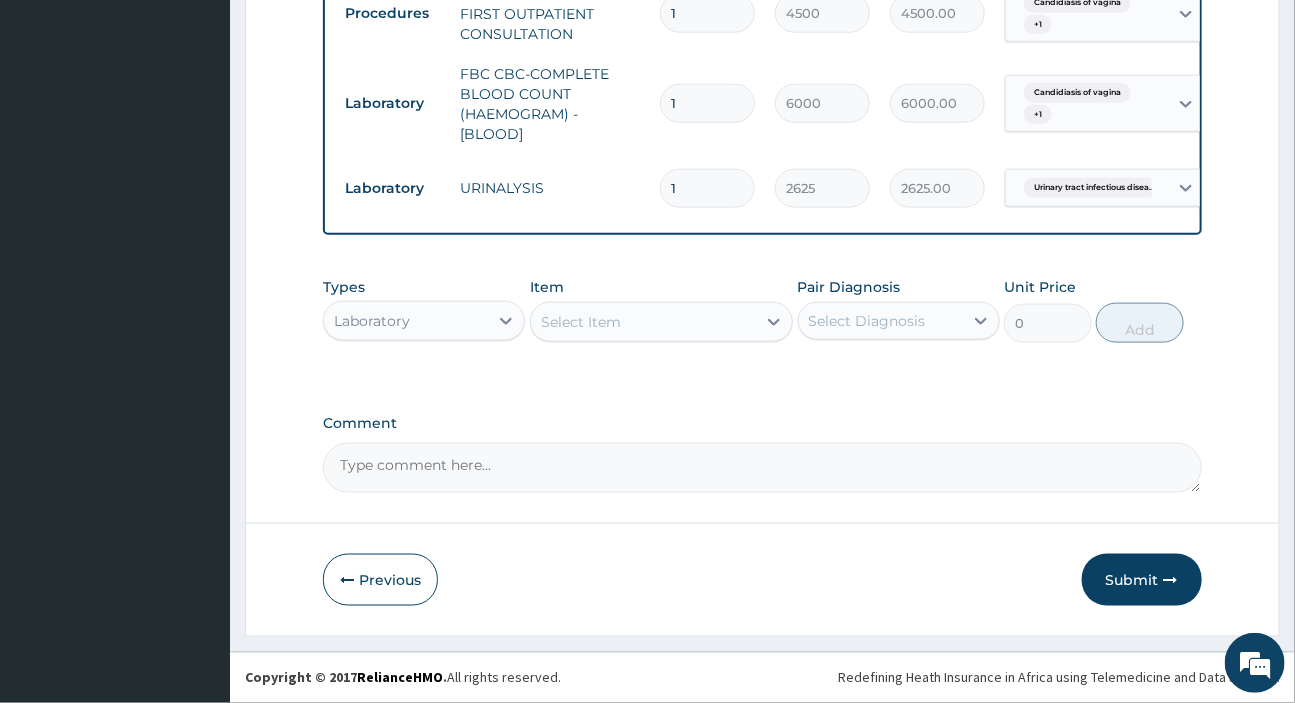 click on "Select Item" at bounding box center (581, 322) 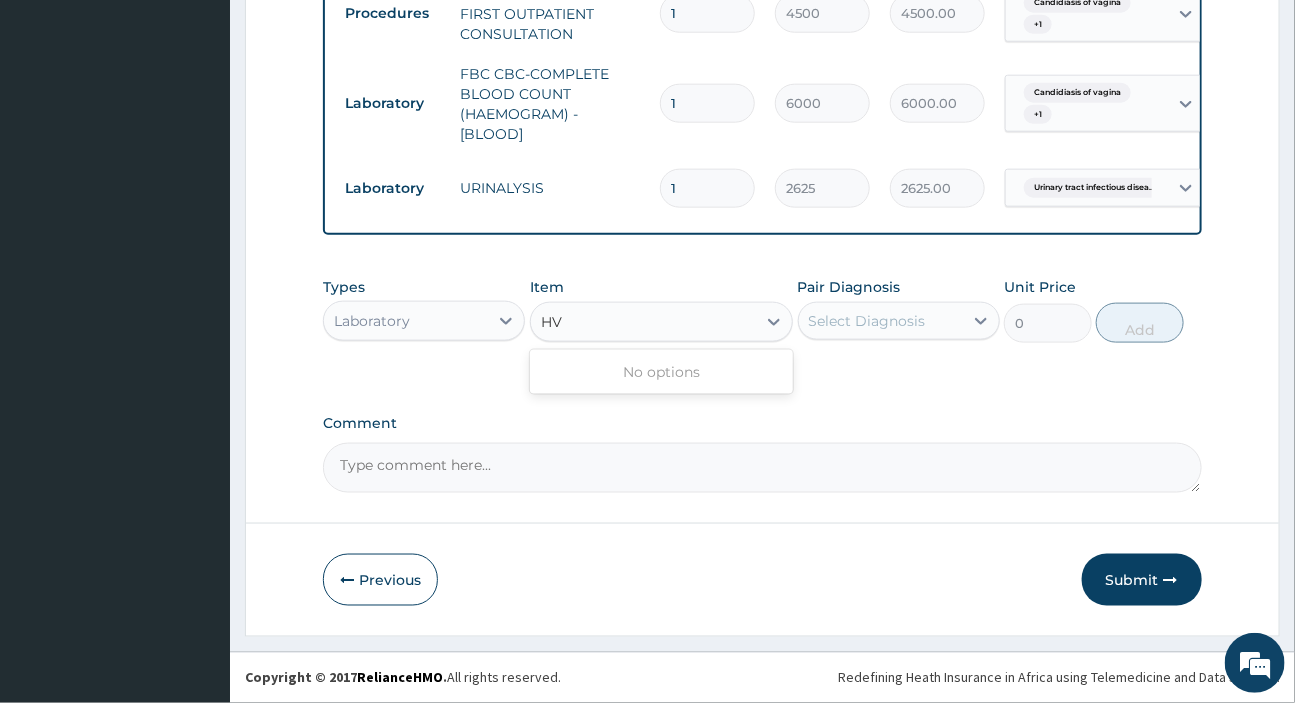 type on "H" 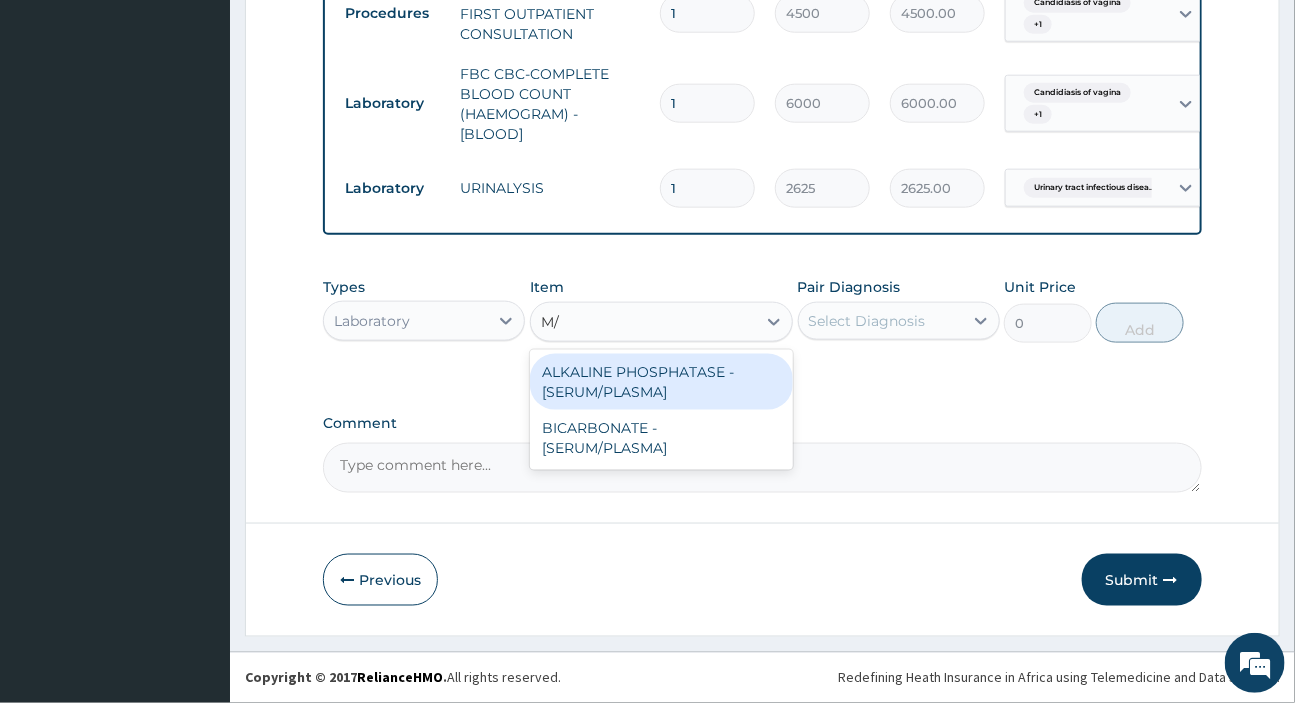 type on "M" 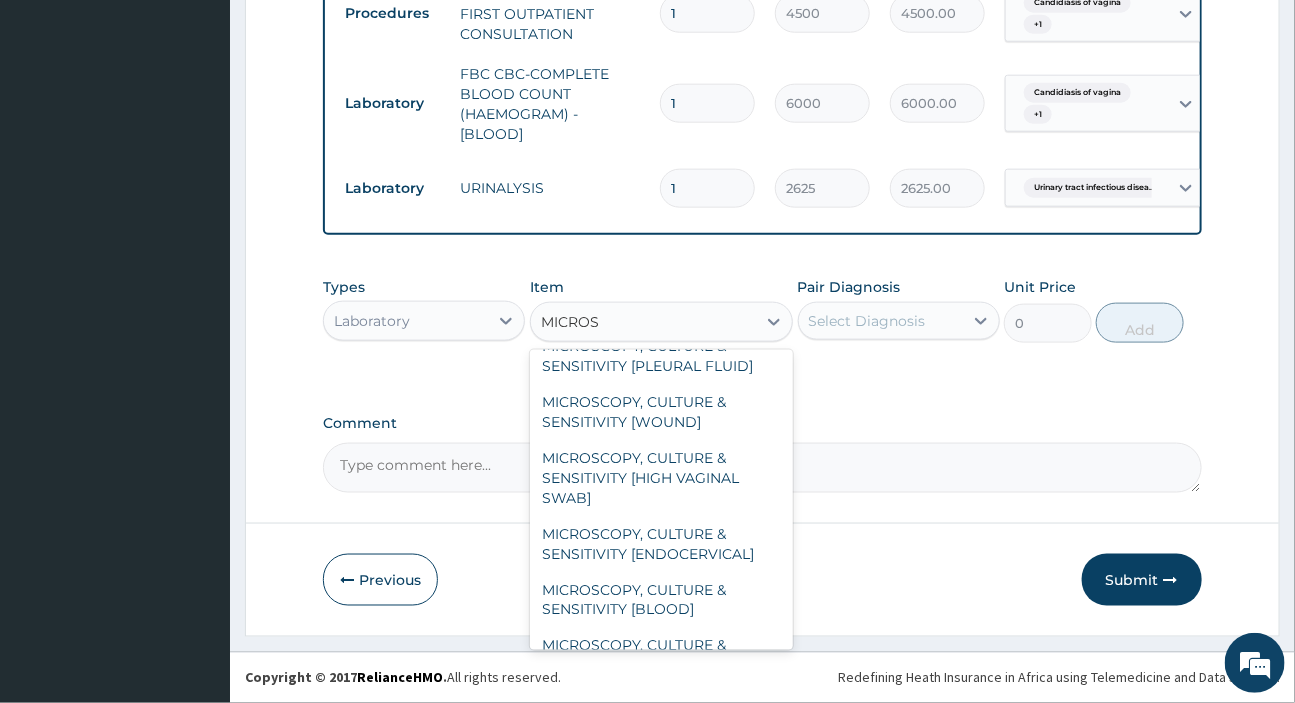 scroll, scrollTop: 26, scrollLeft: 0, axis: vertical 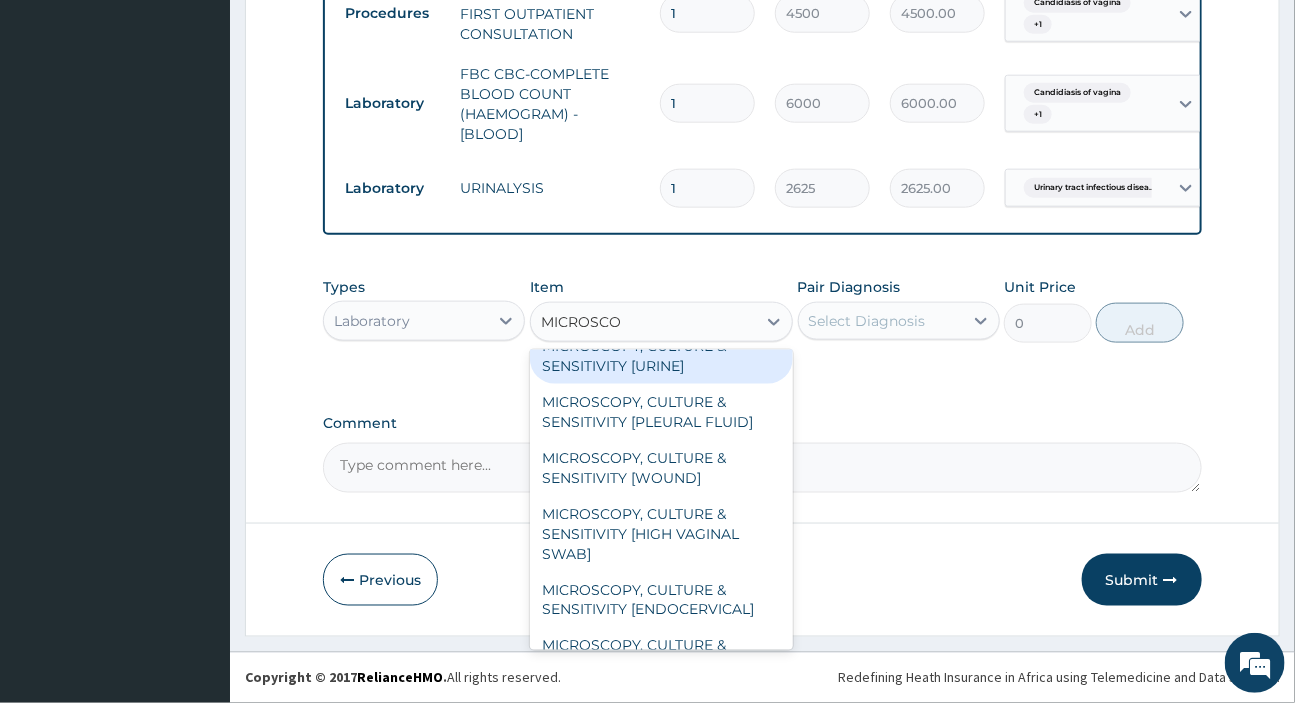 type on "MICROSCOP" 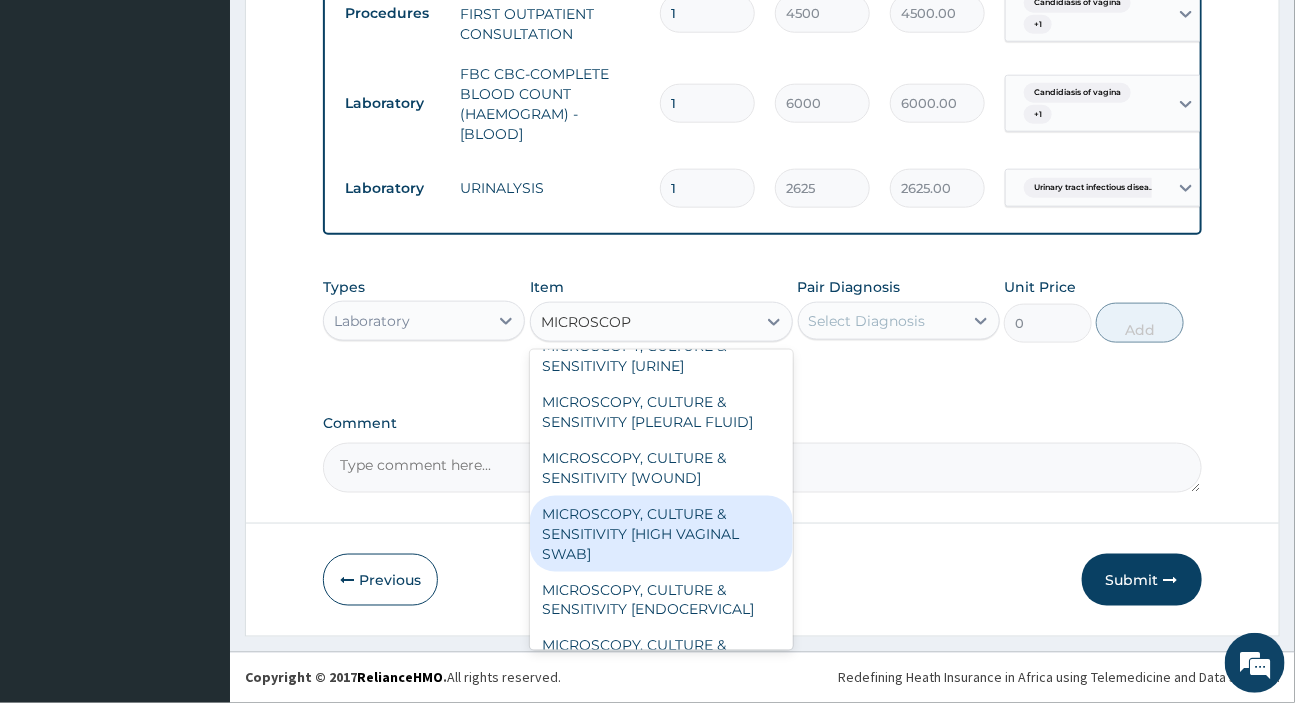 click on "MICROSCOPY, CULTURE & SENSITIVITY [HIGH VAGINAL SWAB]" at bounding box center [661, 534] 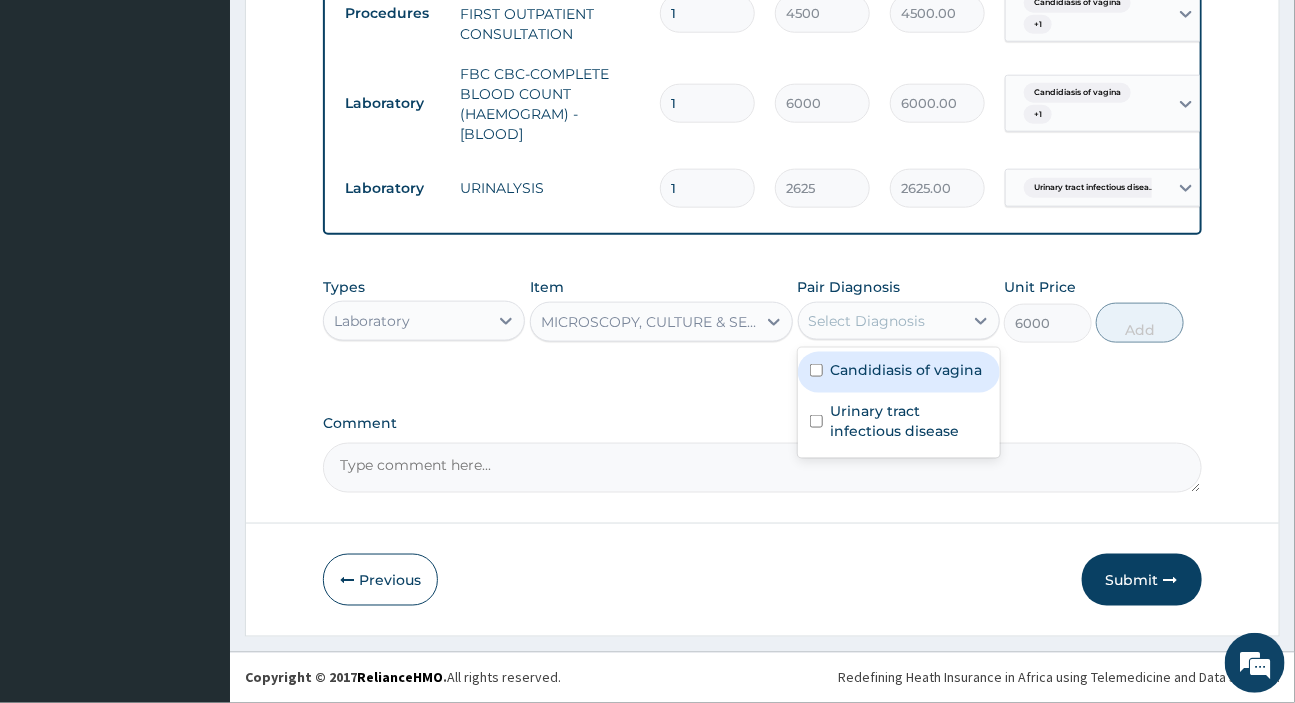 click on "Select Diagnosis" at bounding box center (867, 321) 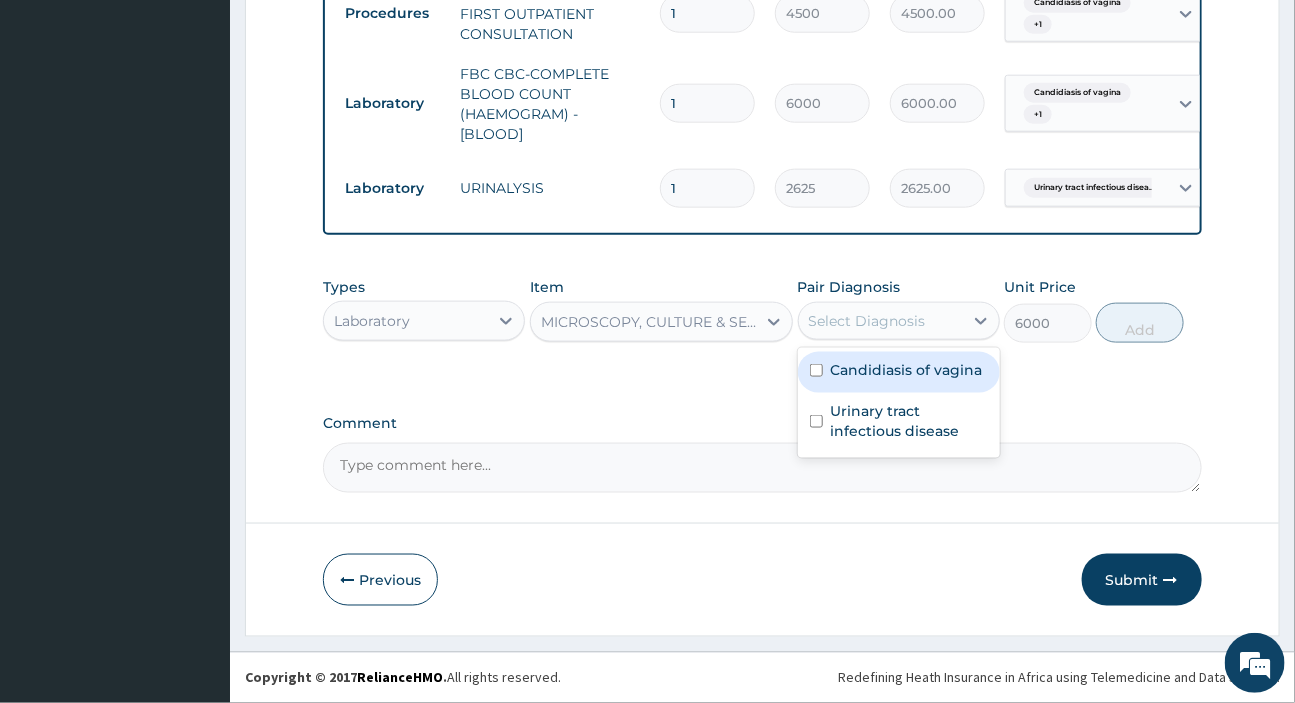click on "Candidiasis of vagina" at bounding box center [907, 370] 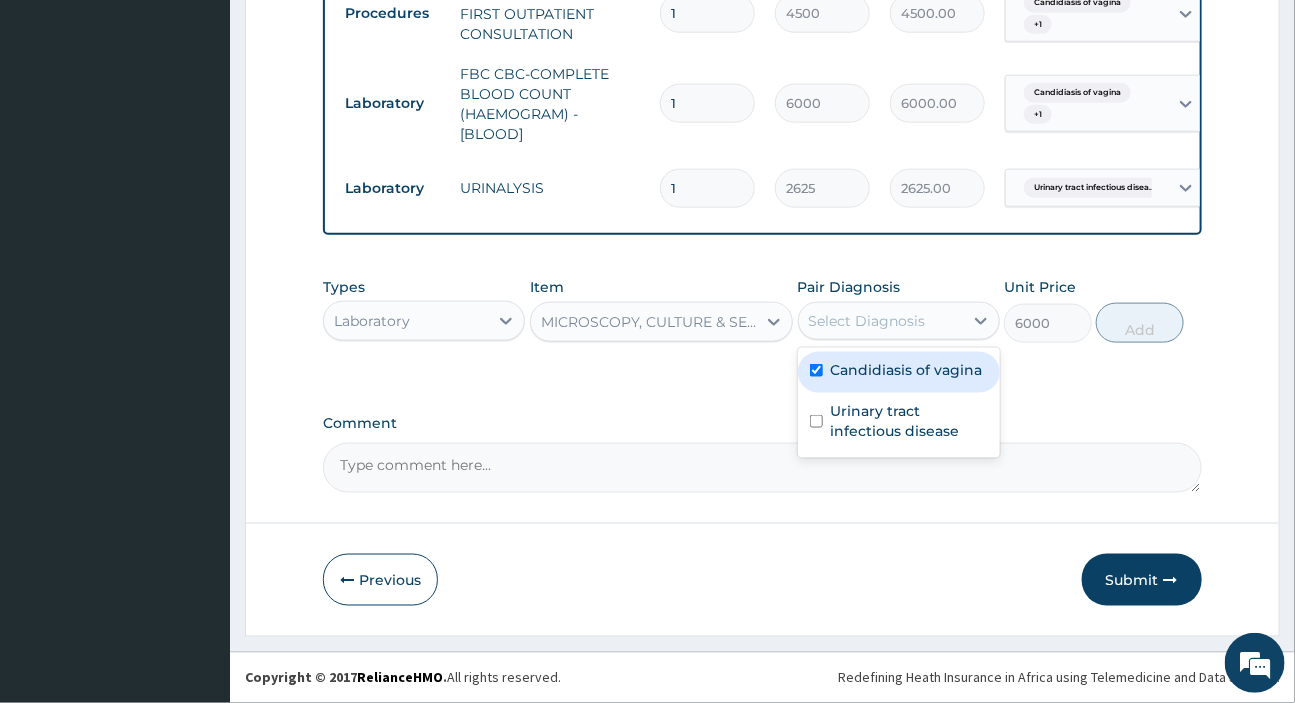 checkbox on "true" 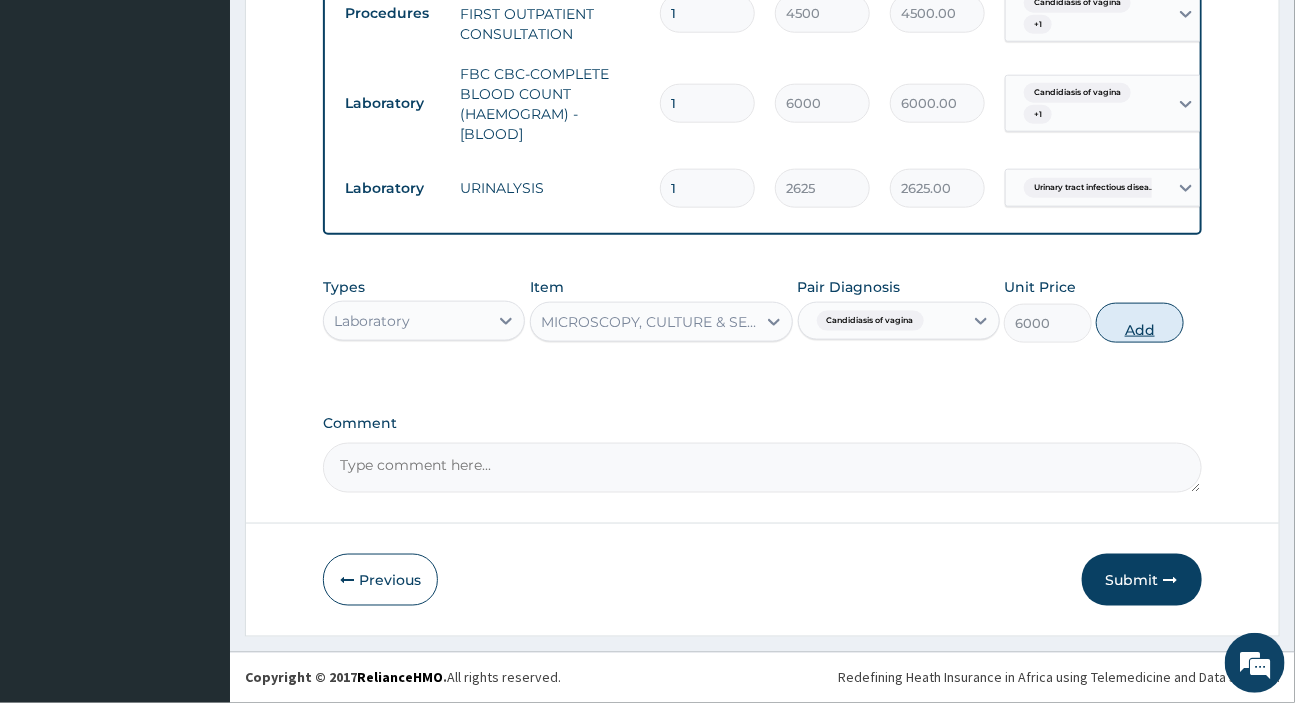 click on "Add" at bounding box center [1140, 323] 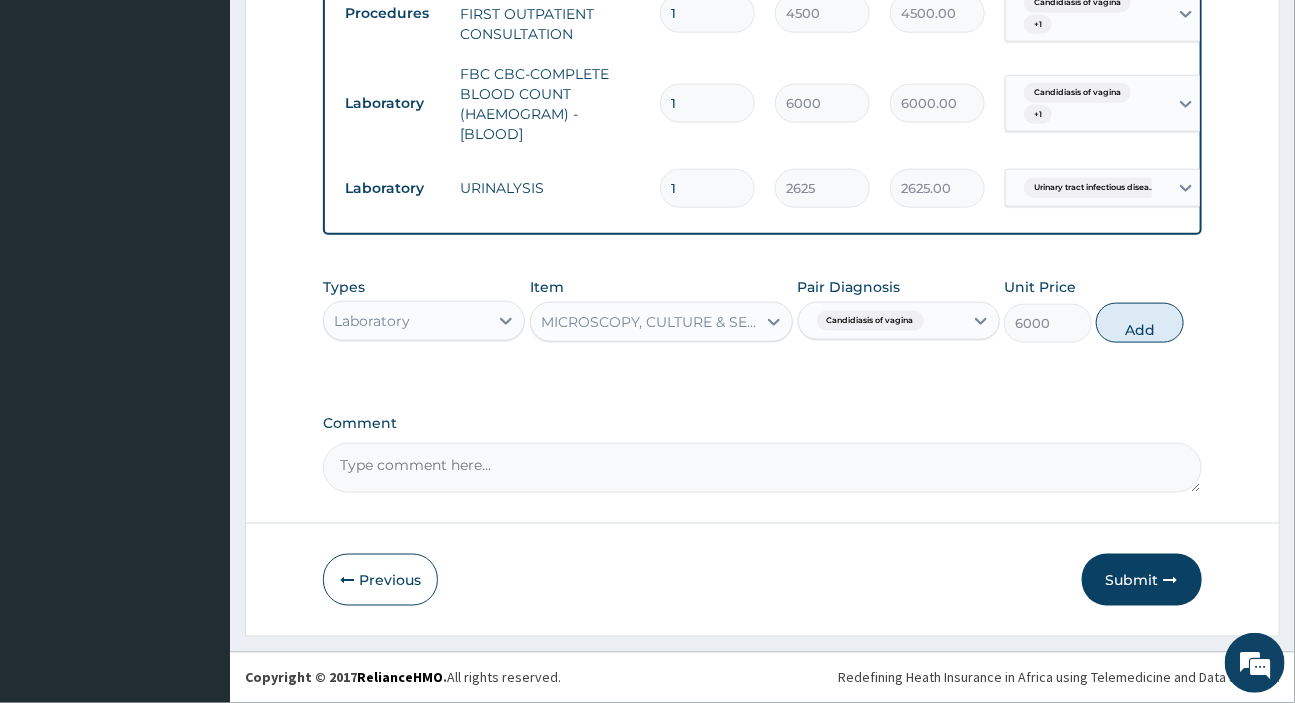 type on "0" 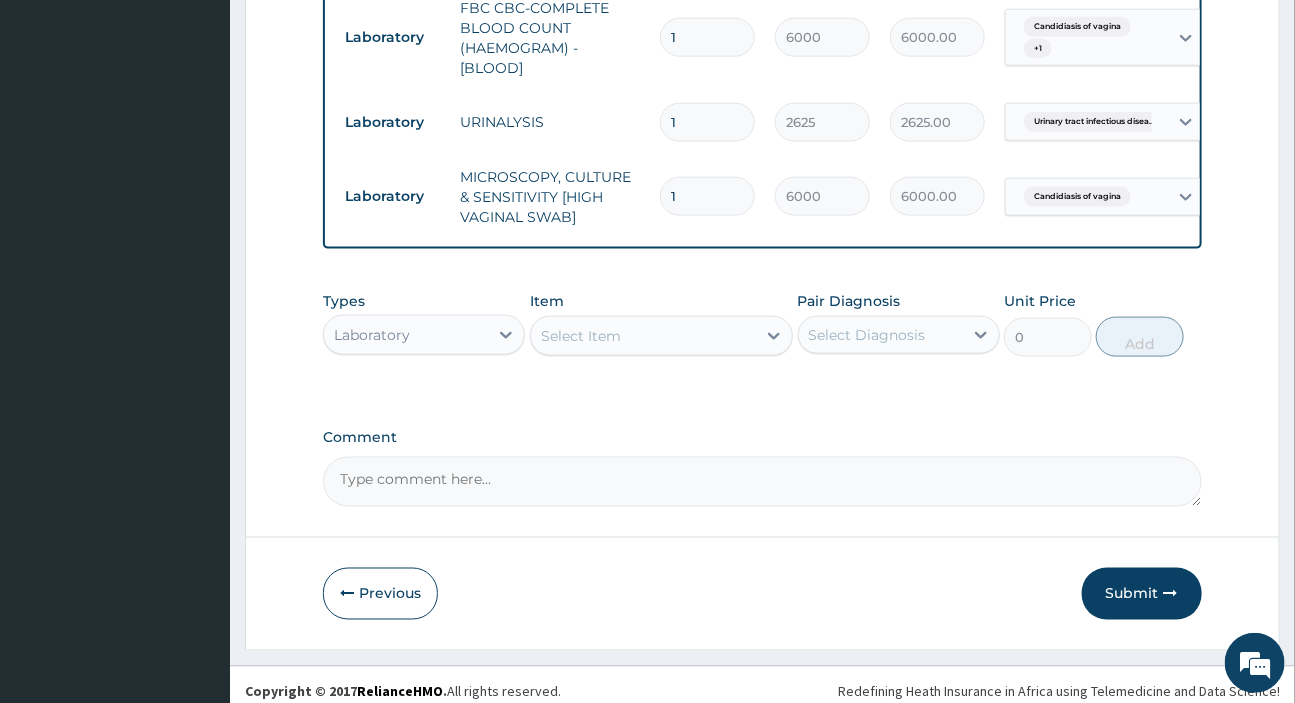 scroll, scrollTop: 916, scrollLeft: 0, axis: vertical 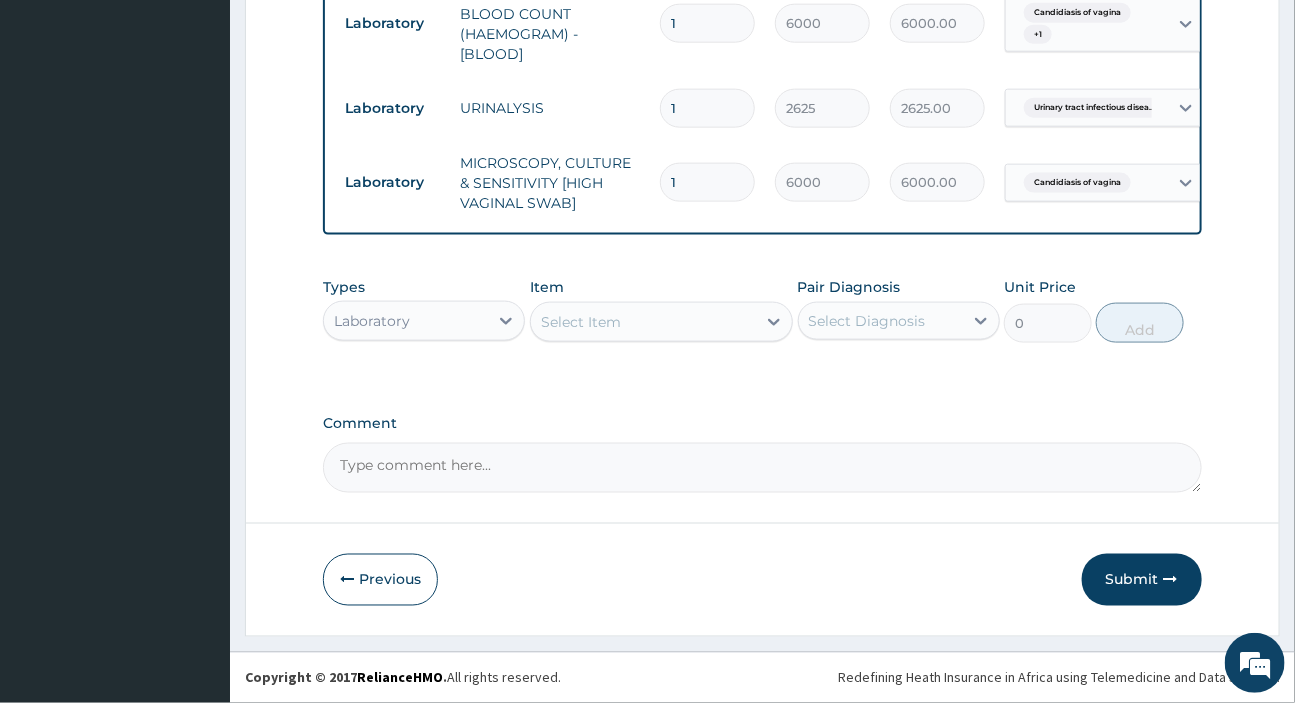 click on "Laboratory" at bounding box center (372, 321) 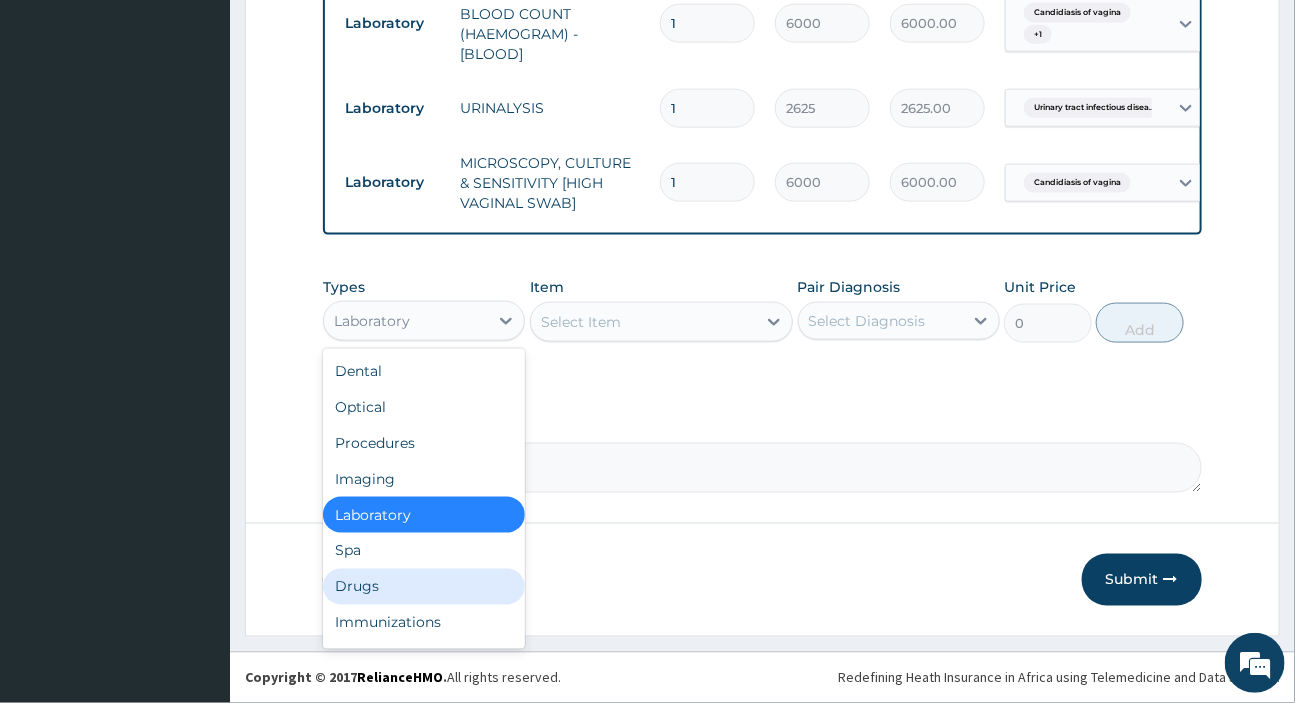 drag, startPoint x: 389, startPoint y: 583, endPoint x: 552, endPoint y: 471, distance: 197.77007 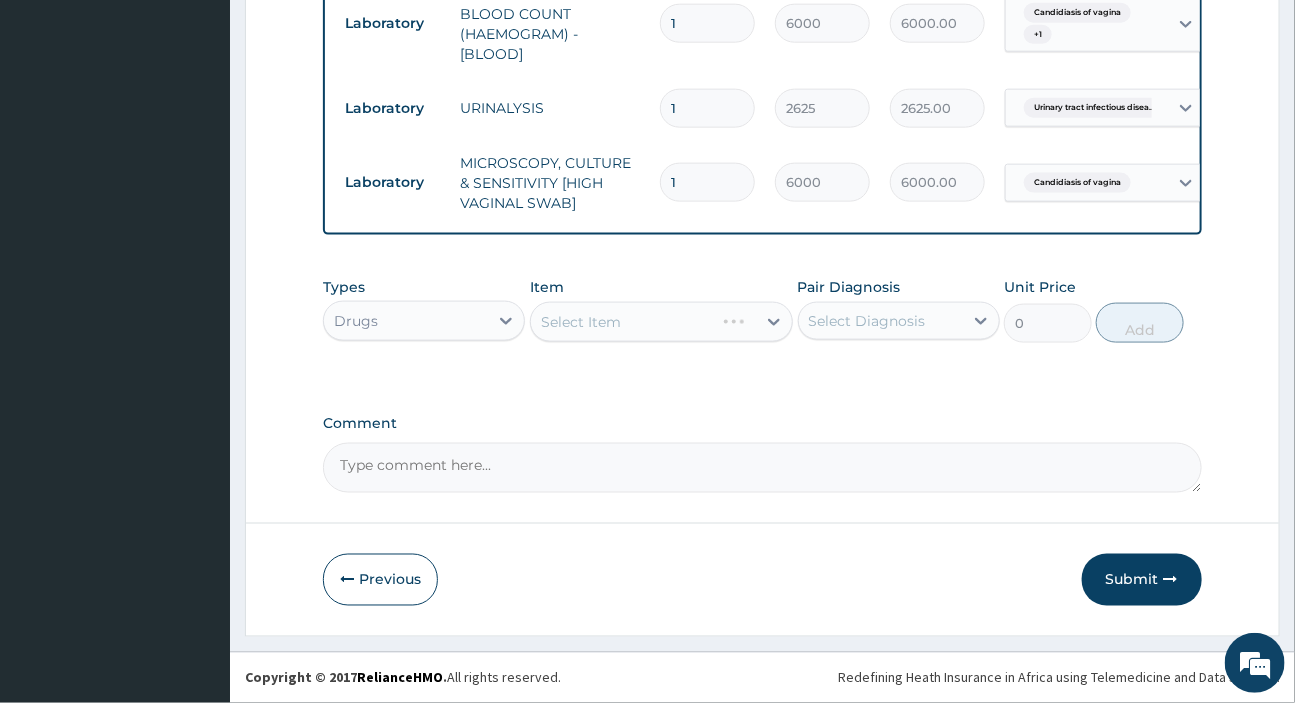 click on "Select Diagnosis" at bounding box center [867, 321] 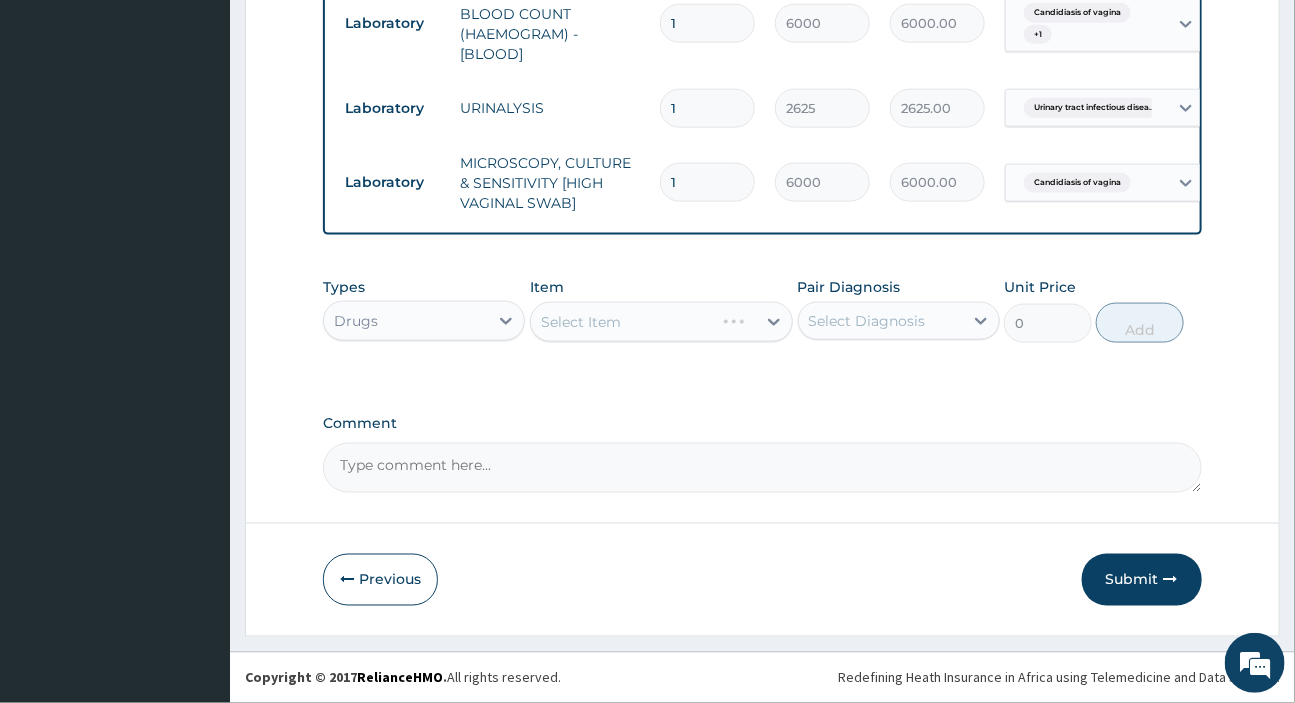 click on "Select Item" at bounding box center (661, 322) 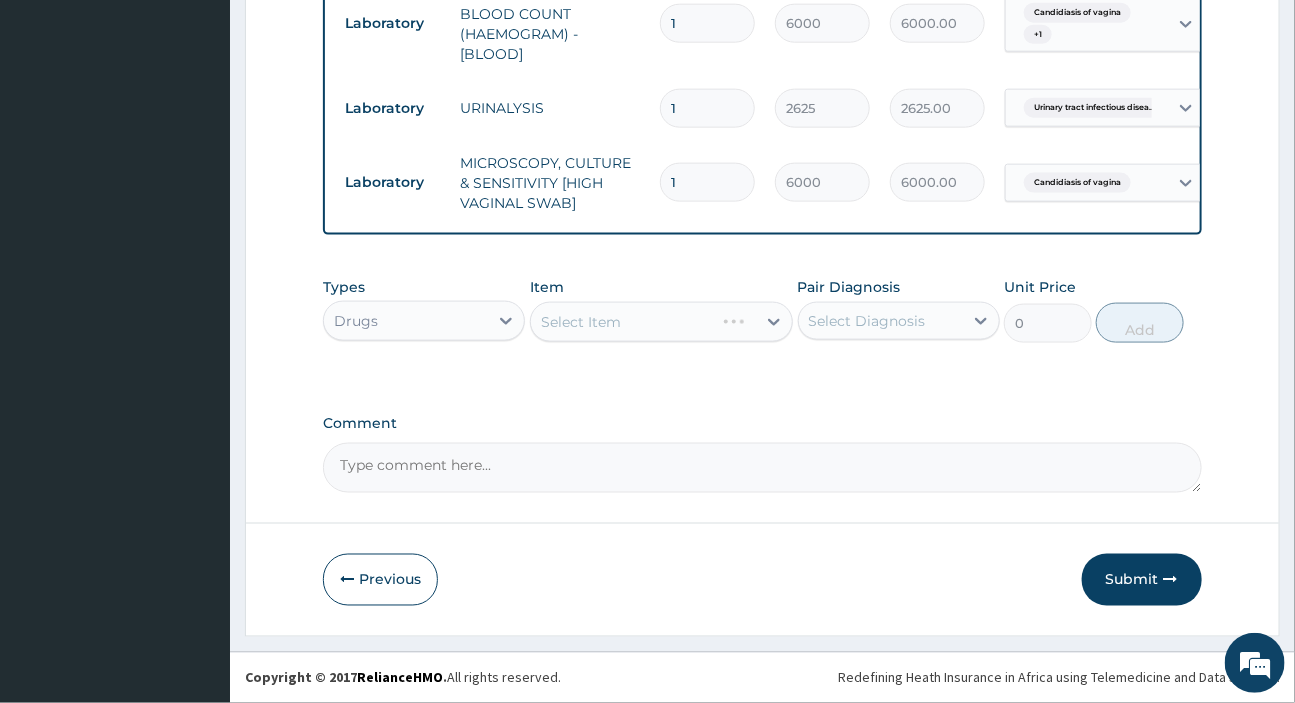 click on "Select Item" at bounding box center (661, 322) 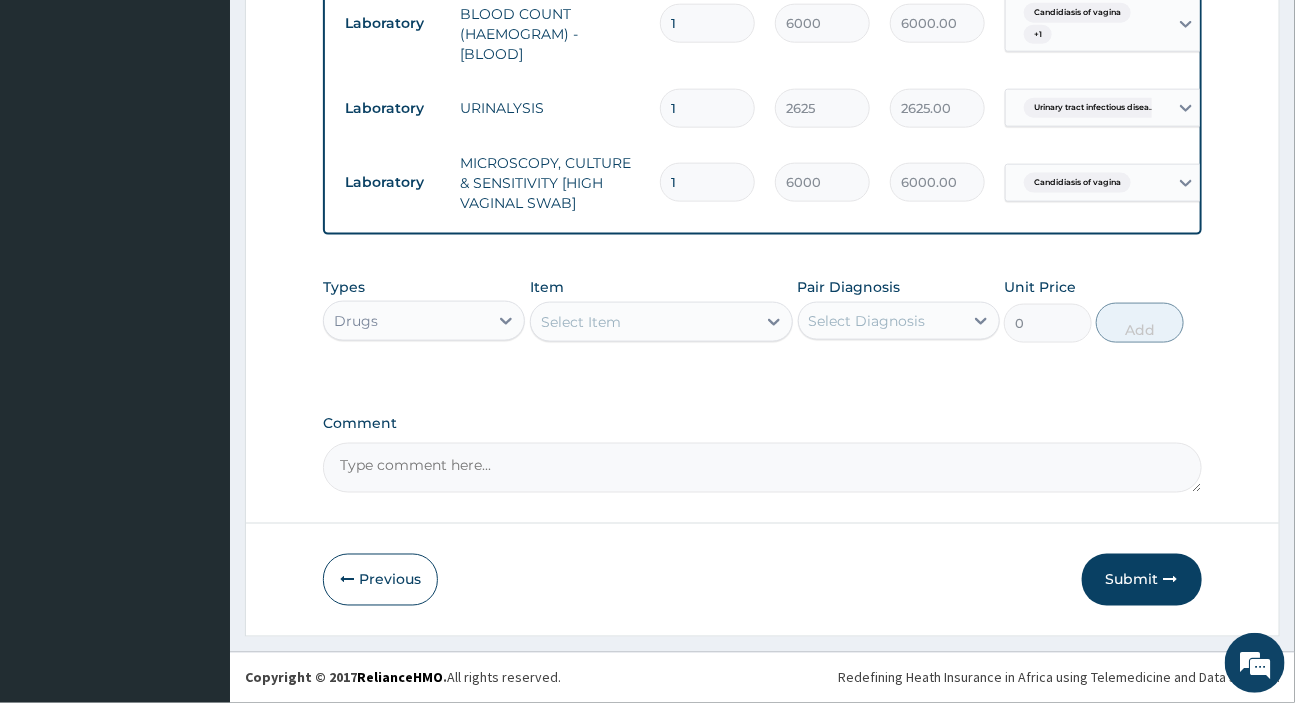 click on "Select Item" at bounding box center (581, 322) 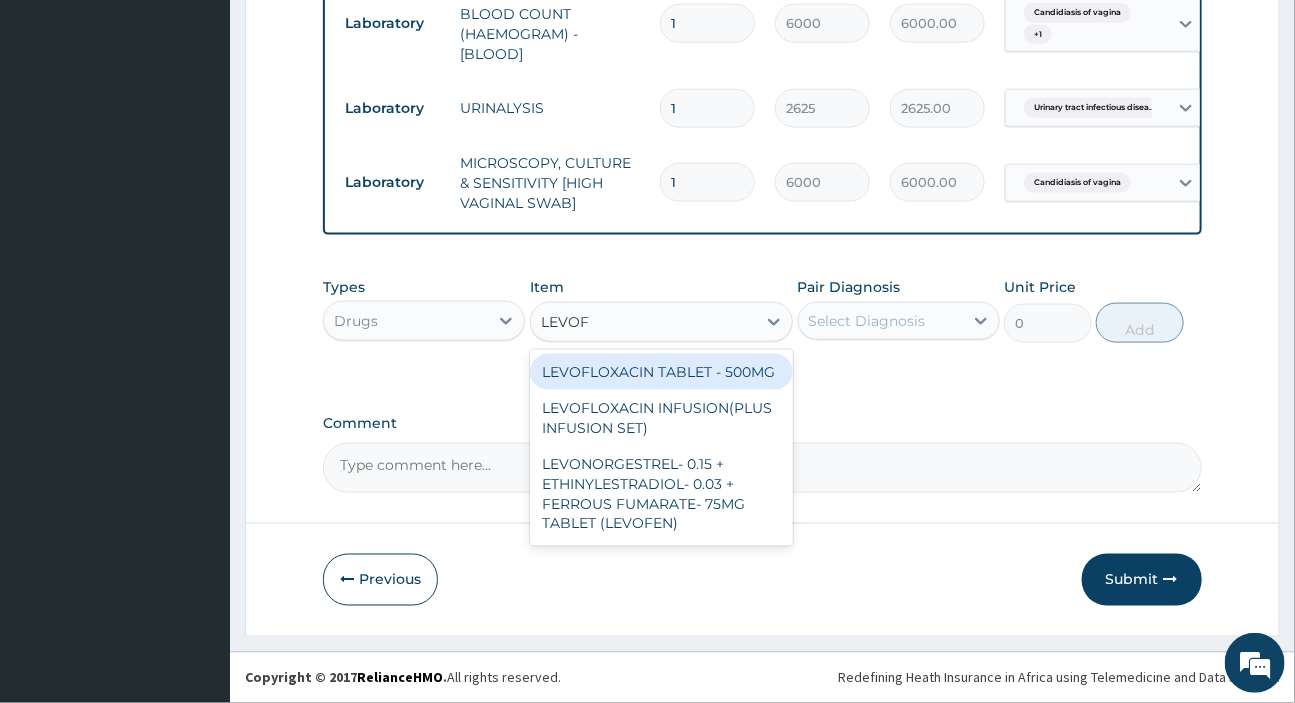 type on "LEVOFL" 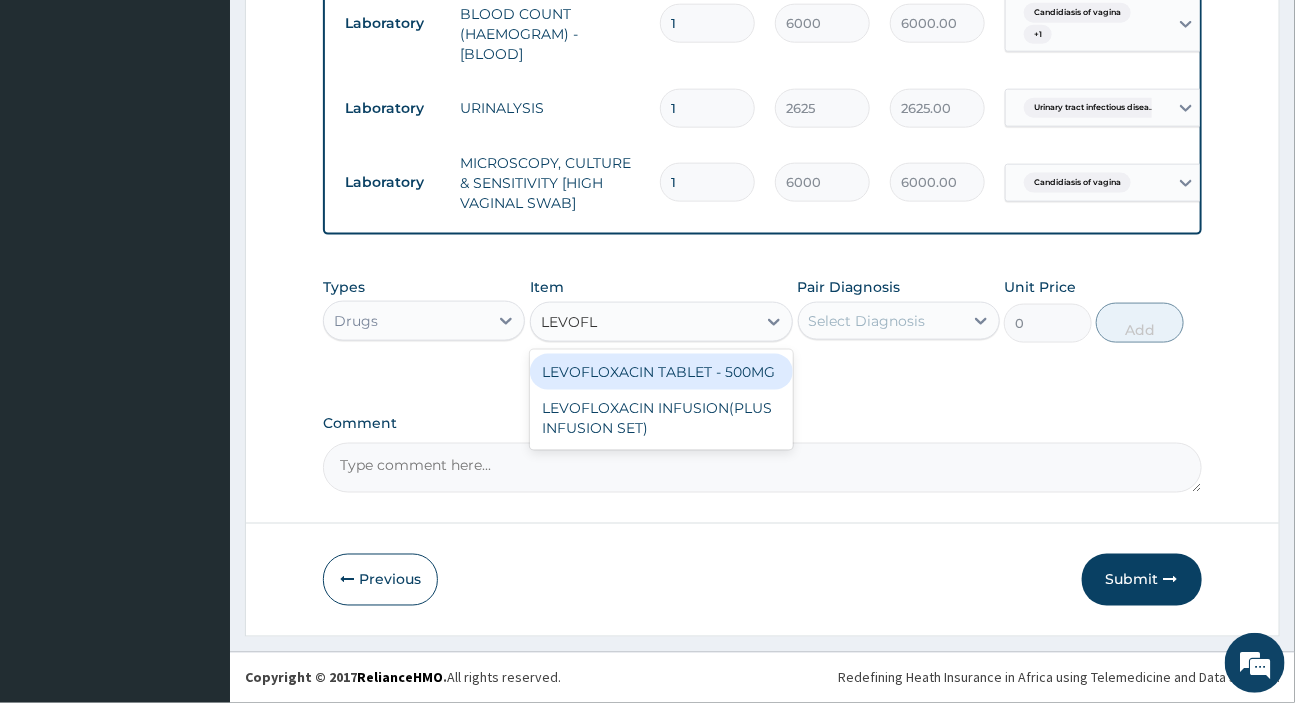 click on "LEVOFLOXACIN  TABLET - 500MG" at bounding box center [661, 372] 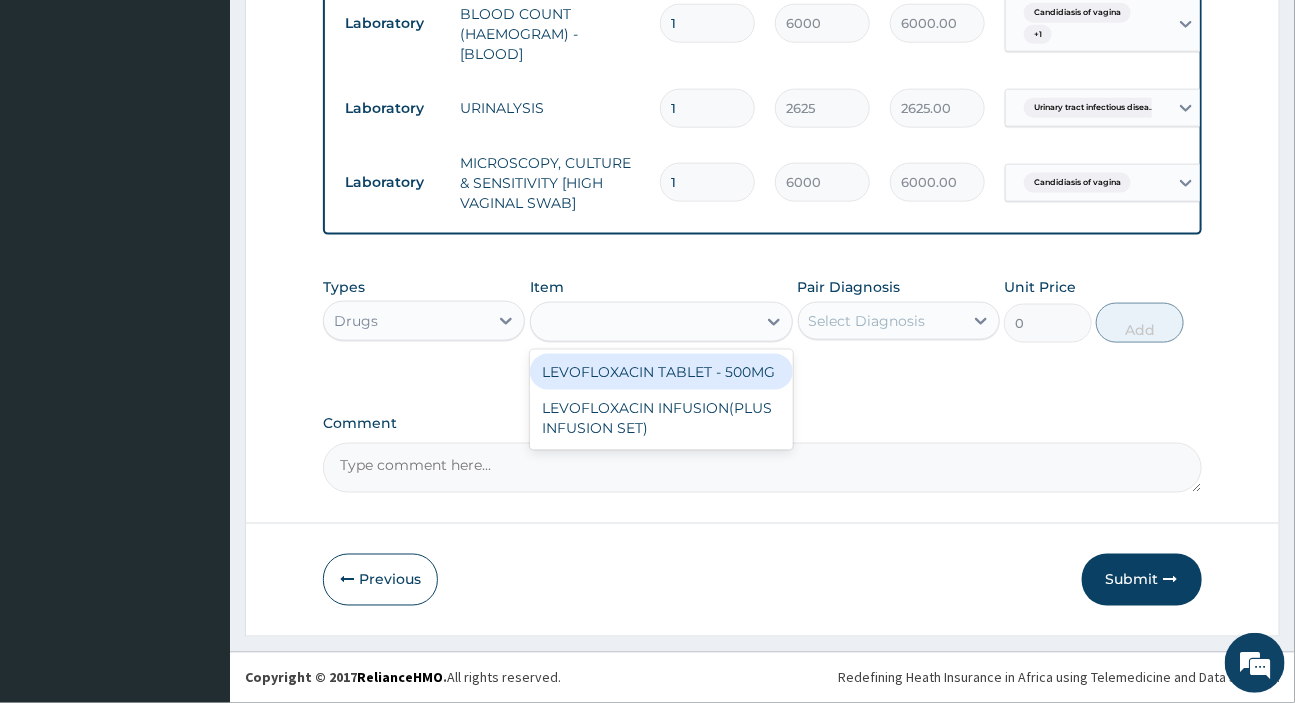 type on "224" 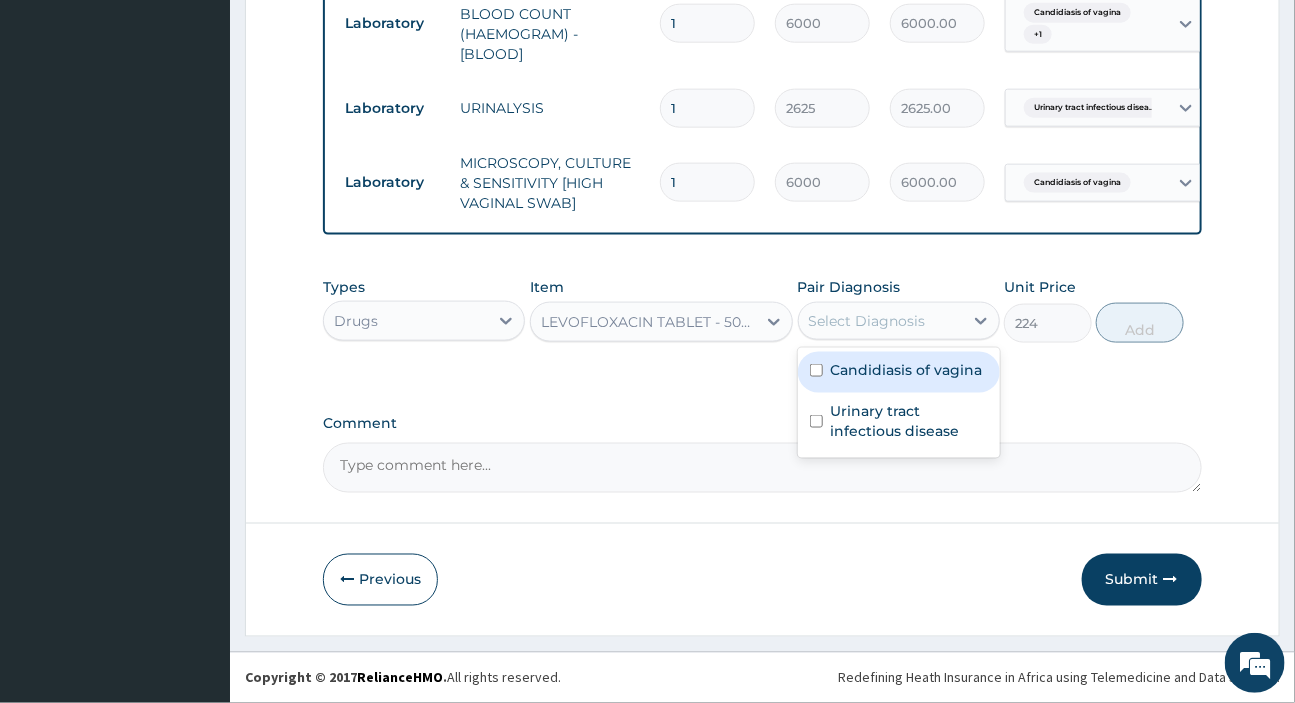 click on "Select Diagnosis" at bounding box center [867, 321] 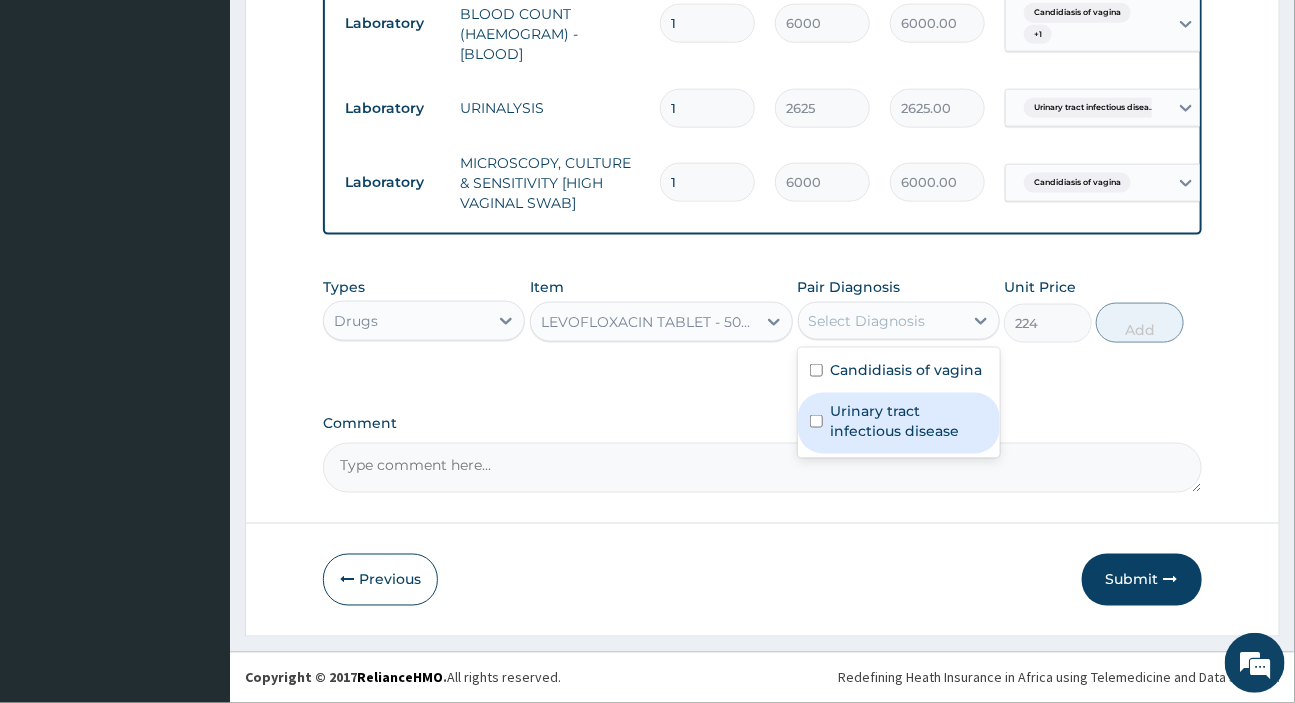 click on "Urinary tract infectious disease" at bounding box center (909, 421) 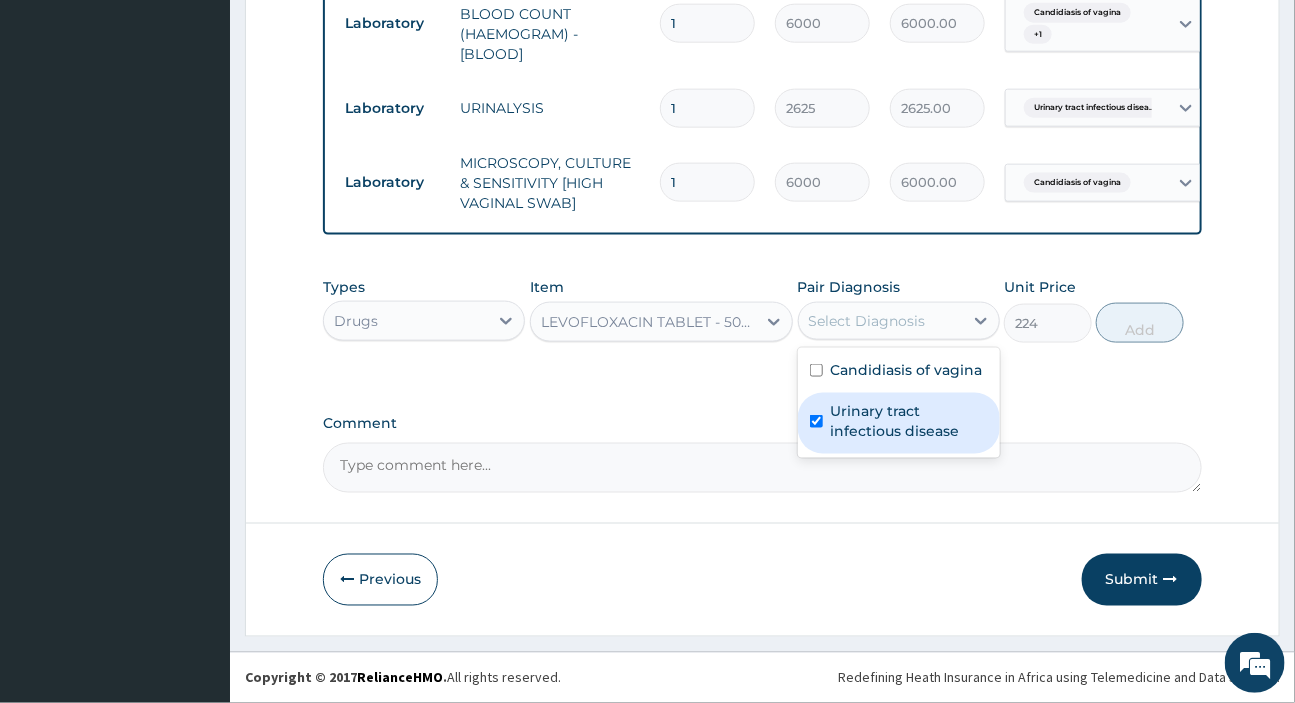 checkbox on "true" 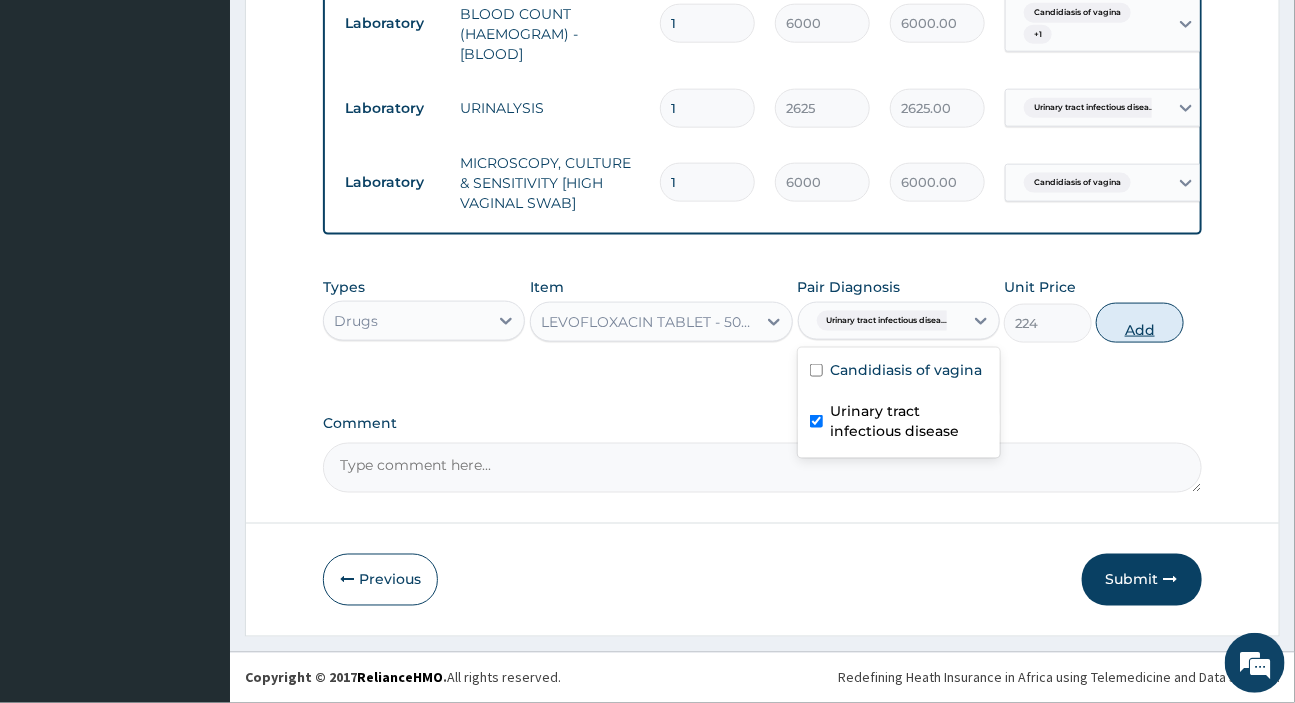 click on "Add" at bounding box center (1140, 323) 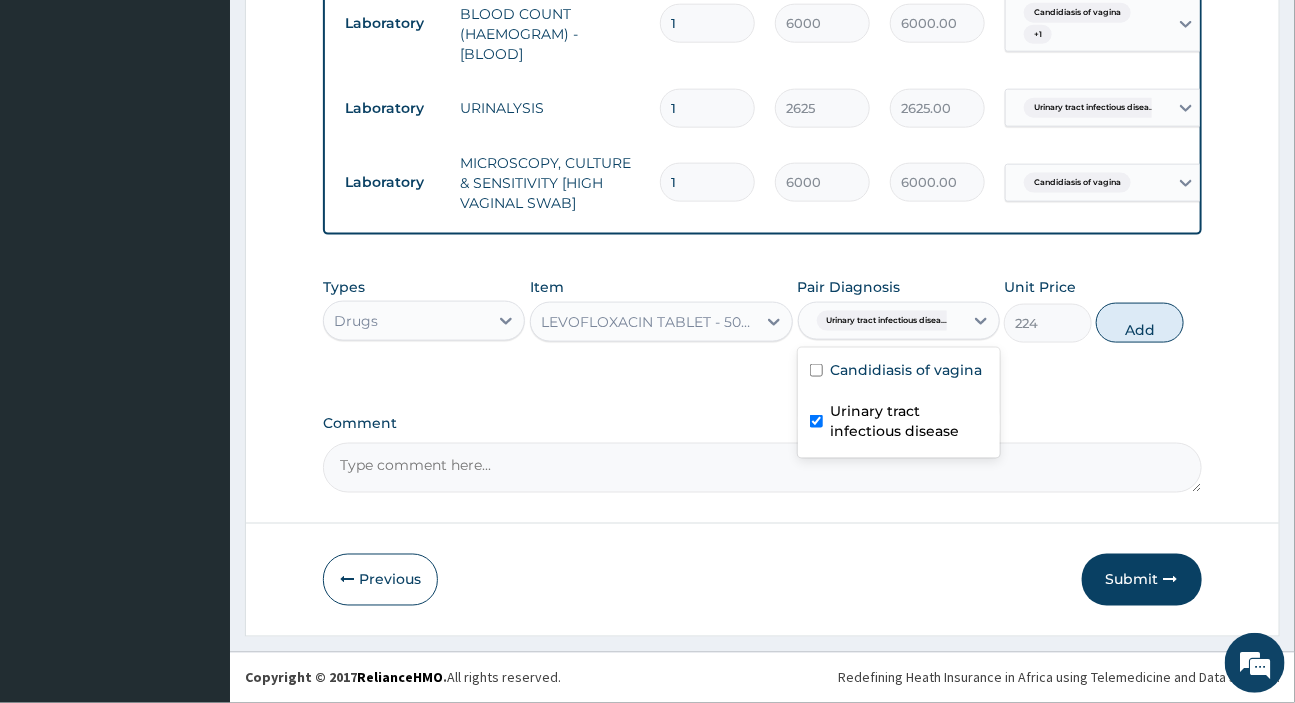 type on "0" 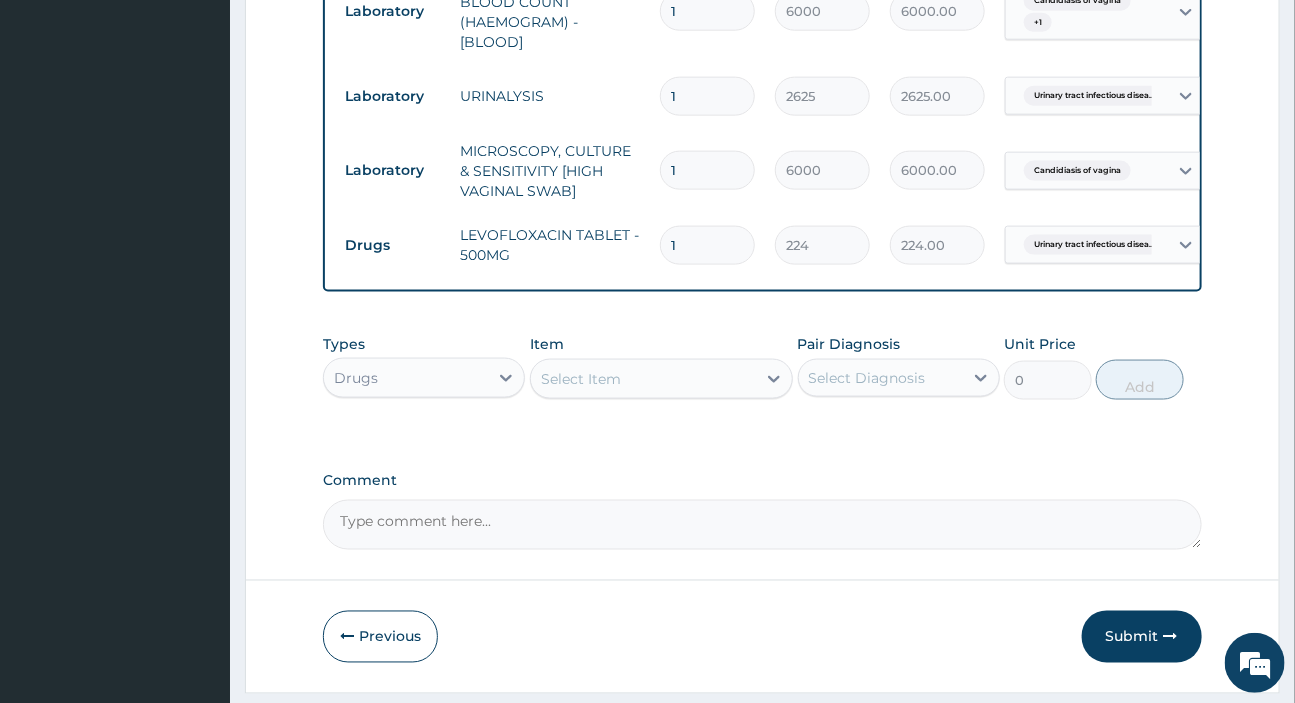 drag, startPoint x: 713, startPoint y: 237, endPoint x: 556, endPoint y: 243, distance: 157.11461 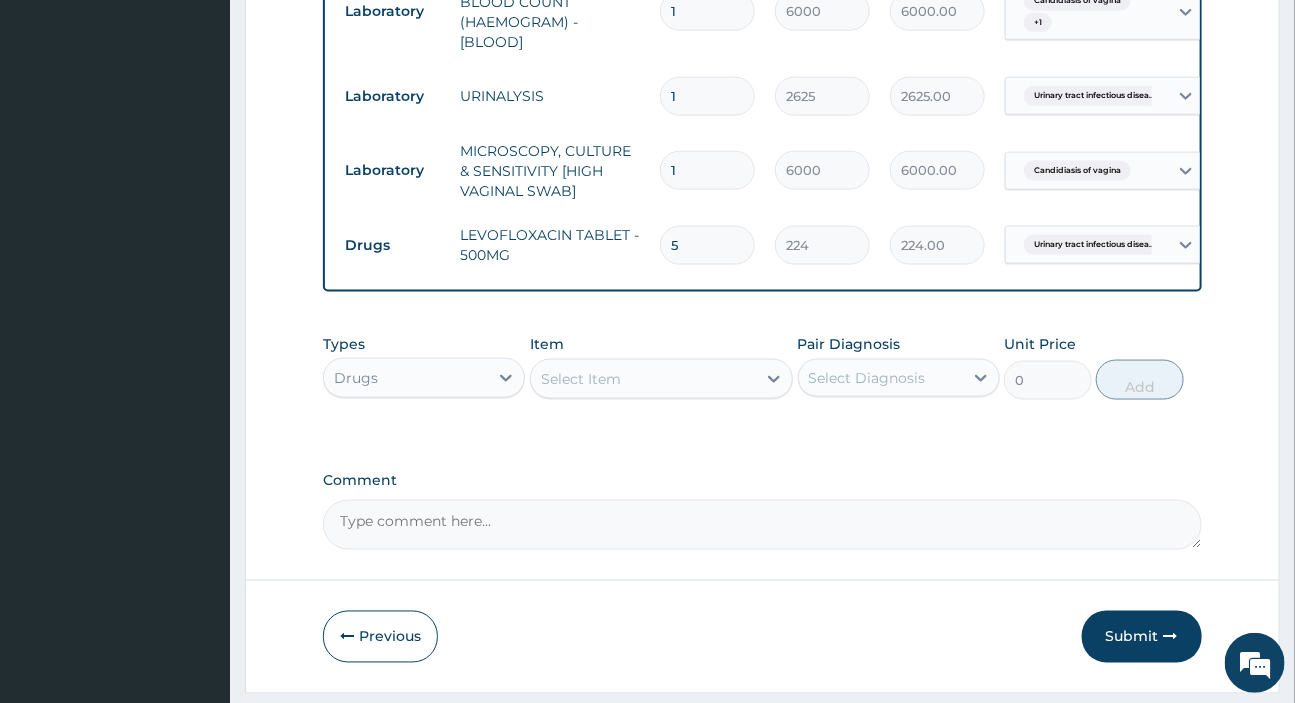 type on "1120.00" 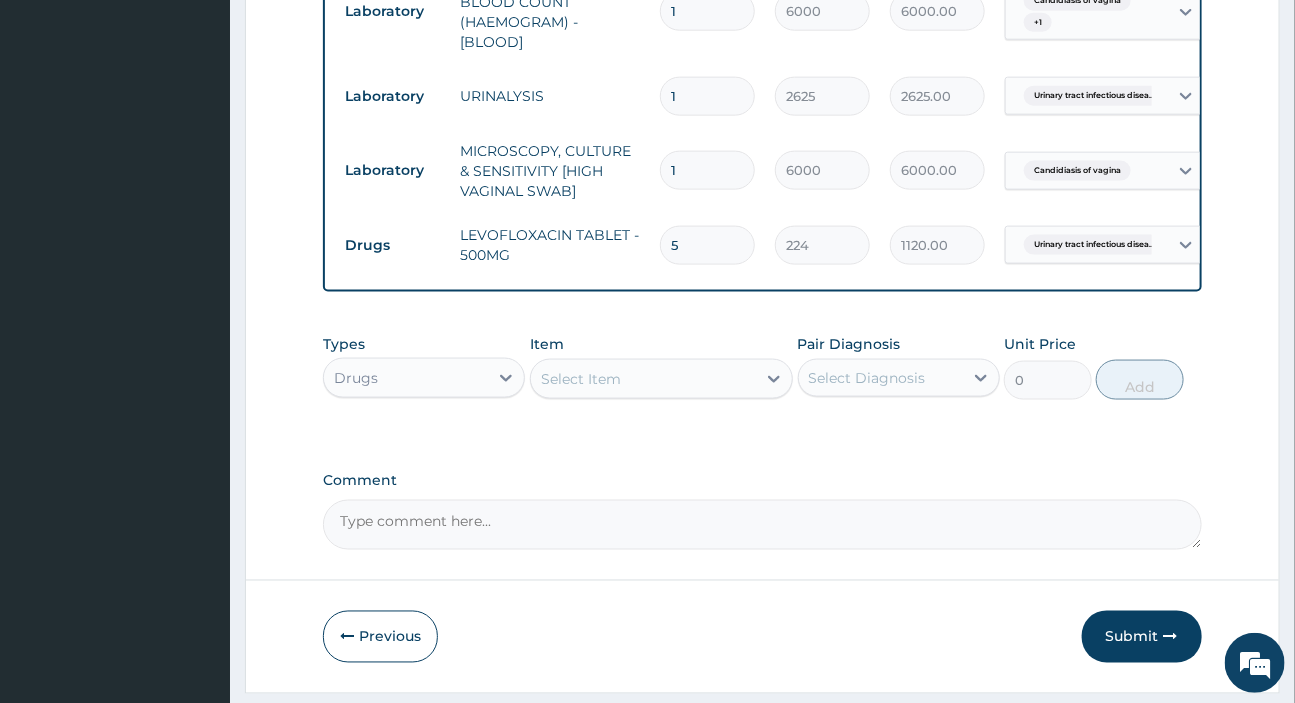type on "5" 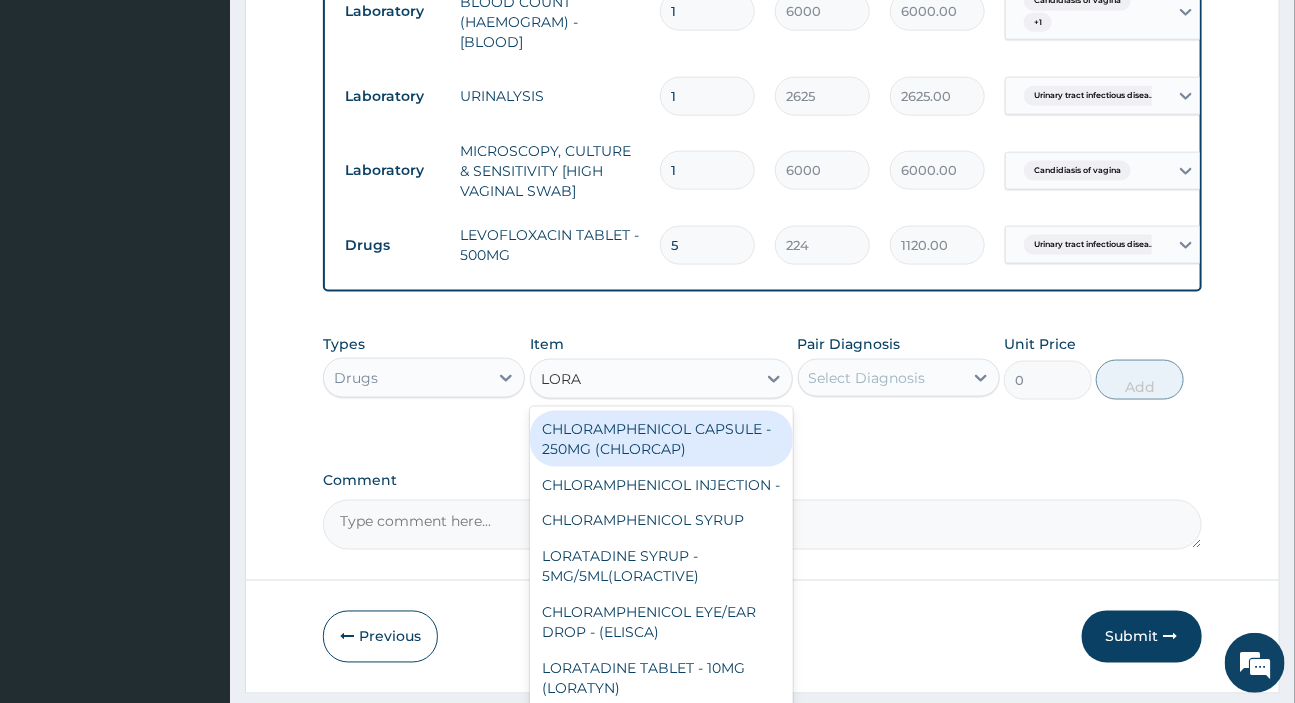 type on "LORAT" 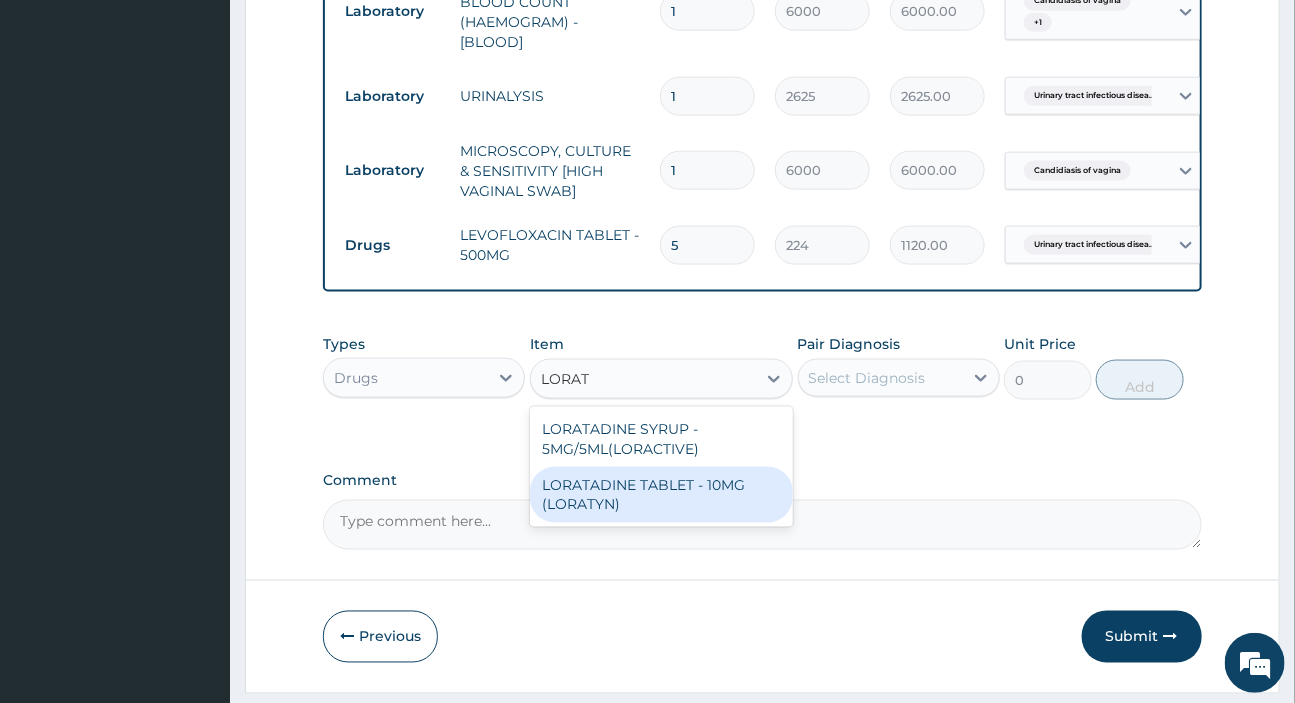 click on "LORATADINE TABLET - 10MG (LORATYN)" at bounding box center (661, 495) 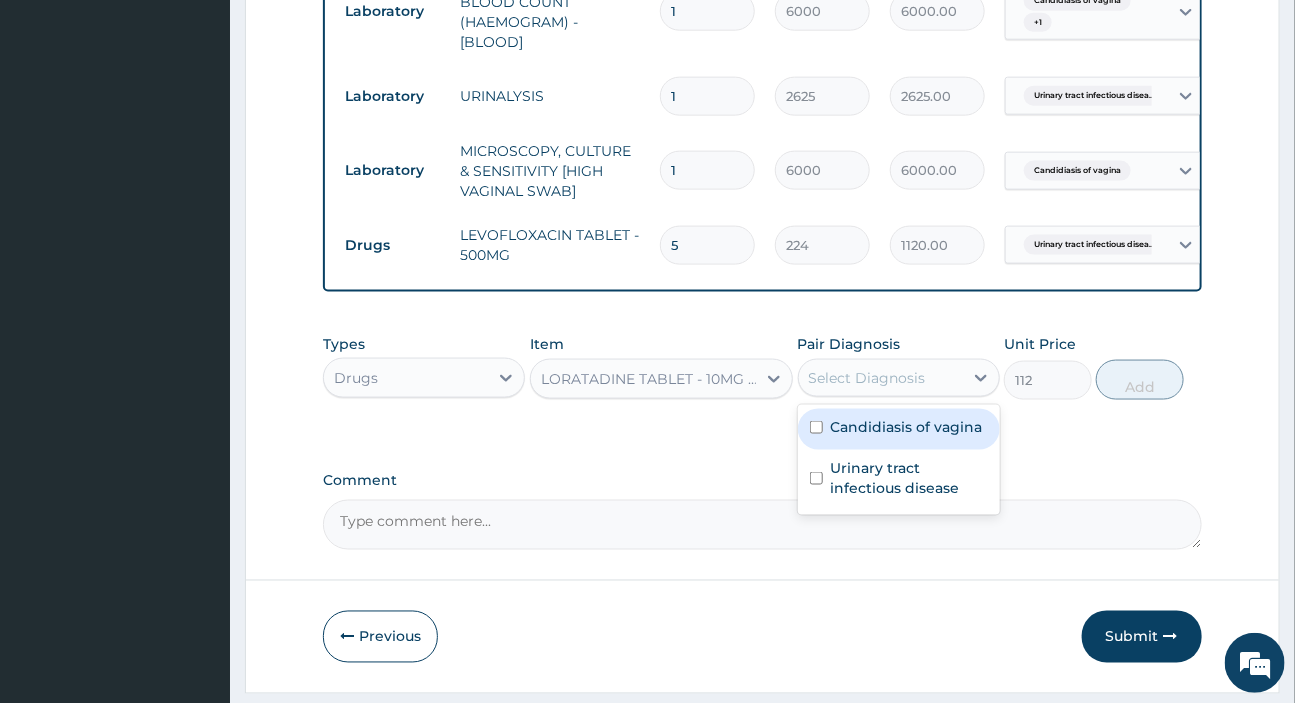 click on "Select Diagnosis" at bounding box center (867, 378) 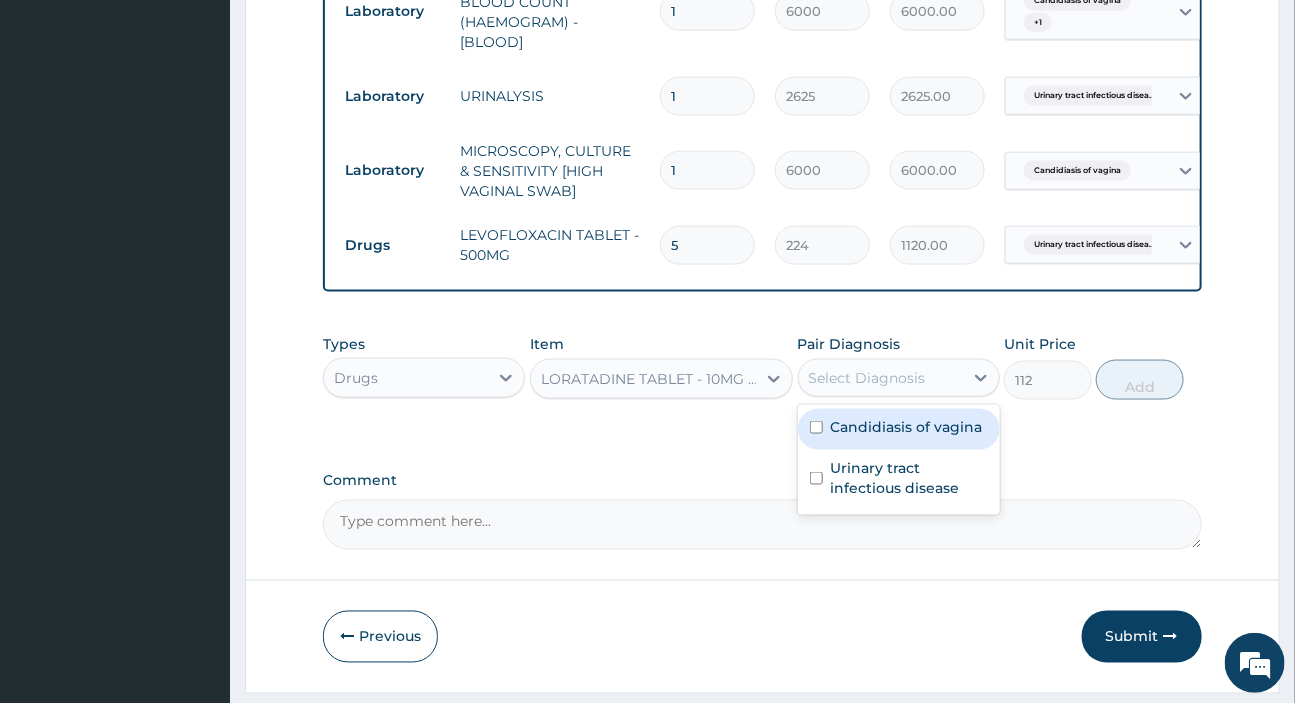 click on "Select Diagnosis" at bounding box center [867, 378] 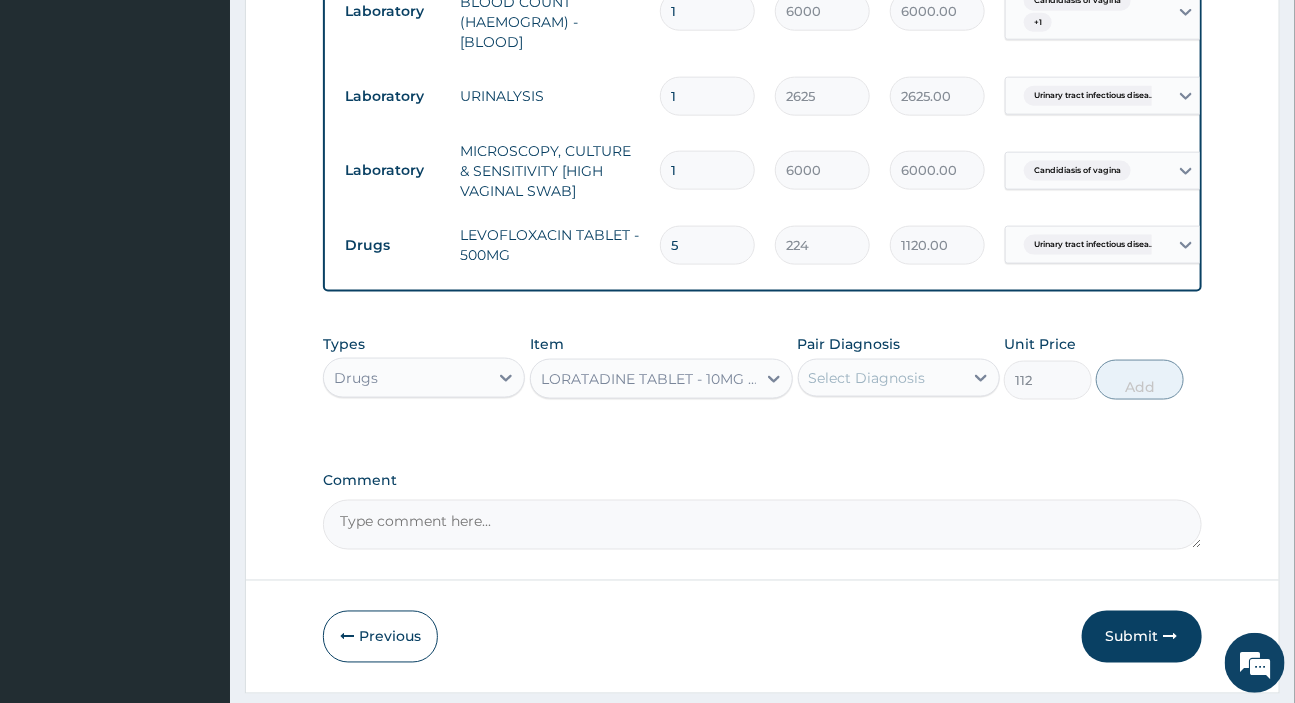 click on "Select Diagnosis" at bounding box center [867, 378] 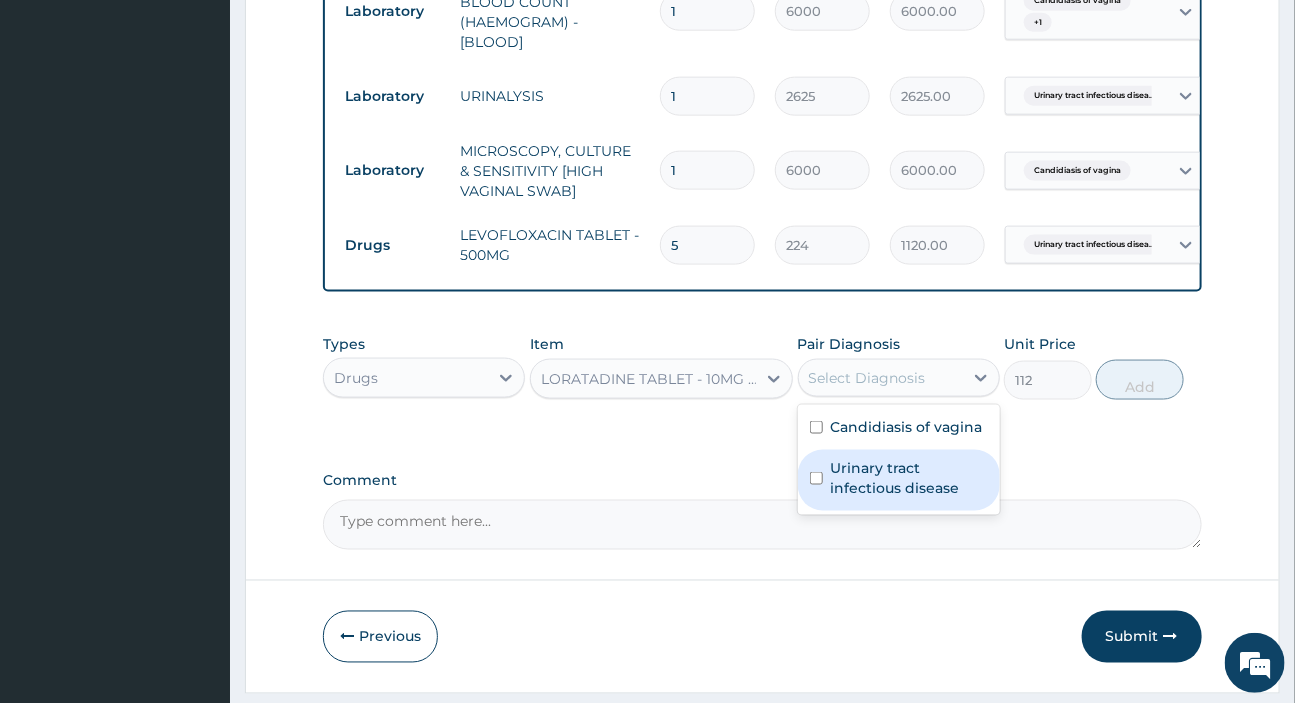 click on "Urinary tract infectious disease" at bounding box center (909, 478) 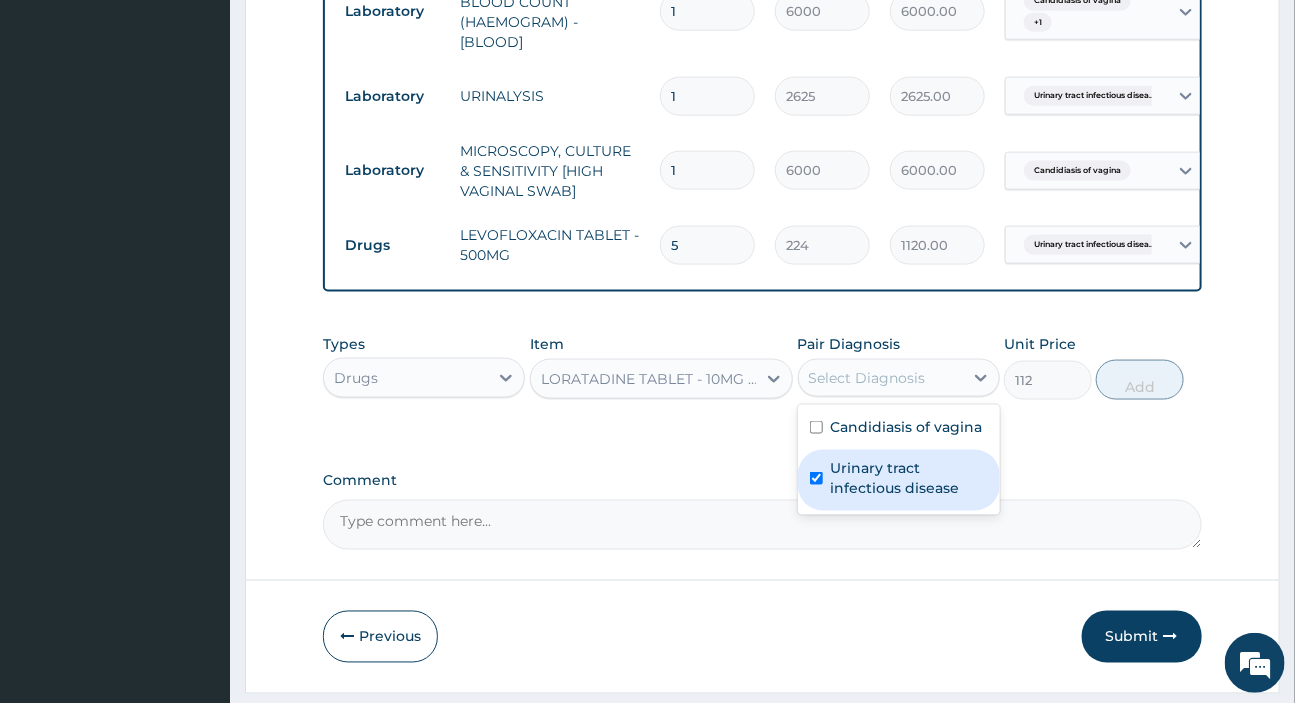 checkbox on "true" 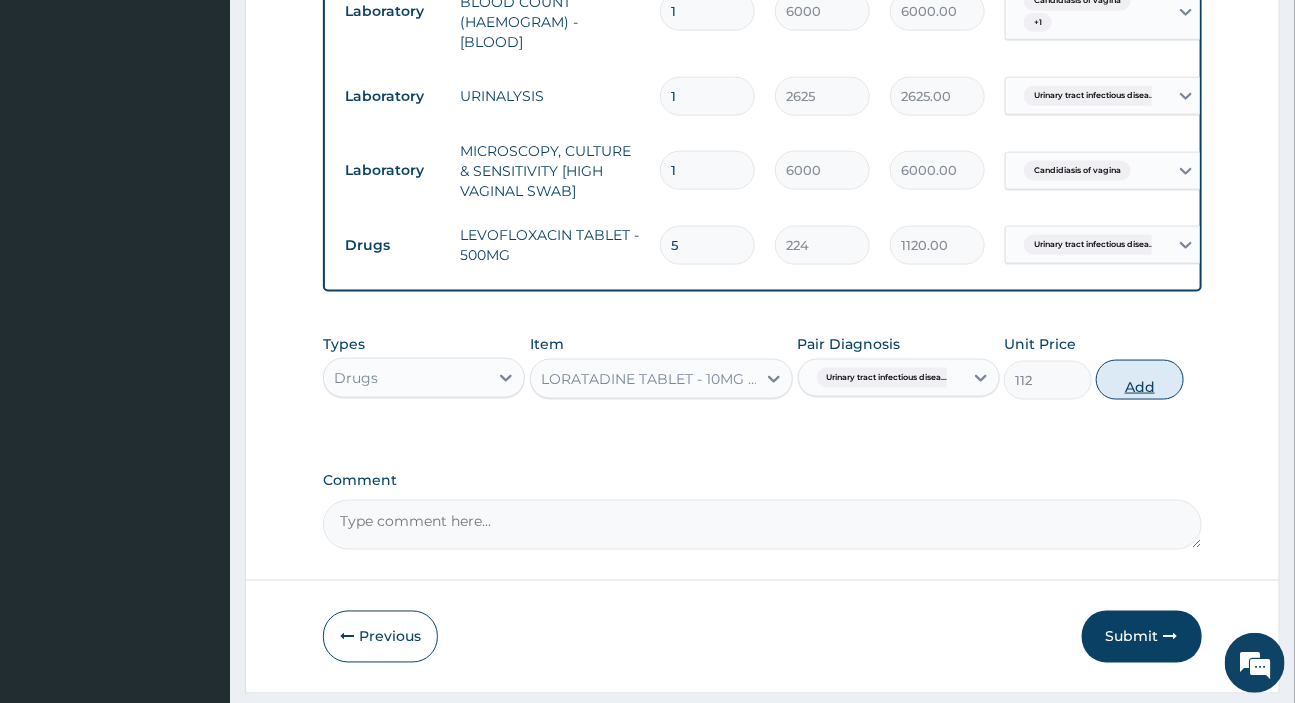 click on "Add" at bounding box center [1140, 380] 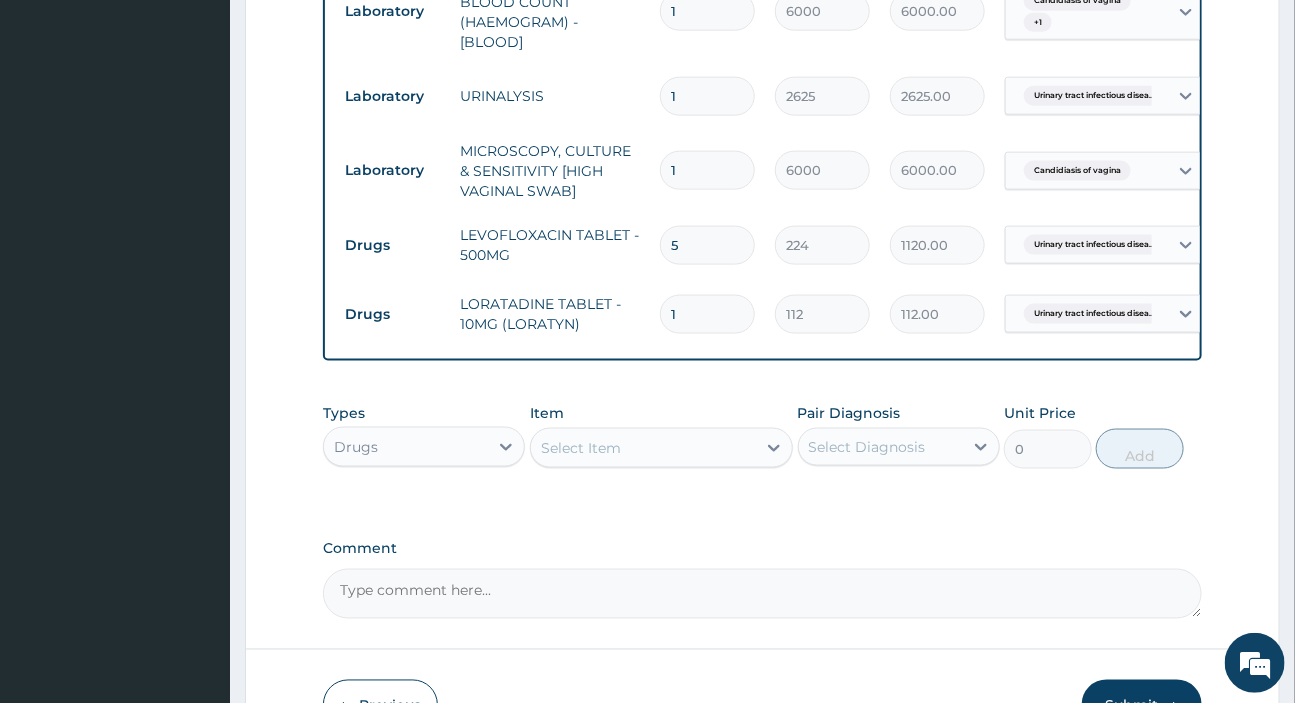 drag, startPoint x: 717, startPoint y: 313, endPoint x: 594, endPoint y: 320, distance: 123.19903 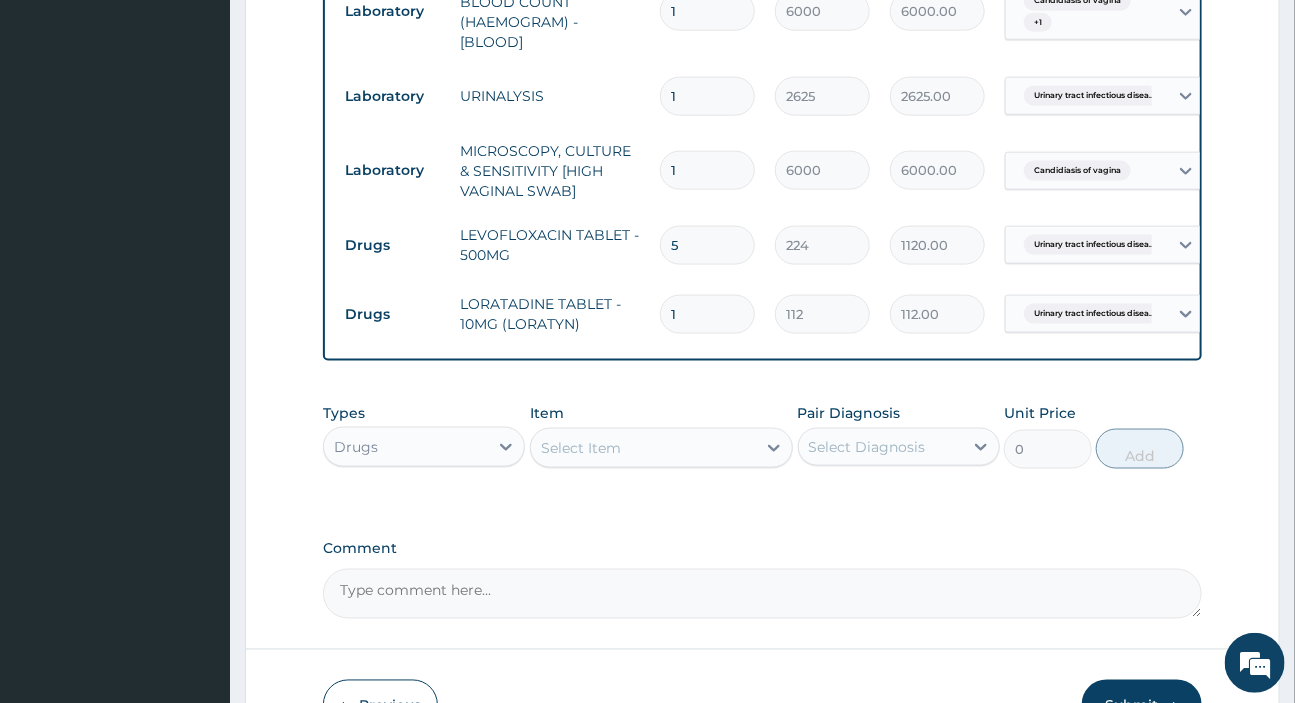 type on "7" 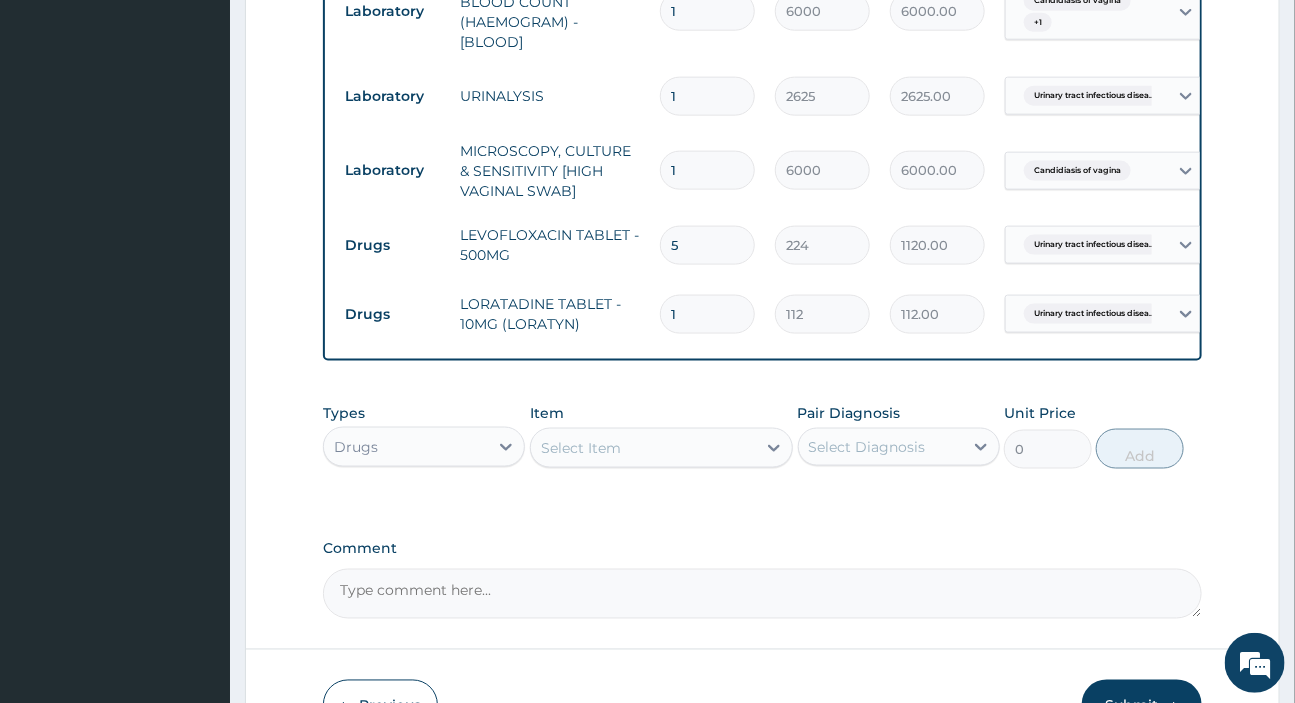 type on "784.00" 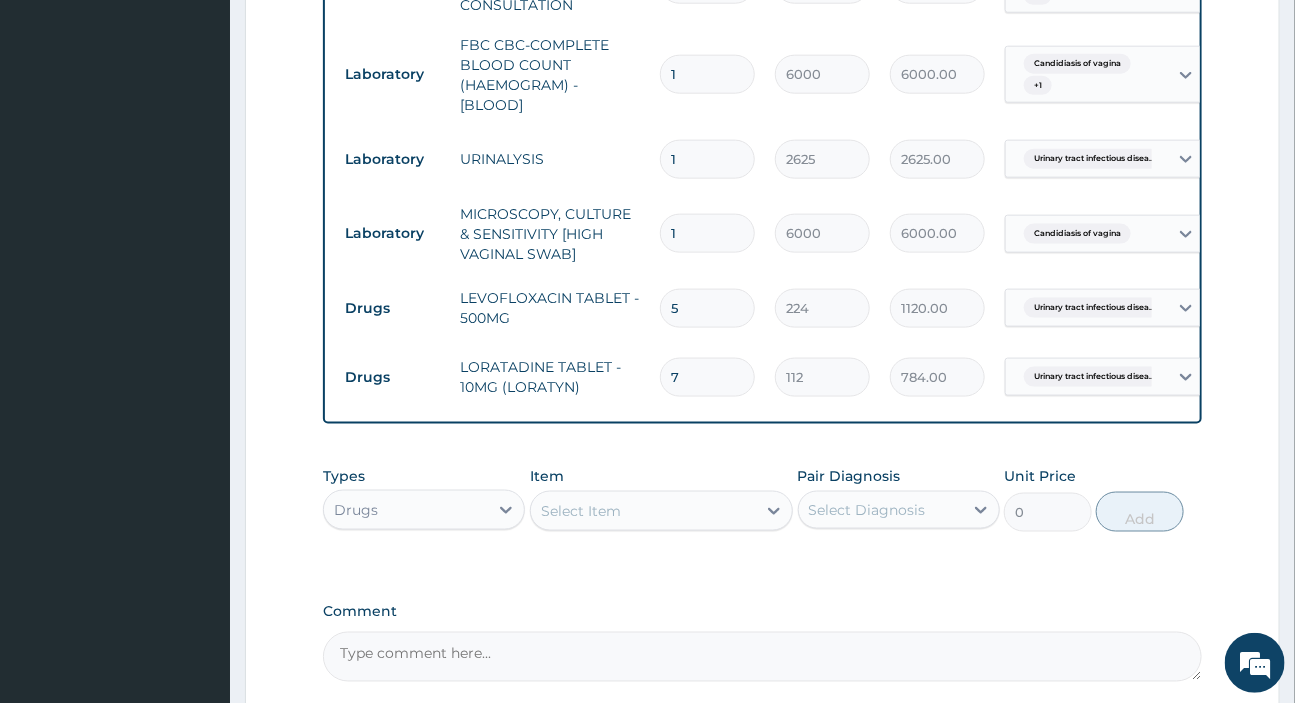 scroll, scrollTop: 1055, scrollLeft: 0, axis: vertical 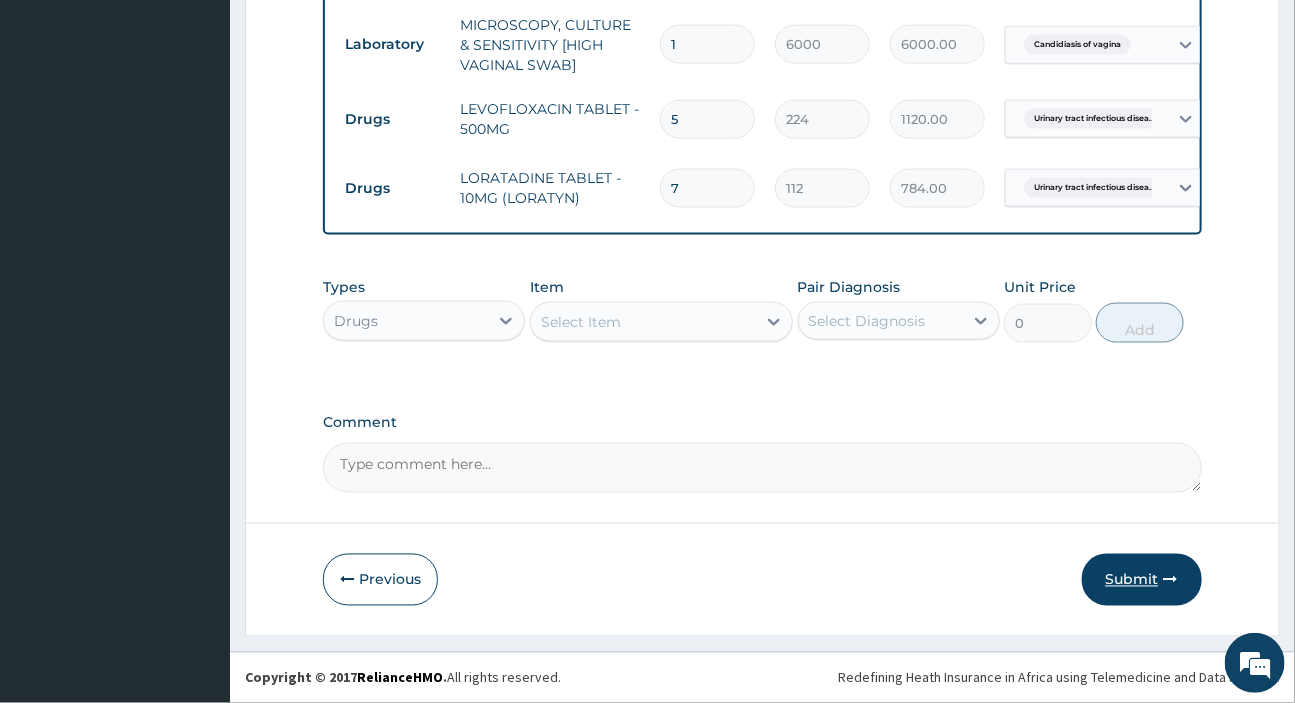 type on "7" 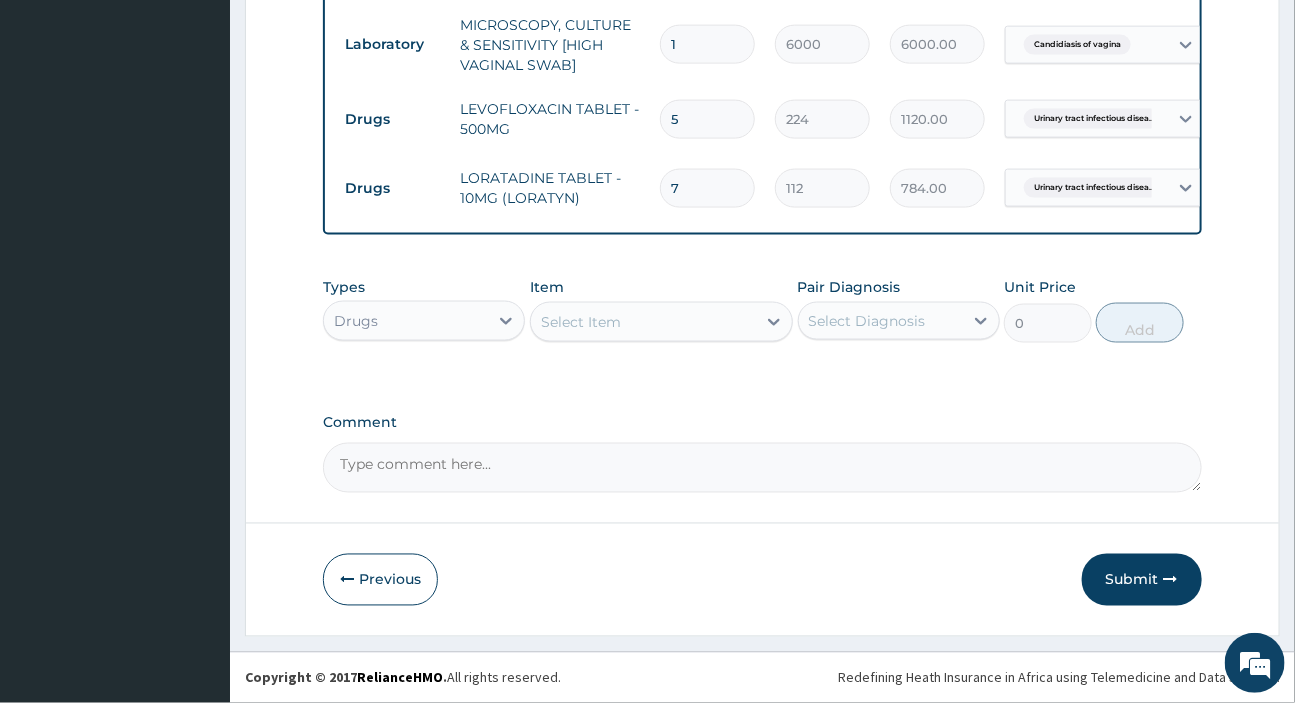 drag, startPoint x: 1159, startPoint y: 591, endPoint x: 1207, endPoint y: 662, distance: 85.70297 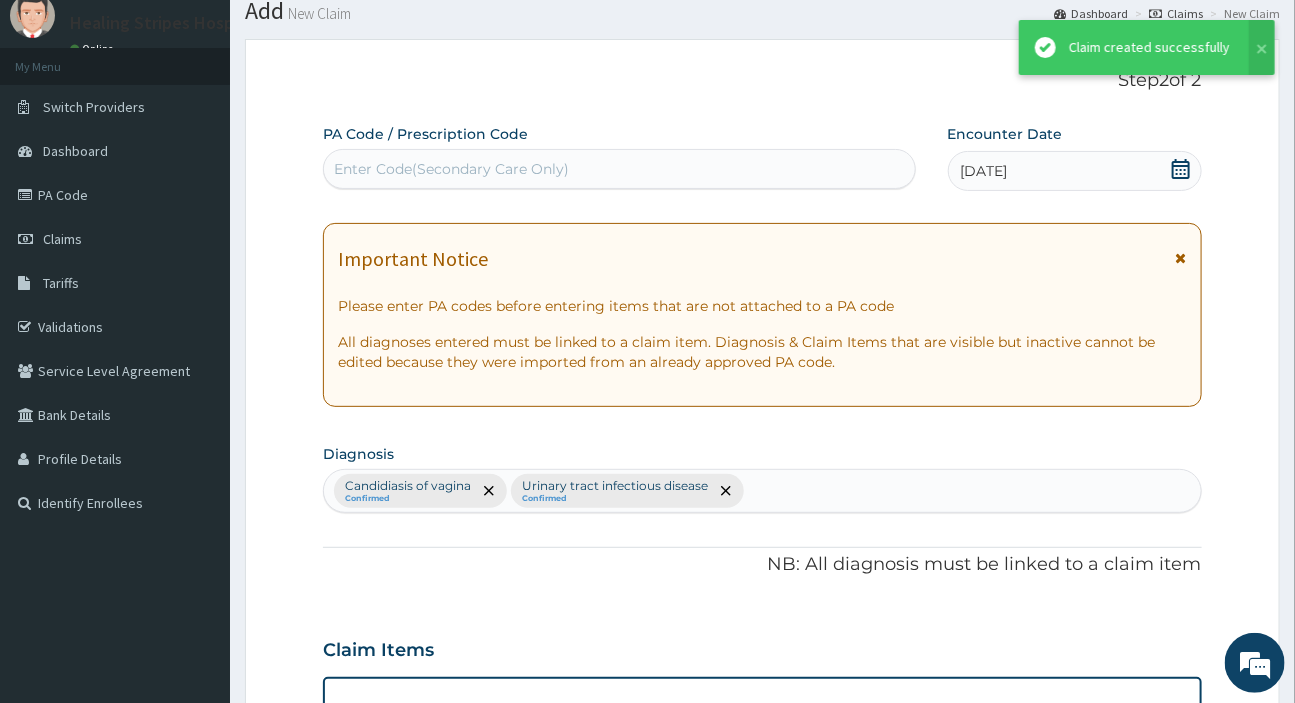 scroll, scrollTop: 1055, scrollLeft: 0, axis: vertical 